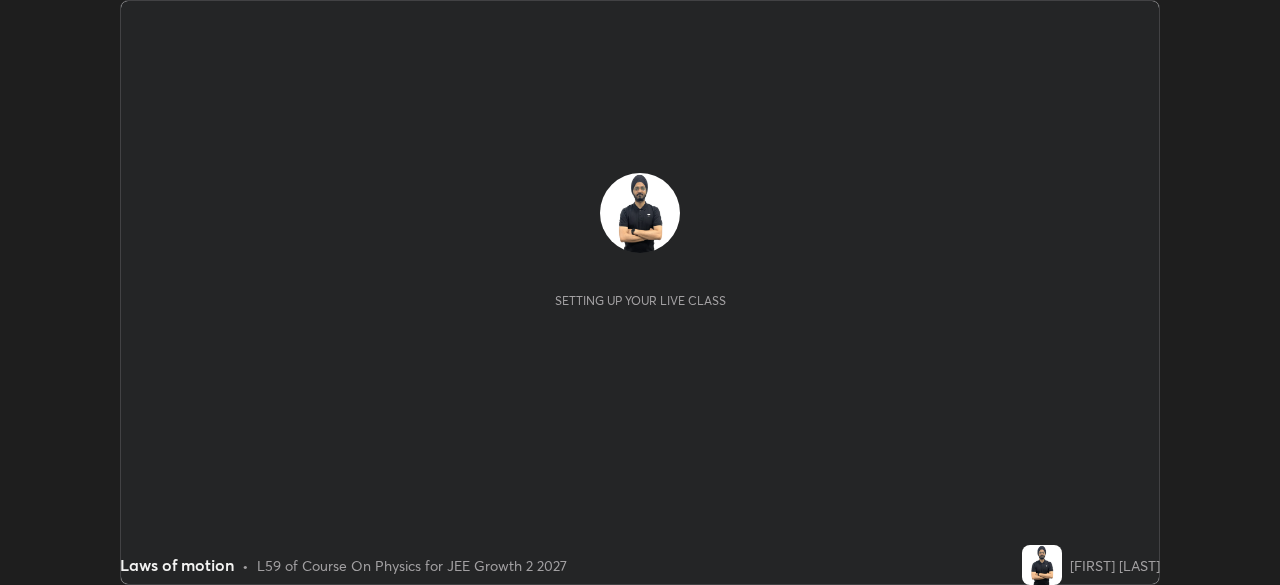 scroll, scrollTop: 0, scrollLeft: 0, axis: both 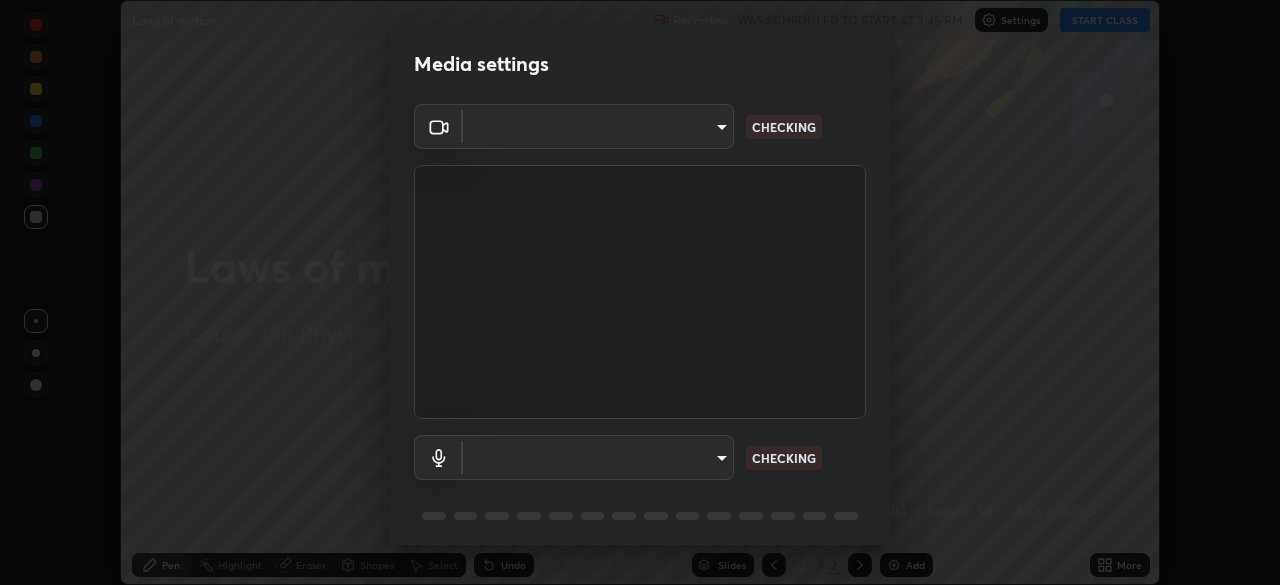 type on "ba13e312339ef8477216ddedc35df2f043033d031c8e6632ccfddaecbc9a7b0e" 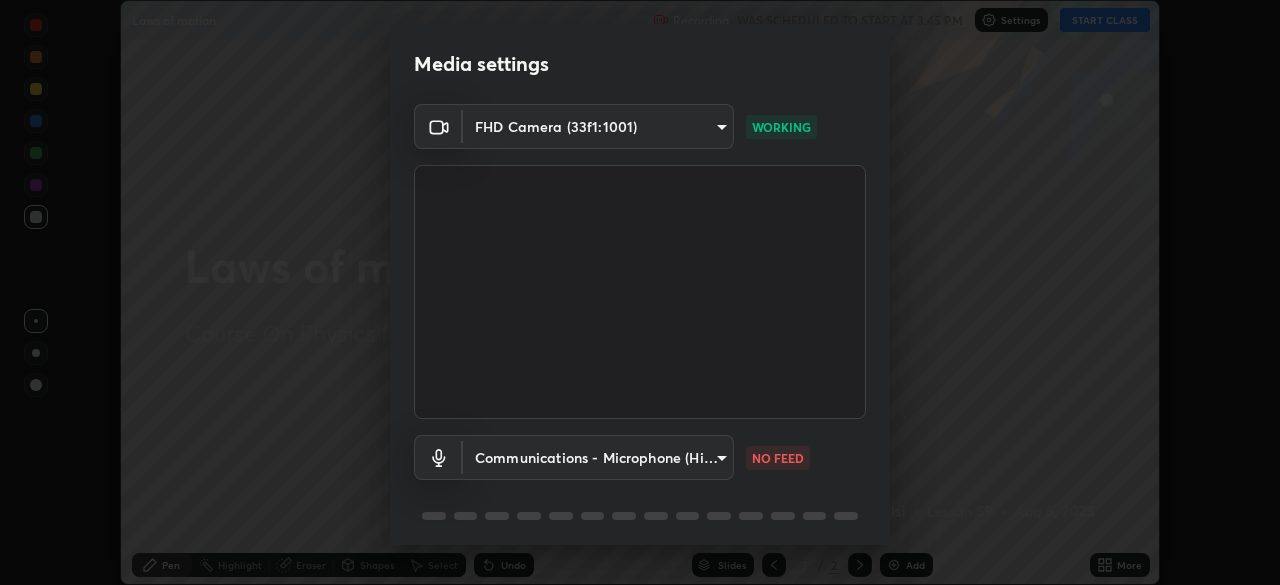 click on "Erase all Laws of motion Recording WAS SCHEDULED TO START AT  3:45 PM Settings START CLASS Setting up your live class Laws of motion • L59 of Course On Physics for JEE Growth 2 2027 [FIRST] [LAST] Pen Highlight Eraser Shapes Select Undo Slides 2 / 2 Add More No doubts shared Encourage your learners to ask a doubt for better clarity Report an issue Reason for reporting Buffering Chat not working Audio - Video sync issue Educator video quality low ​ Attach an image Report an issue Reason for reporting Buffering Chat not working Audio - Video sync issue Educator video quality low ​ Attach an image Report Media settings FHD Camera (33f1:1001) ba13e312339ef8477216ddedc35df2f043033d031c8e6632ccfddaecbc9a7b0e WORKING Communications - Microphone (High Definition Audio Device) communications NO FEED 1 / 5 Next" at bounding box center (640, 292) 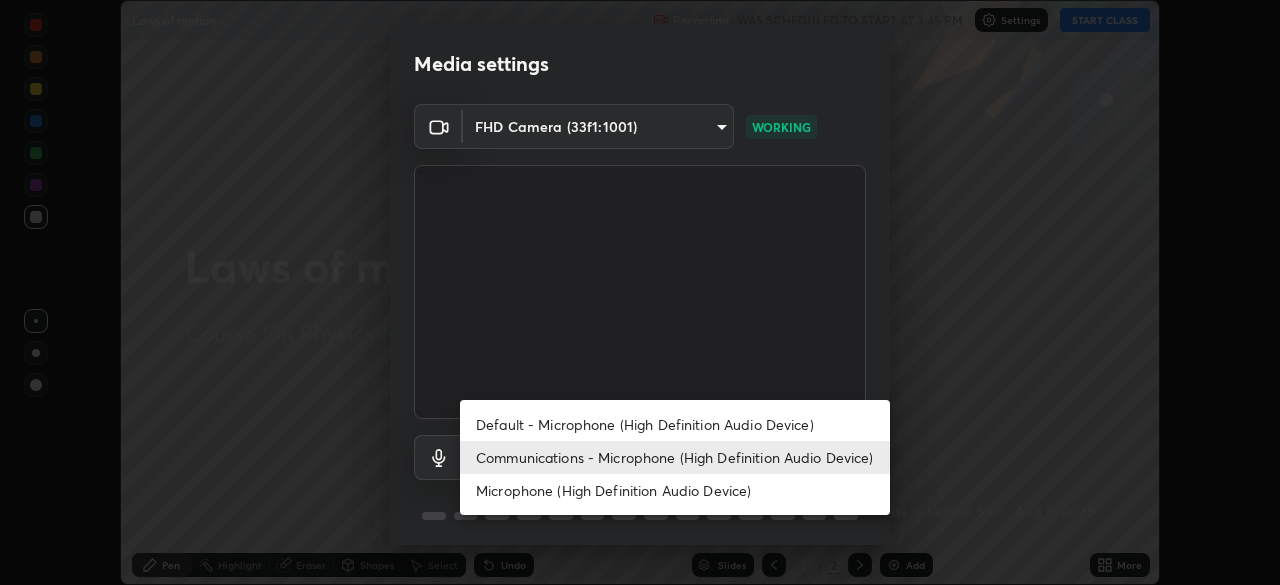 click on "Communications - Microphone (High Definition Audio Device)" at bounding box center (675, 457) 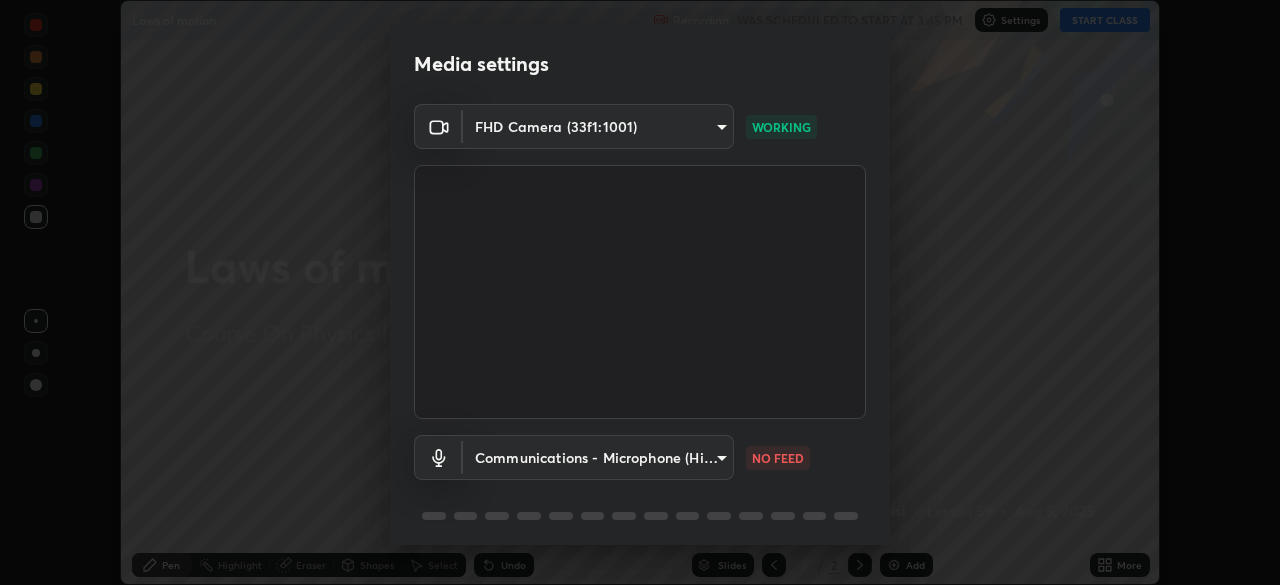 click on "Erase all Laws of motion Recording WAS SCHEDULED TO START AT  3:45 PM Settings START CLASS Setting up your live class Laws of motion • L59 of Course On Physics for JEE Growth 2 2027 [FIRST] [LAST] Pen Highlight Eraser Shapes Select Undo Slides 2 / 2 Add More No doubts shared Encourage your learners to ask a doubt for better clarity Report an issue Reason for reporting Buffering Chat not working Audio - Video sync issue Educator video quality low ​ Attach an image Report an issue Reason for reporting Buffering Chat not working Audio - Video sync issue Educator video quality low ​ Attach an image Report Media settings FHD Camera (33f1:1001) ba13e312339ef8477216ddedc35df2f043033d031c8e6632ccfddaecbc9a7b0e WORKING Communications - Microphone (High Definition Audio Device) communications NO FEED 1 / 5 Next" at bounding box center [640, 292] 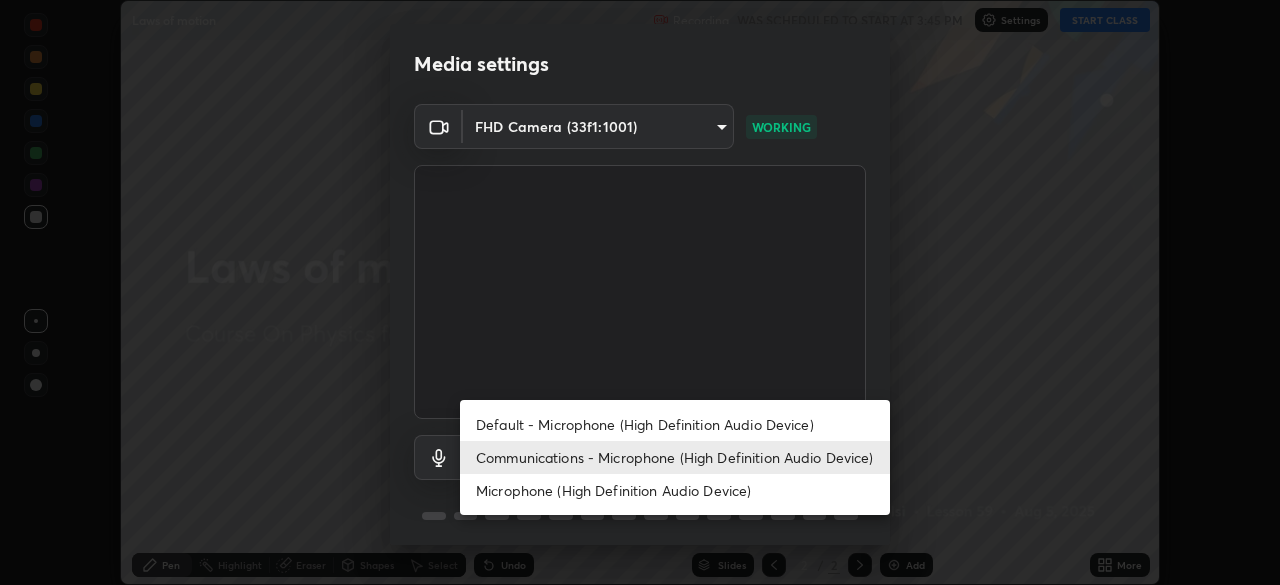 click on "Microphone (High Definition Audio Device)" at bounding box center [675, 490] 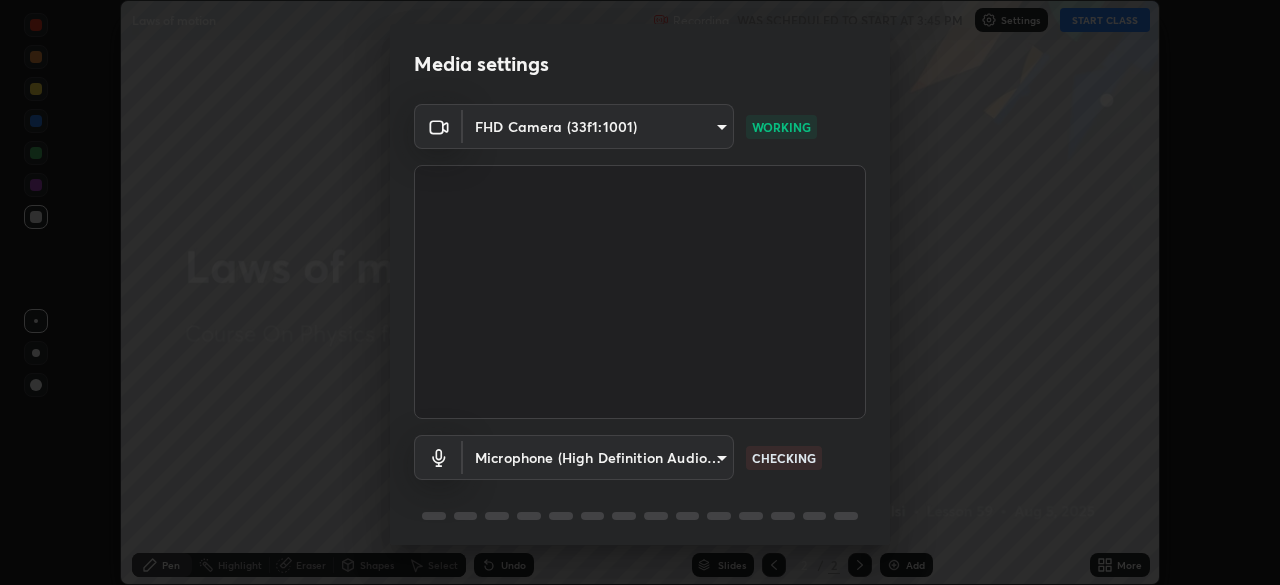 click on "Erase all Laws of motion Recording WAS SCHEDULED TO START AT  3:45 PM Settings START CLASS Setting up your live class Laws of motion • L59 of Course On Physics for JEE Growth 2 2027 [FIRST] [LAST] Pen Highlight Eraser Shapes Select Undo Slides 2 / 2 Add More No doubts shared Encourage your learners to ask a doubt for better clarity Report an issue Reason for reporting Buffering Chat not working Audio - Video sync issue Educator video quality low ​ Attach an image Report an issue Reason for reporting Buffering Chat not working Audio - Video sync issue Educator video quality low ​ Attach an image Report Media settings FHD Camera (33f1:1001) ba13e312339ef8477216ddedc35df2f043033d031c8e6632ccfddaecbc9a7b0e WORKING Microphone (High Definition Audio Device) 78ef85f5524242d95c9456e0552967fb1725e7abf892bd8515c7d43da1318c1d CHECKING 1 / 5 Next" at bounding box center (640, 292) 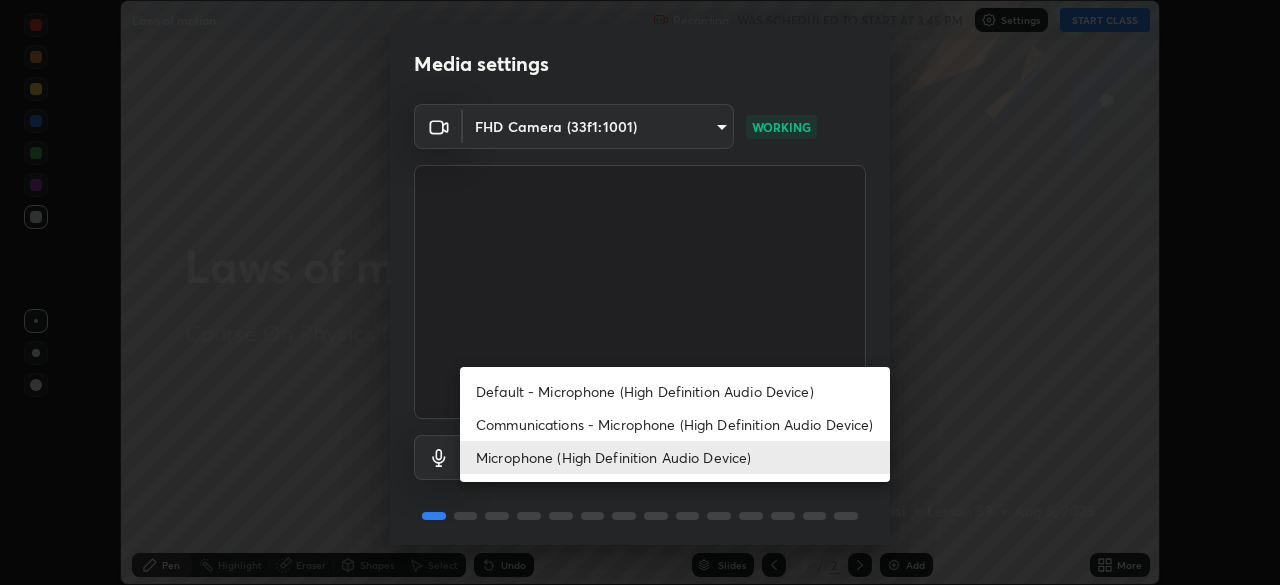 click on "Communications - Microphone (High Definition Audio Device)" at bounding box center (675, 424) 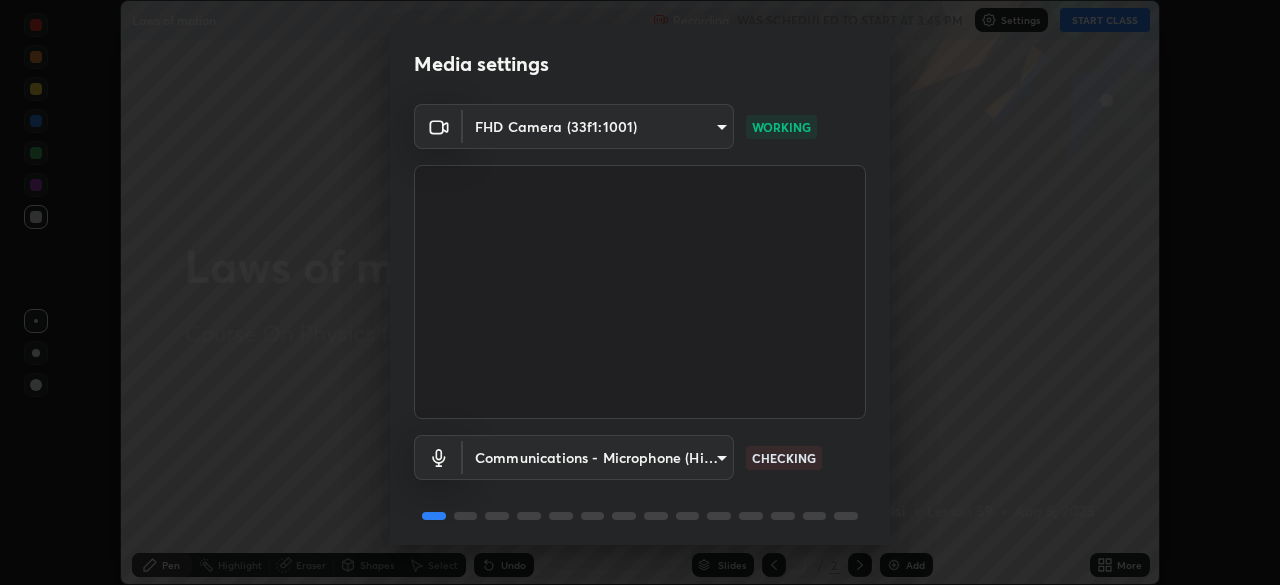 scroll, scrollTop: 71, scrollLeft: 0, axis: vertical 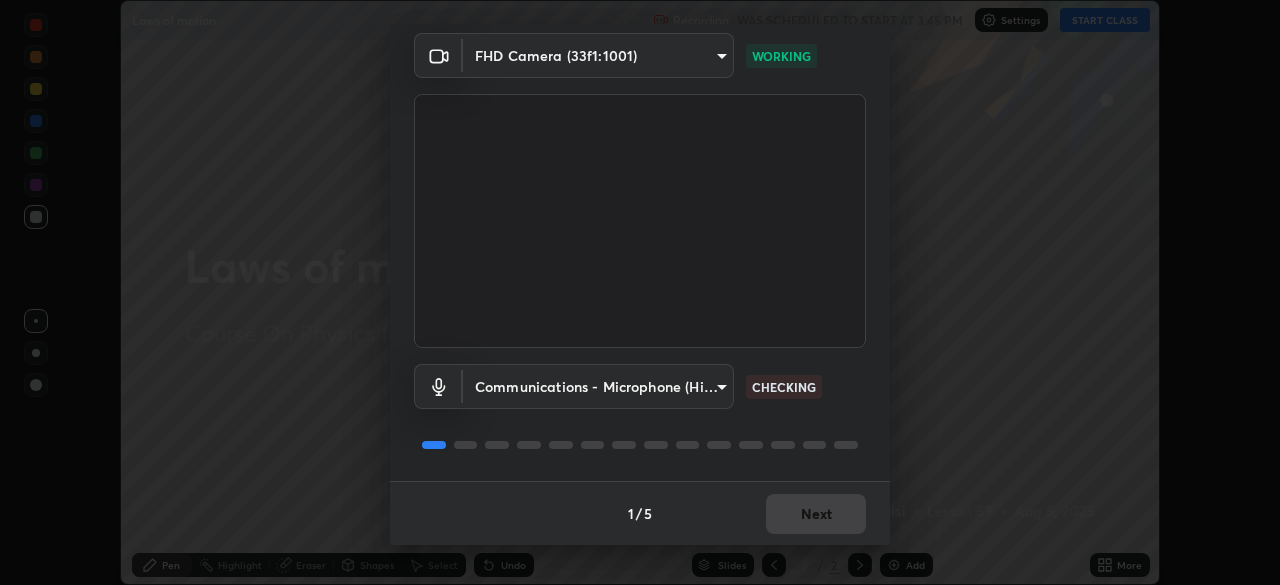 click on "1 / 5 Next" at bounding box center (640, 513) 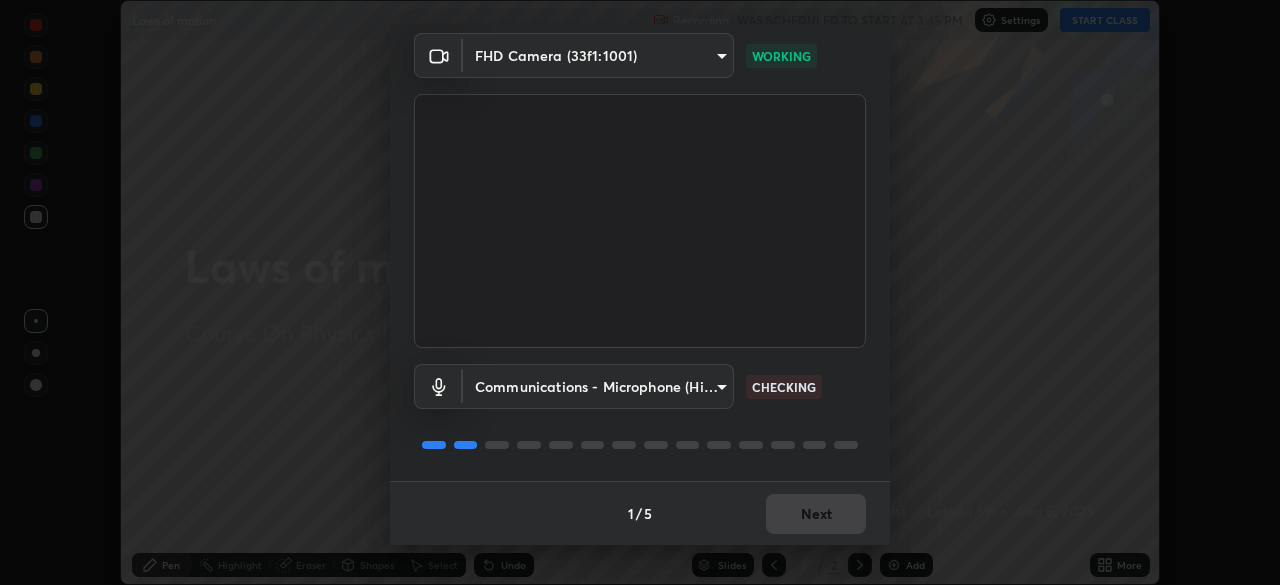click on "1 / 5 Next" at bounding box center [640, 513] 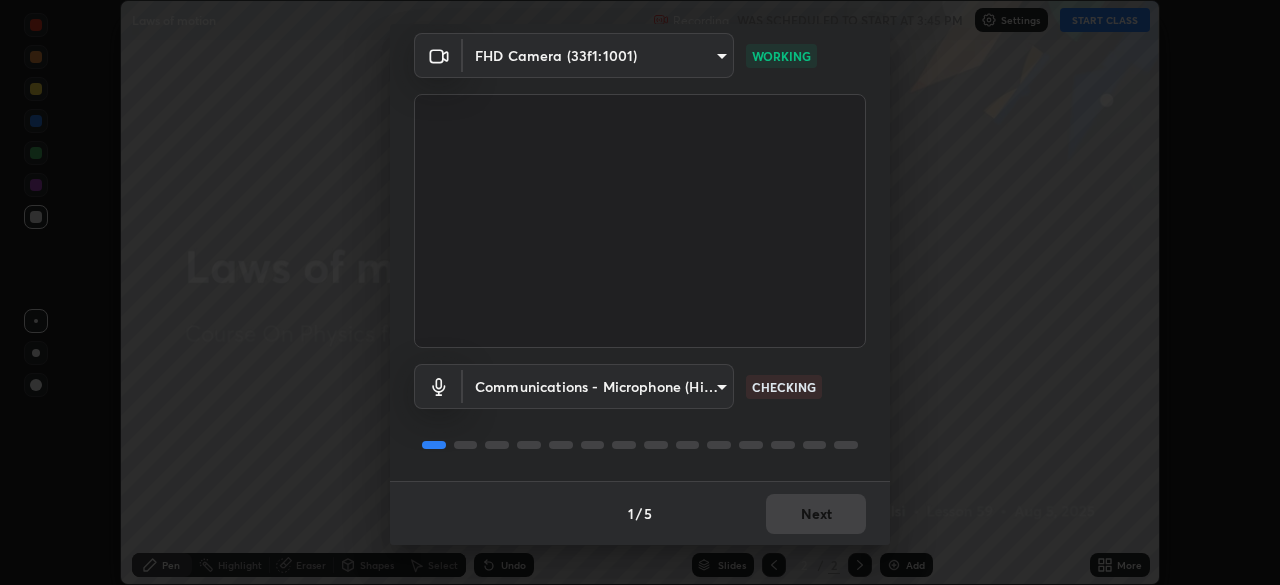 click on "1 / 5 Next" at bounding box center (640, 513) 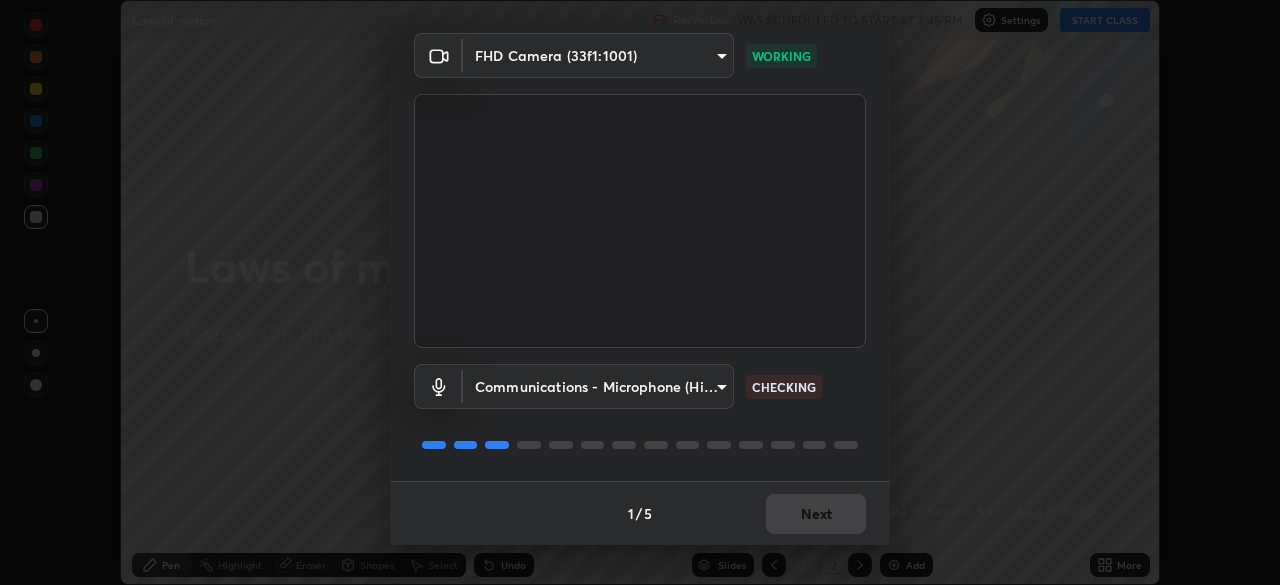 click on "1 / 5 Next" at bounding box center (640, 513) 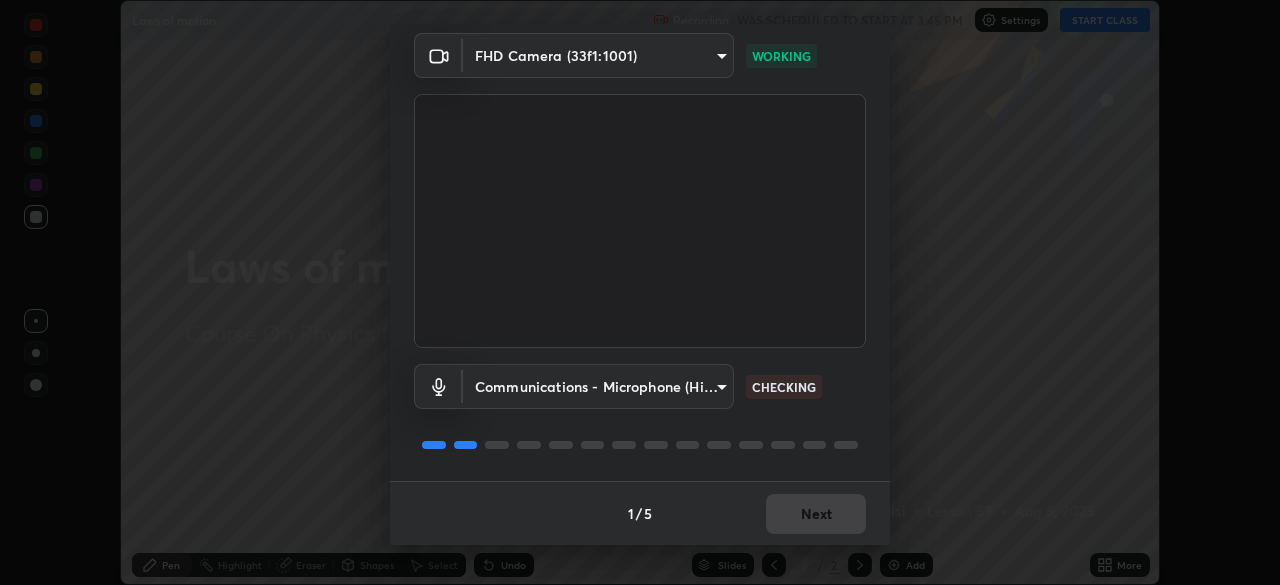 click on "1 / 5 Next" at bounding box center [640, 513] 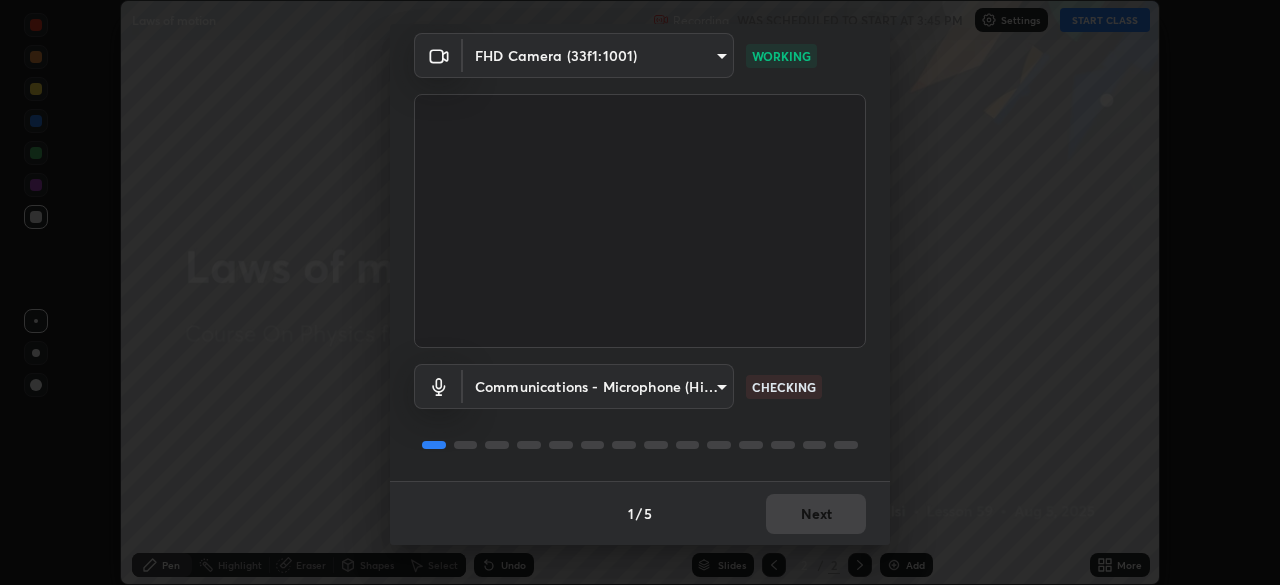 click on "1 / 5 Next" at bounding box center [640, 513] 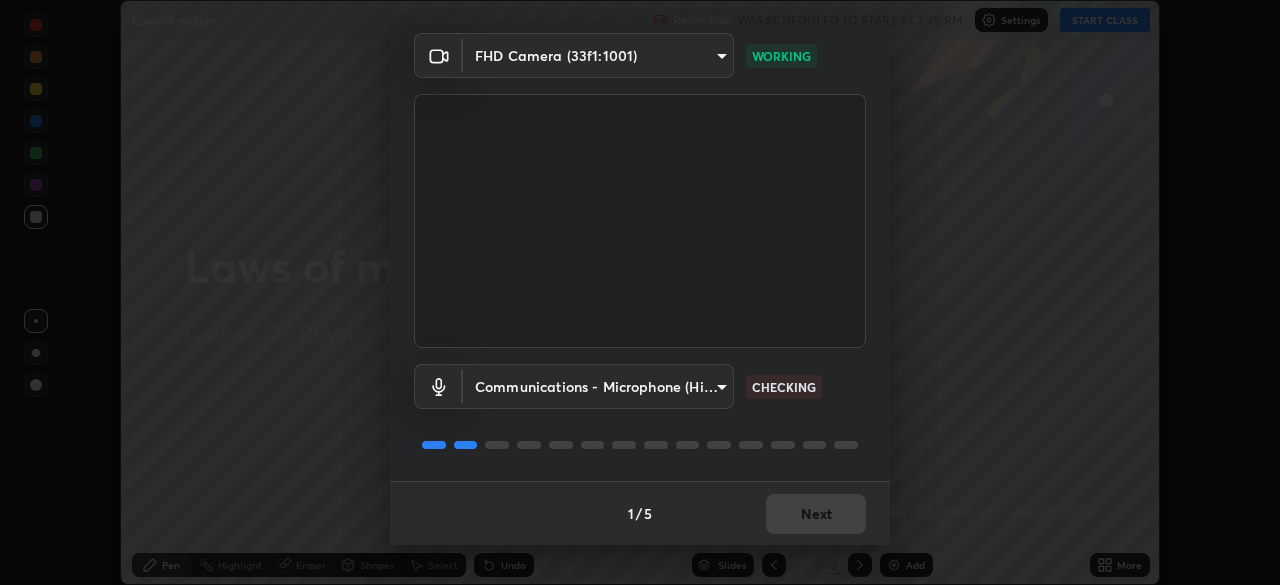 click on "1 / 5 Next" at bounding box center (640, 513) 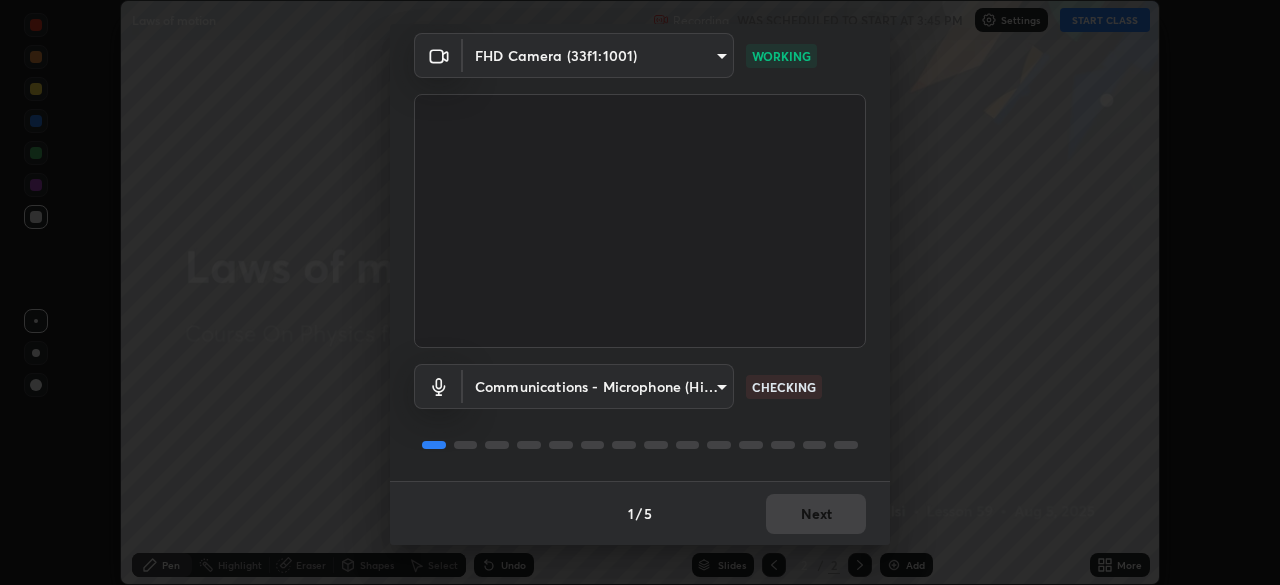 click on "1 / 5 Next" at bounding box center (640, 513) 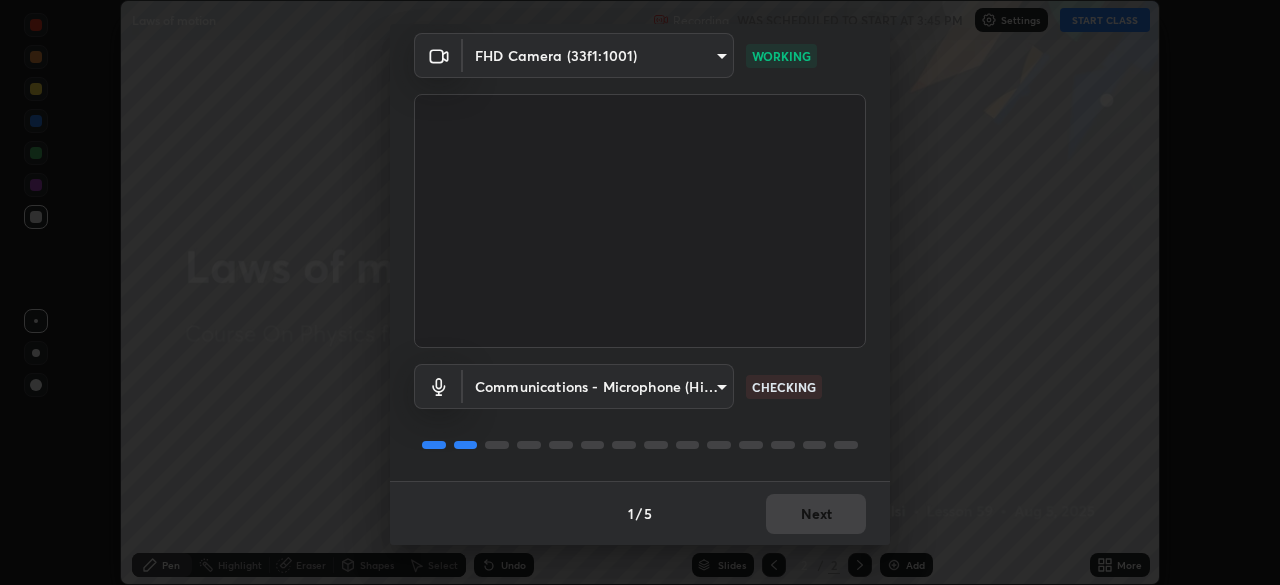 click on "1 / 5 Next" at bounding box center (640, 513) 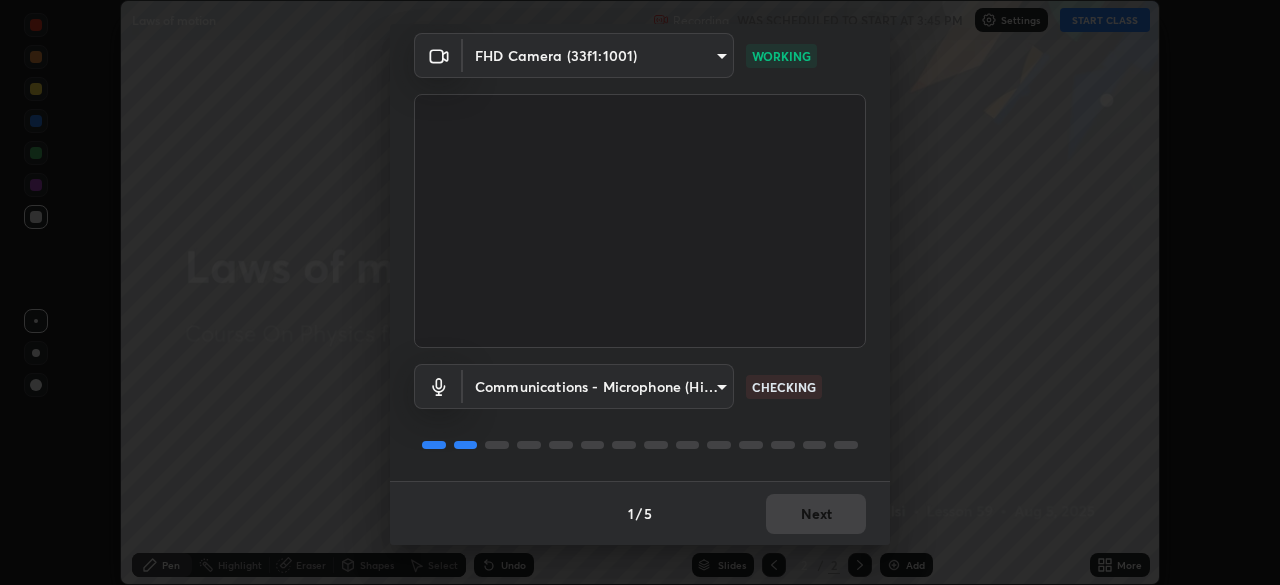 click on "Next" at bounding box center [816, 514] 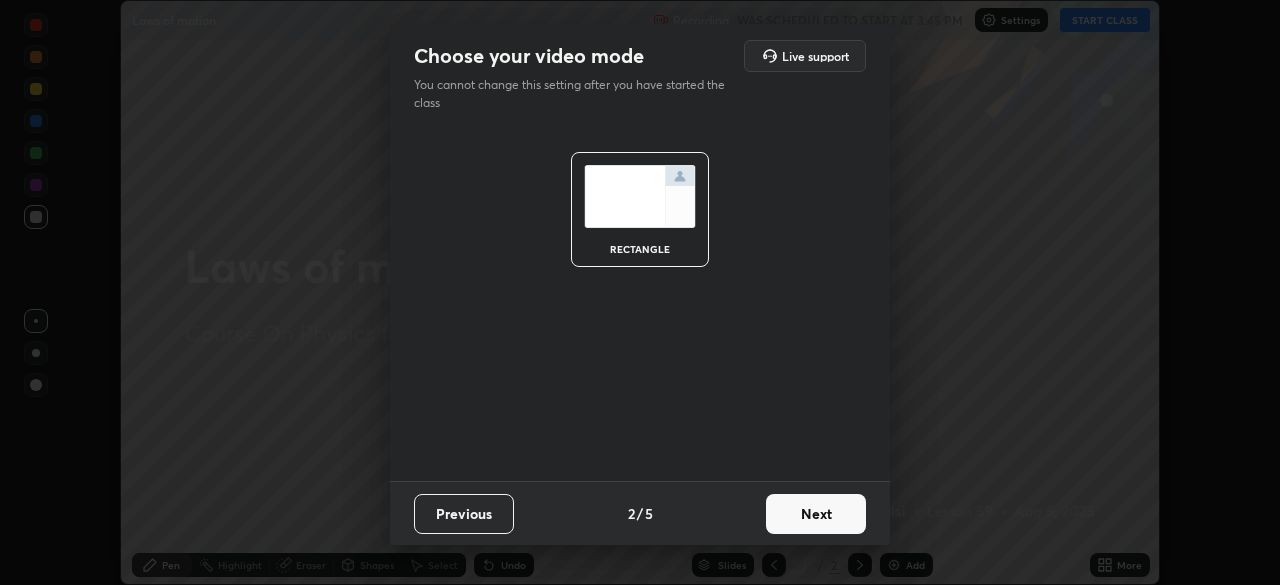scroll, scrollTop: 0, scrollLeft: 0, axis: both 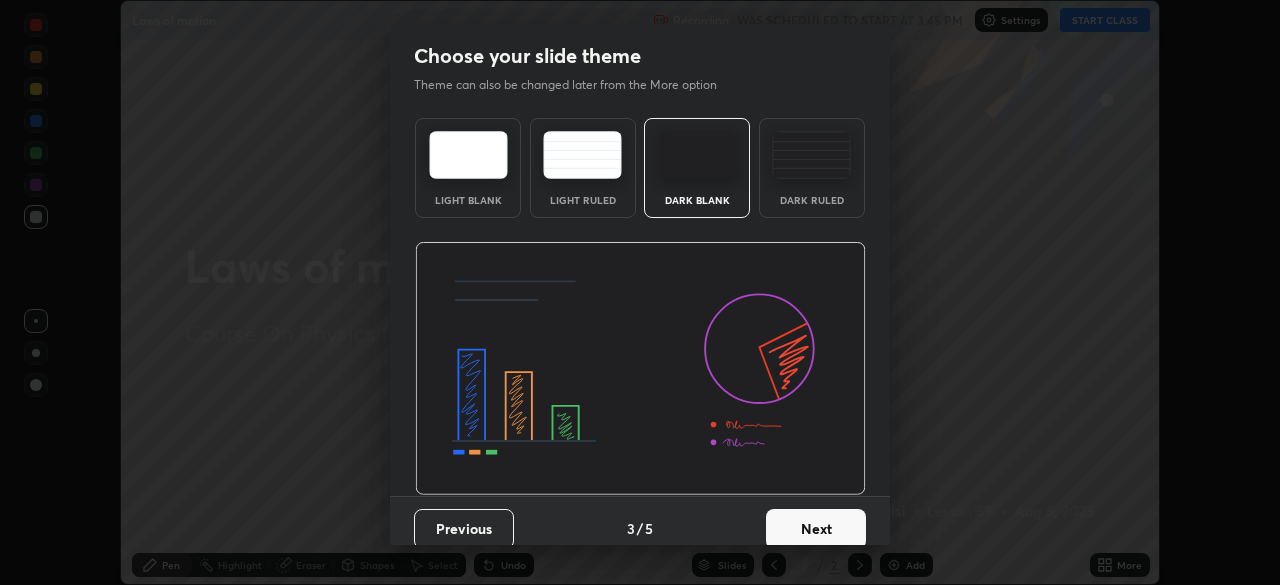 click on "Next" at bounding box center (816, 529) 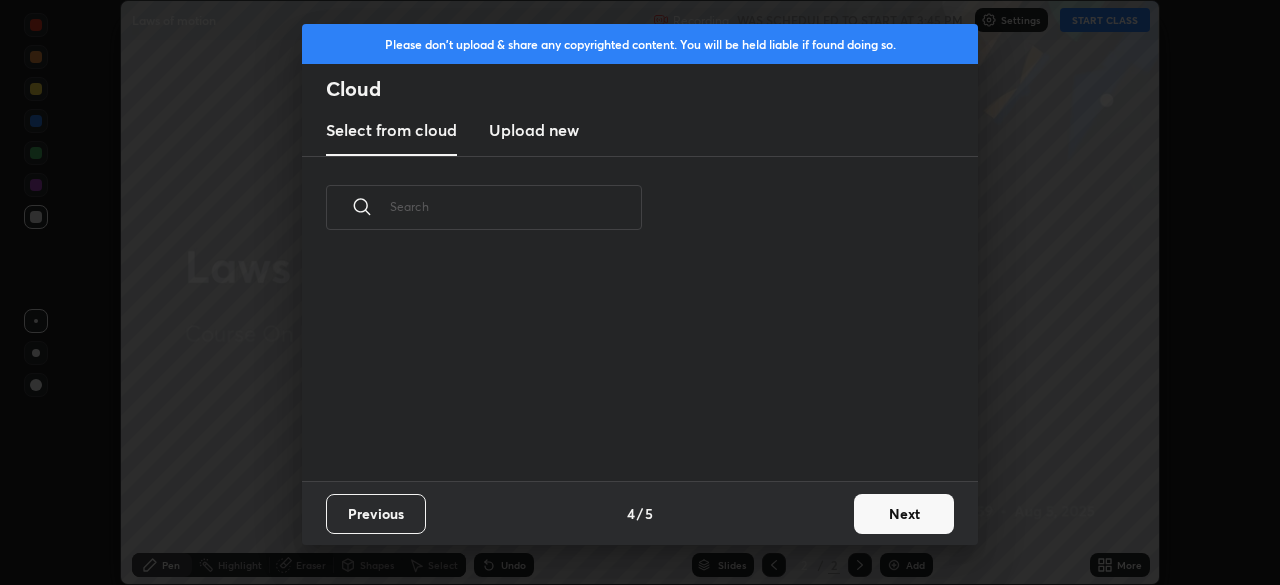 click on "Previous 4 / 5 Next" at bounding box center [640, 513] 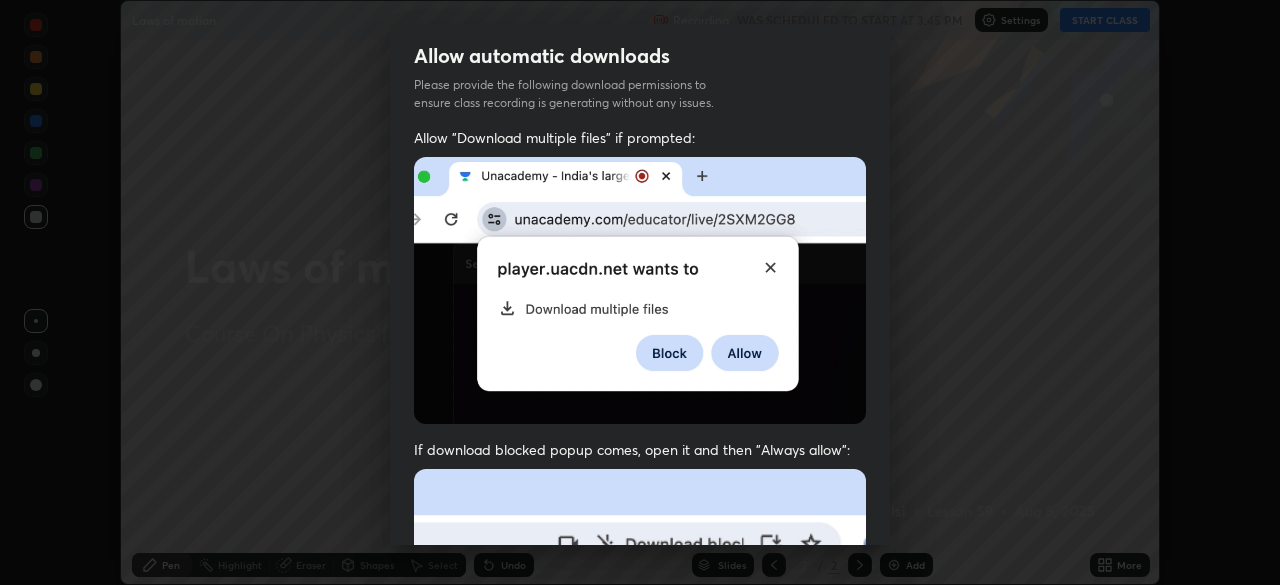 click on "Allow "Download multiple files" if prompted: If download blocked popup comes, open it and then "Always allow": I agree that if I don't provide required permissions, class recording will not be generated" at bounding box center (640, 549) 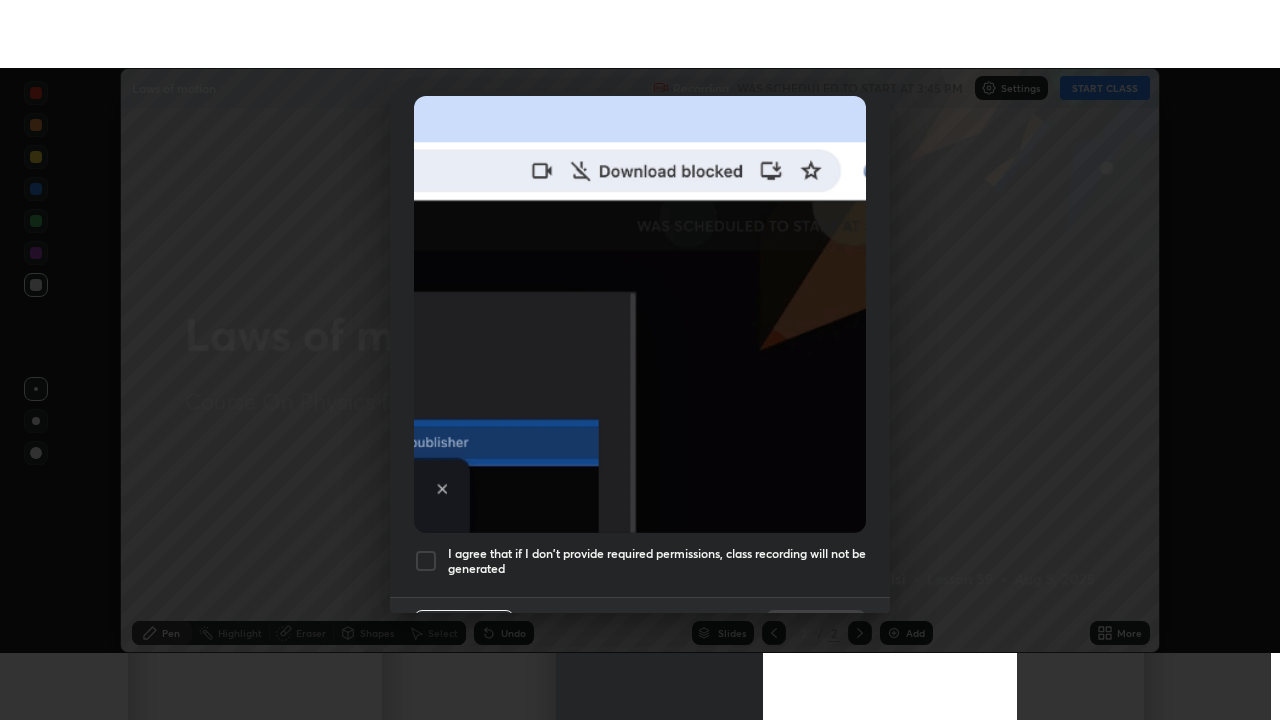 scroll, scrollTop: 479, scrollLeft: 0, axis: vertical 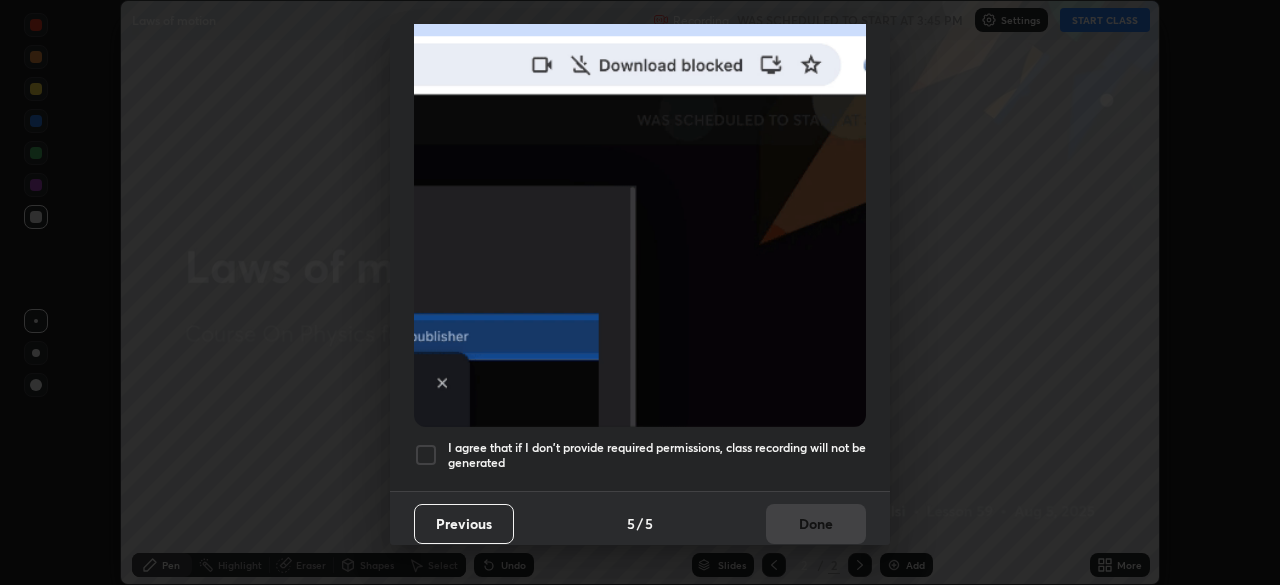 click on "I agree that if I don't provide required permissions, class recording will not be generated" at bounding box center (657, 455) 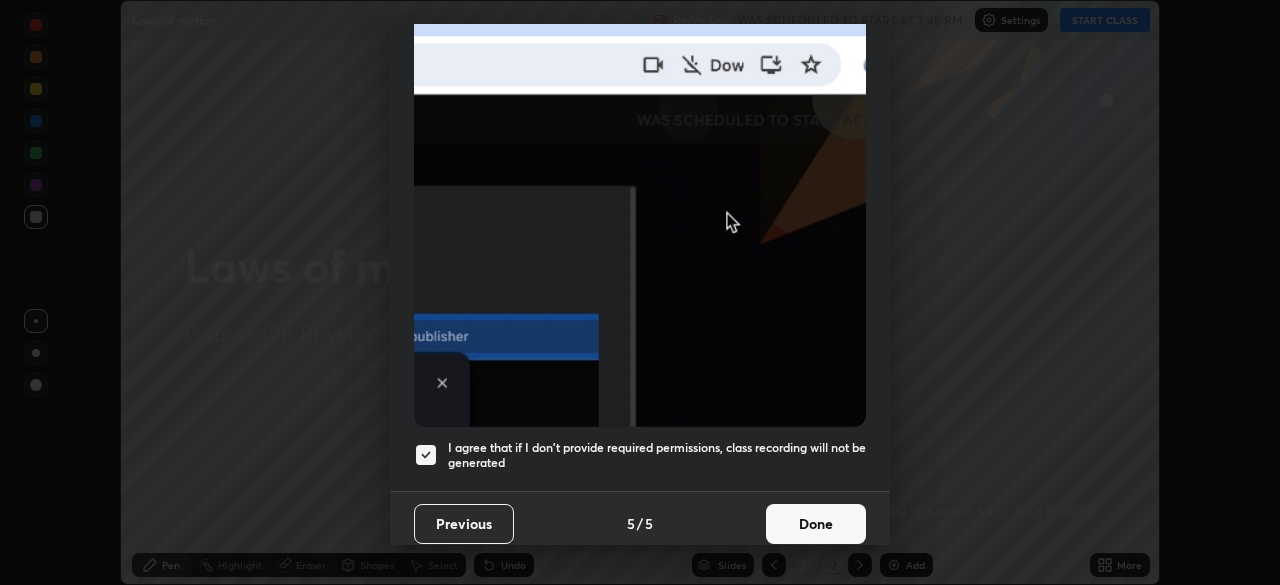 click on "Done" at bounding box center [816, 524] 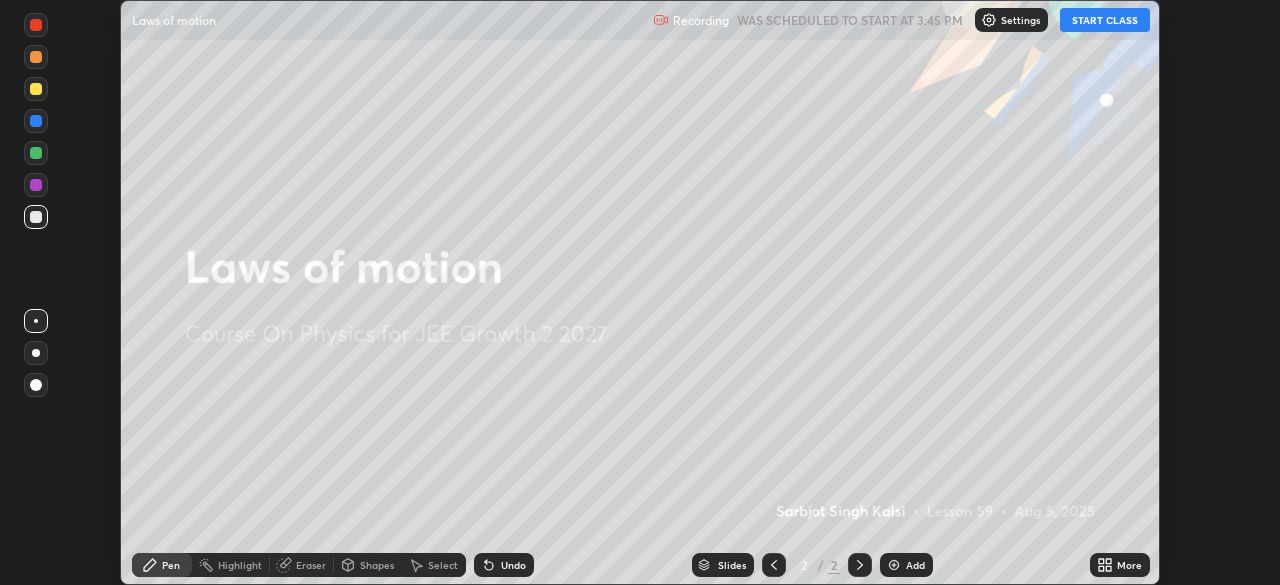 click on "More" at bounding box center [1129, 565] 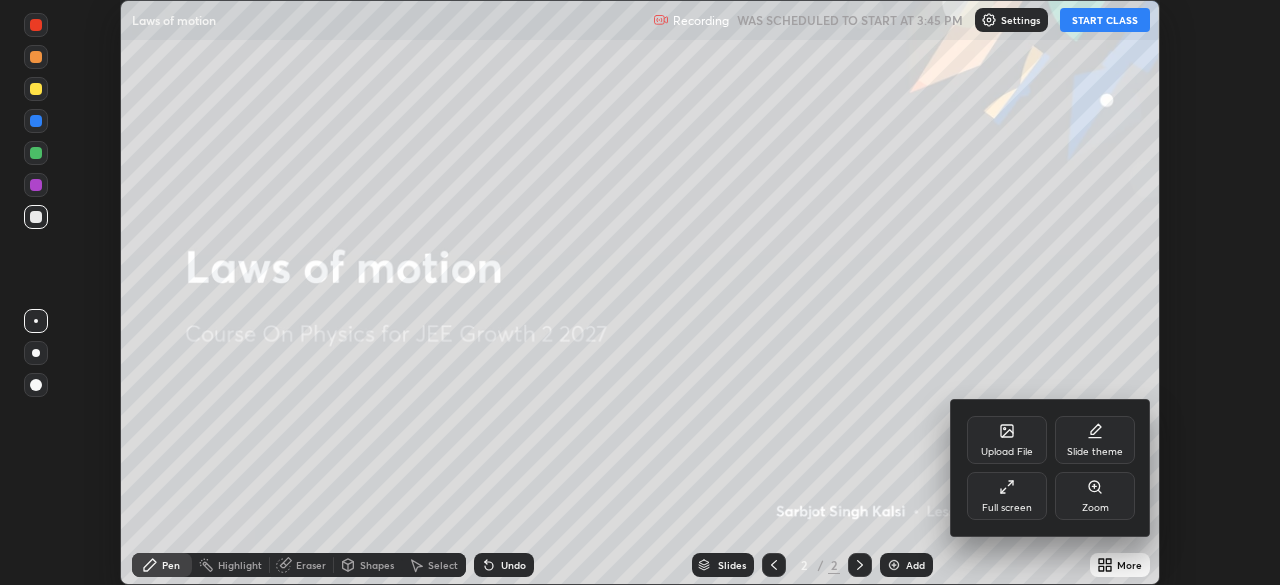 click on "Full screen" at bounding box center (1007, 496) 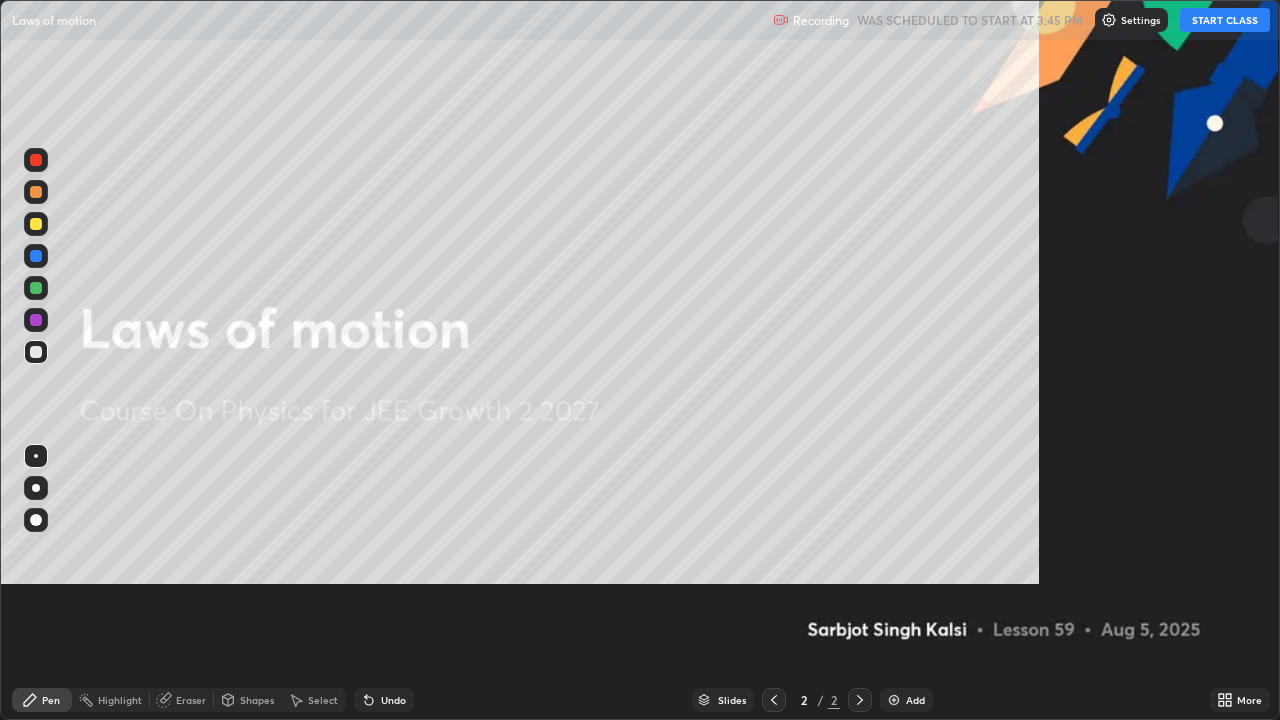 scroll, scrollTop: 99280, scrollLeft: 98720, axis: both 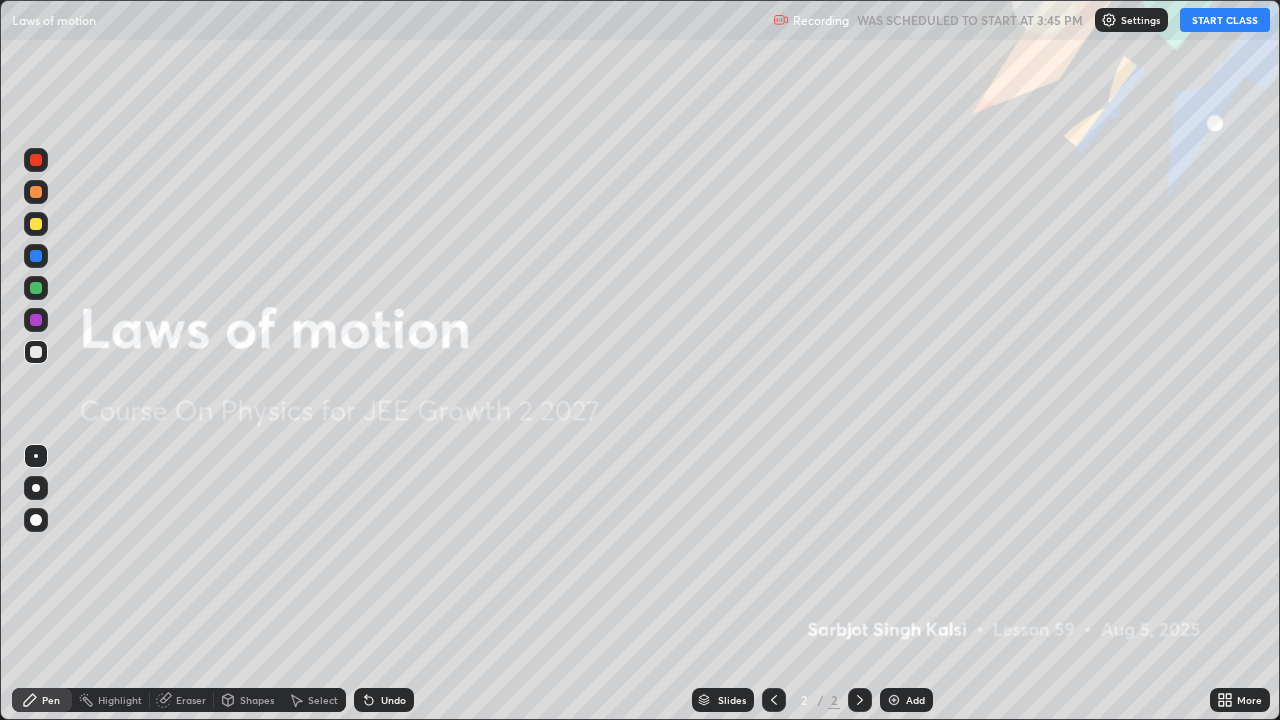 click at bounding box center [894, 700] 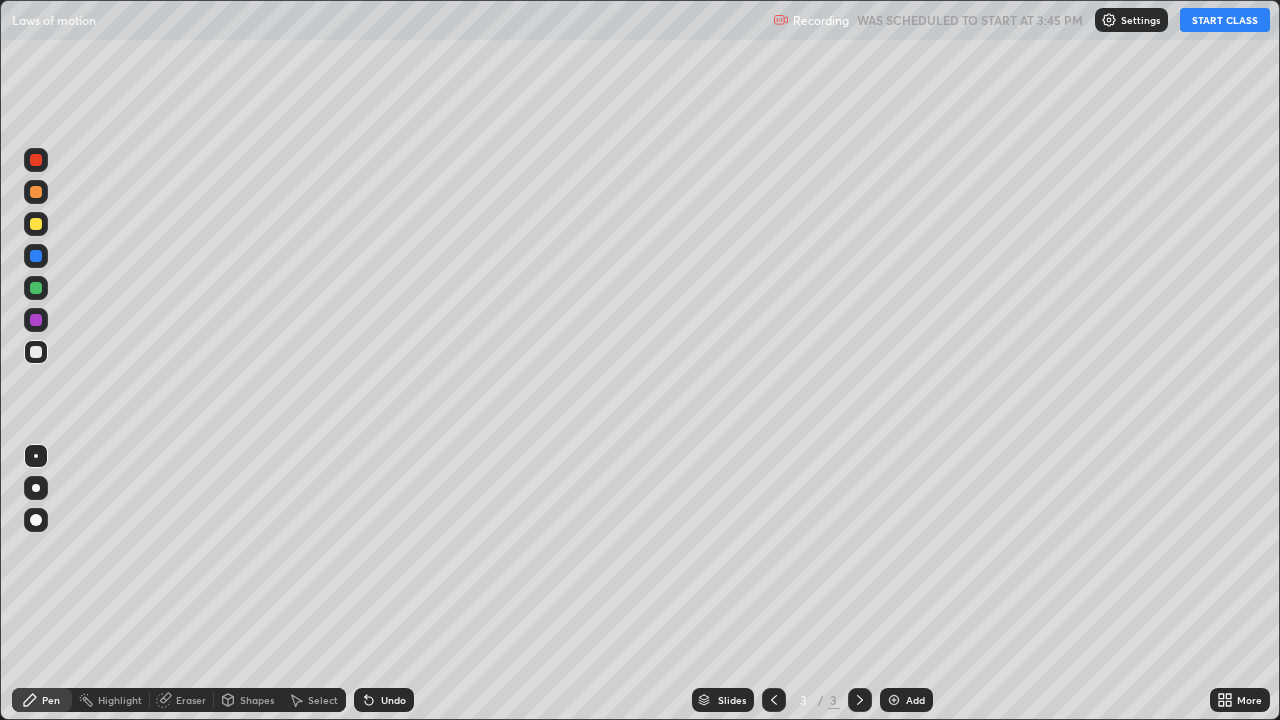 click on "START CLASS" at bounding box center (1225, 20) 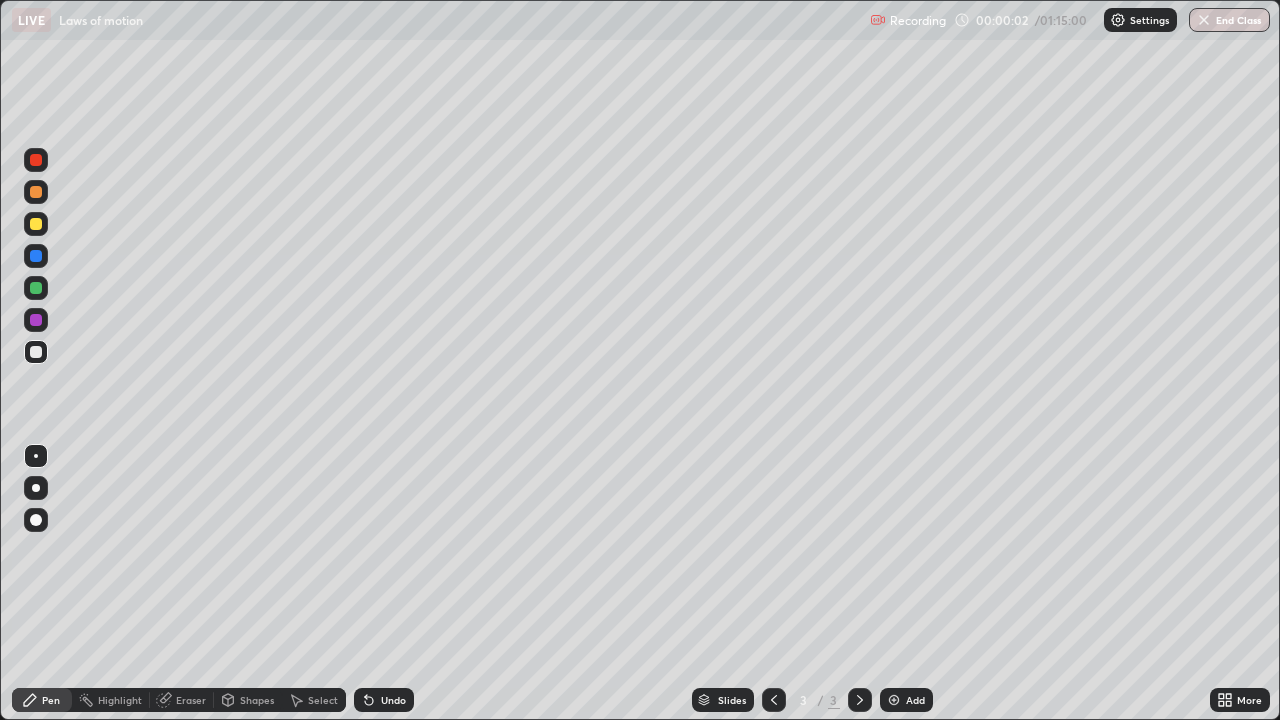 click at bounding box center [36, 352] 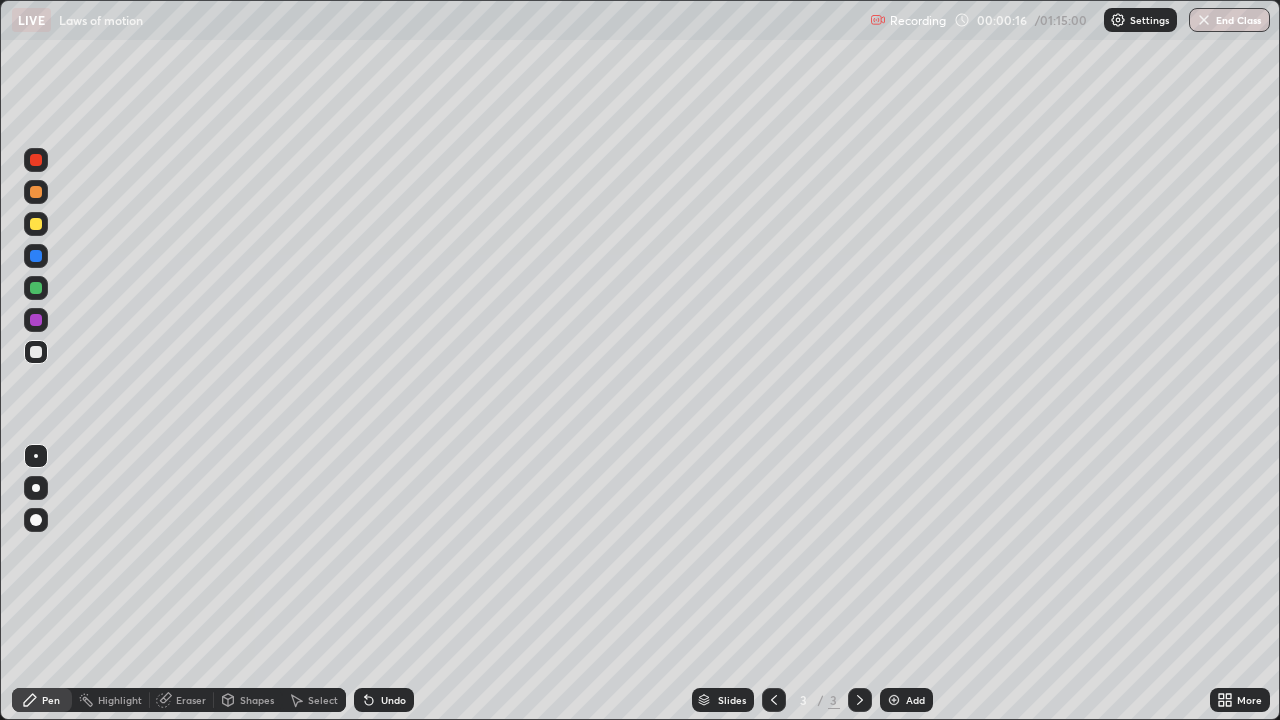 click at bounding box center [36, 224] 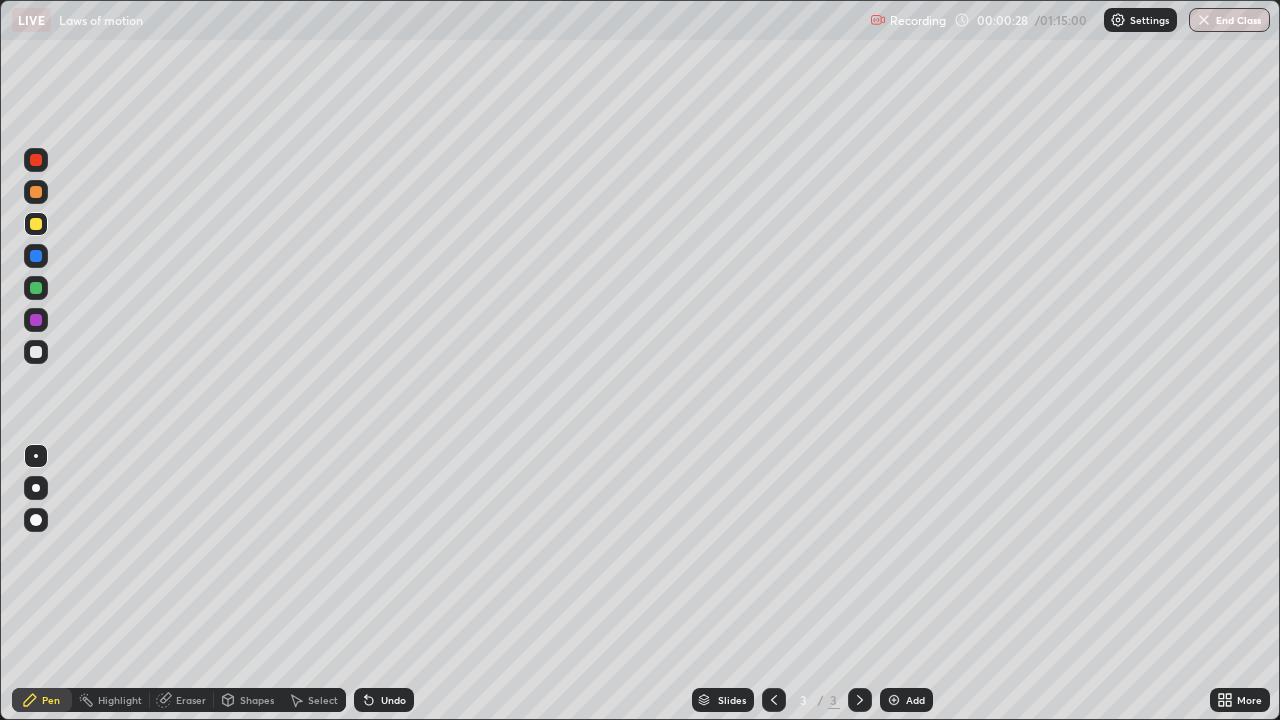 click at bounding box center [36, 352] 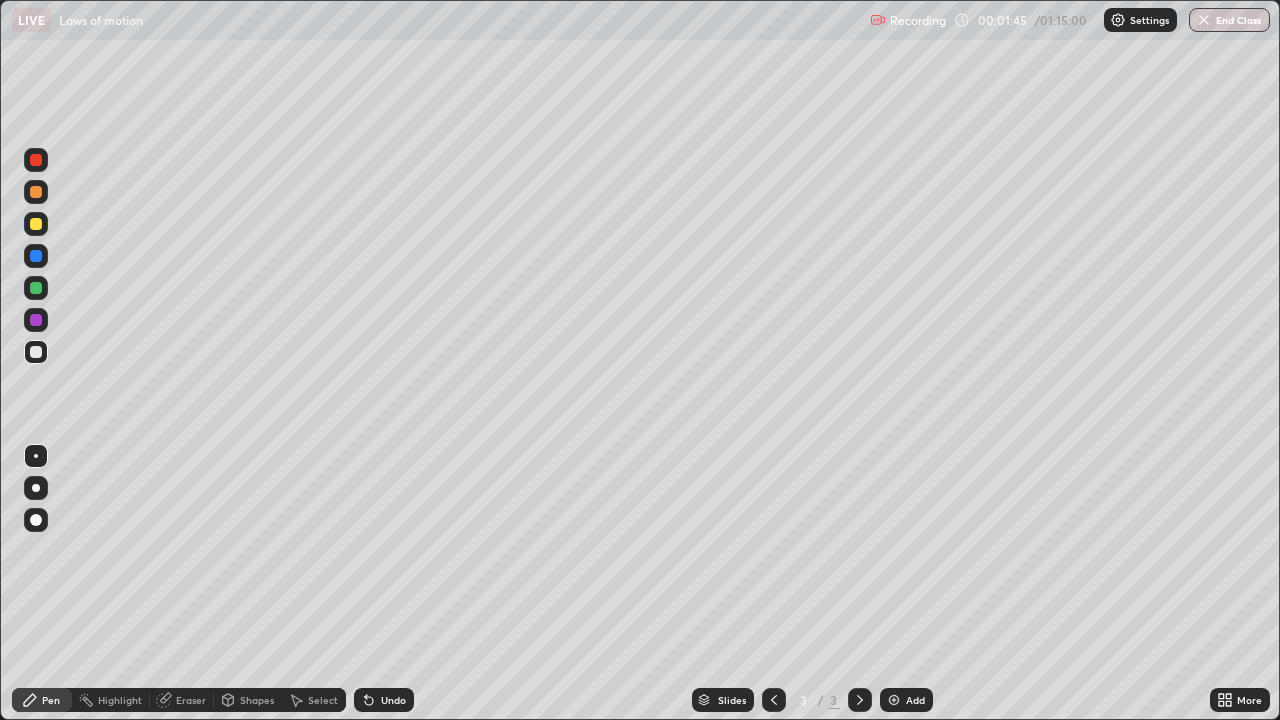 click at bounding box center [36, 224] 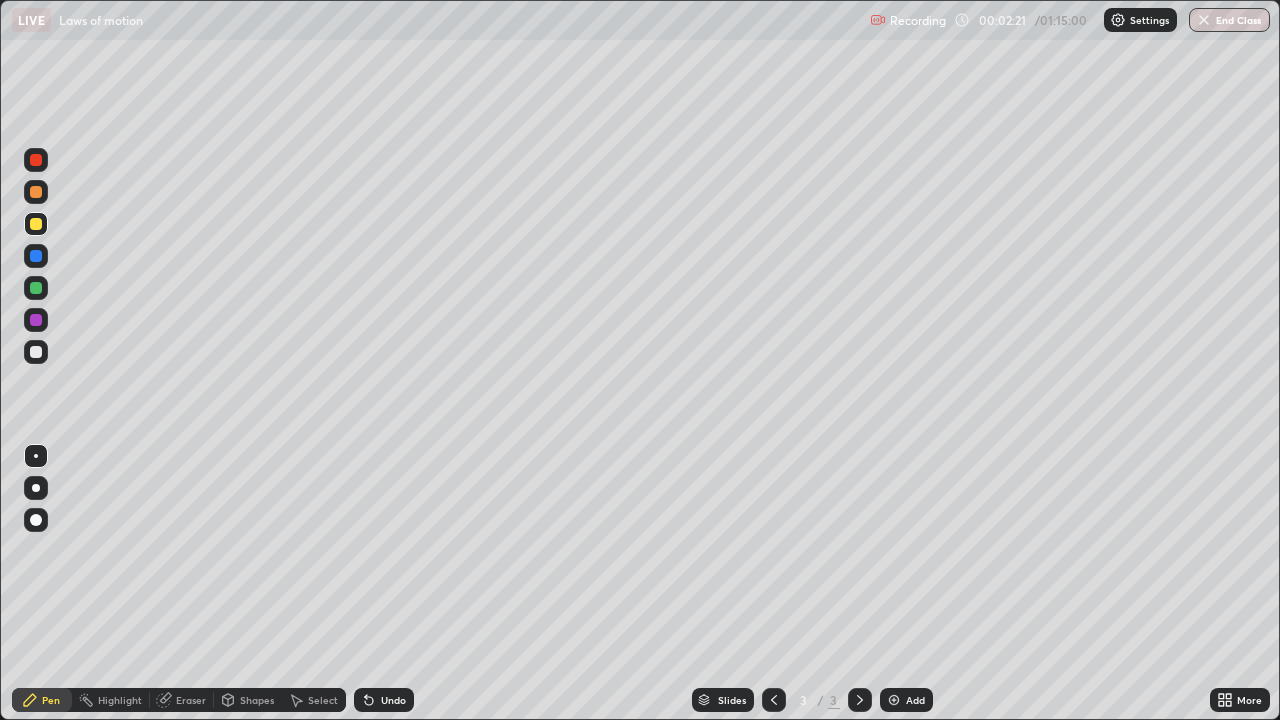 click at bounding box center [36, 352] 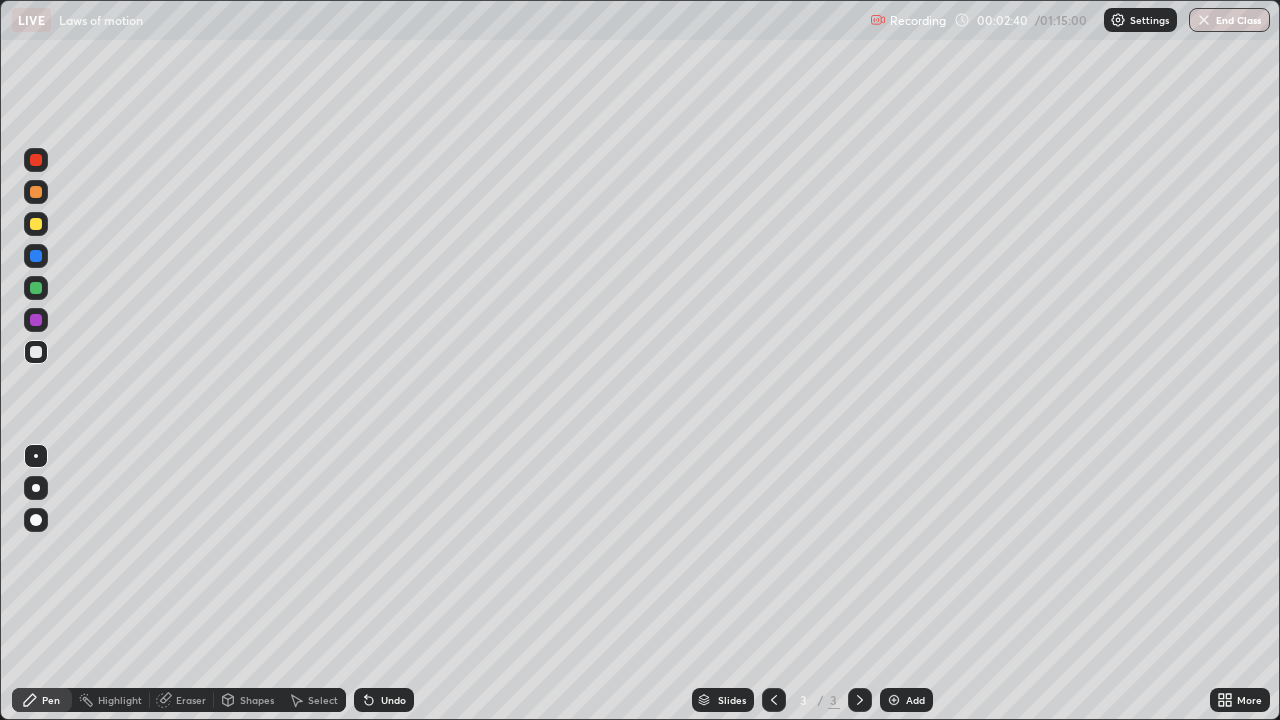 click on "Eraser" at bounding box center (191, 700) 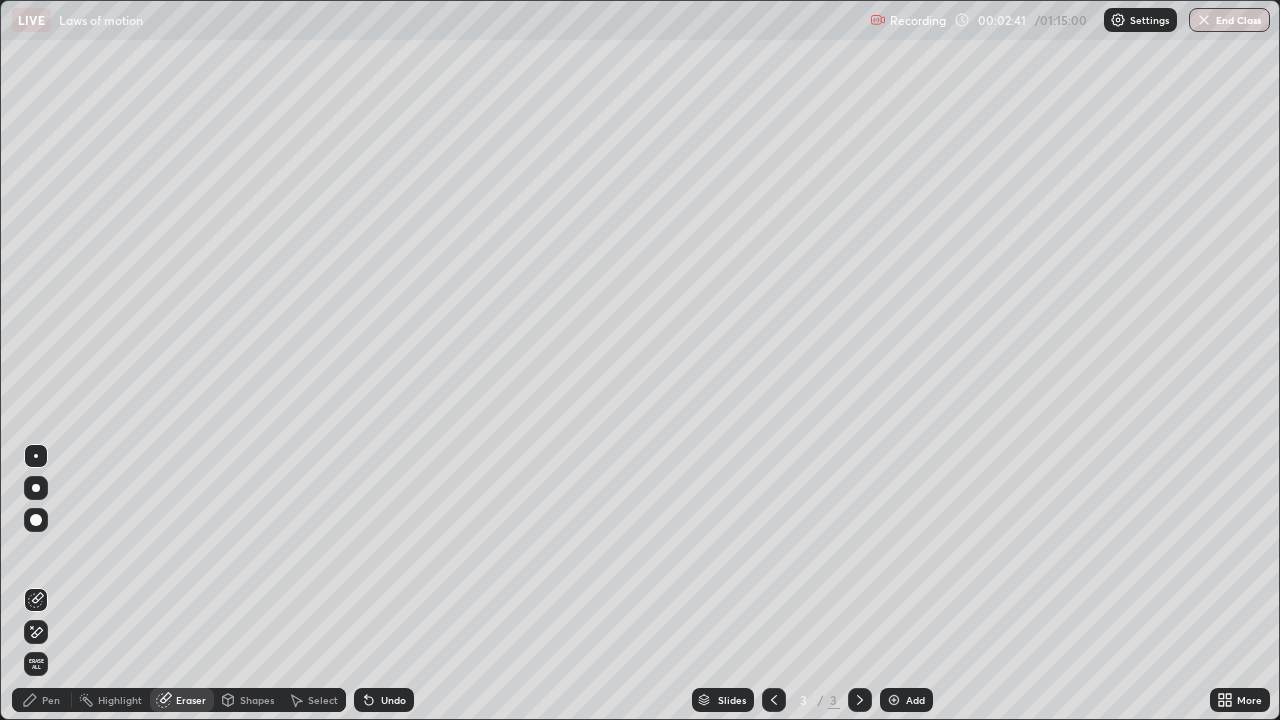 click 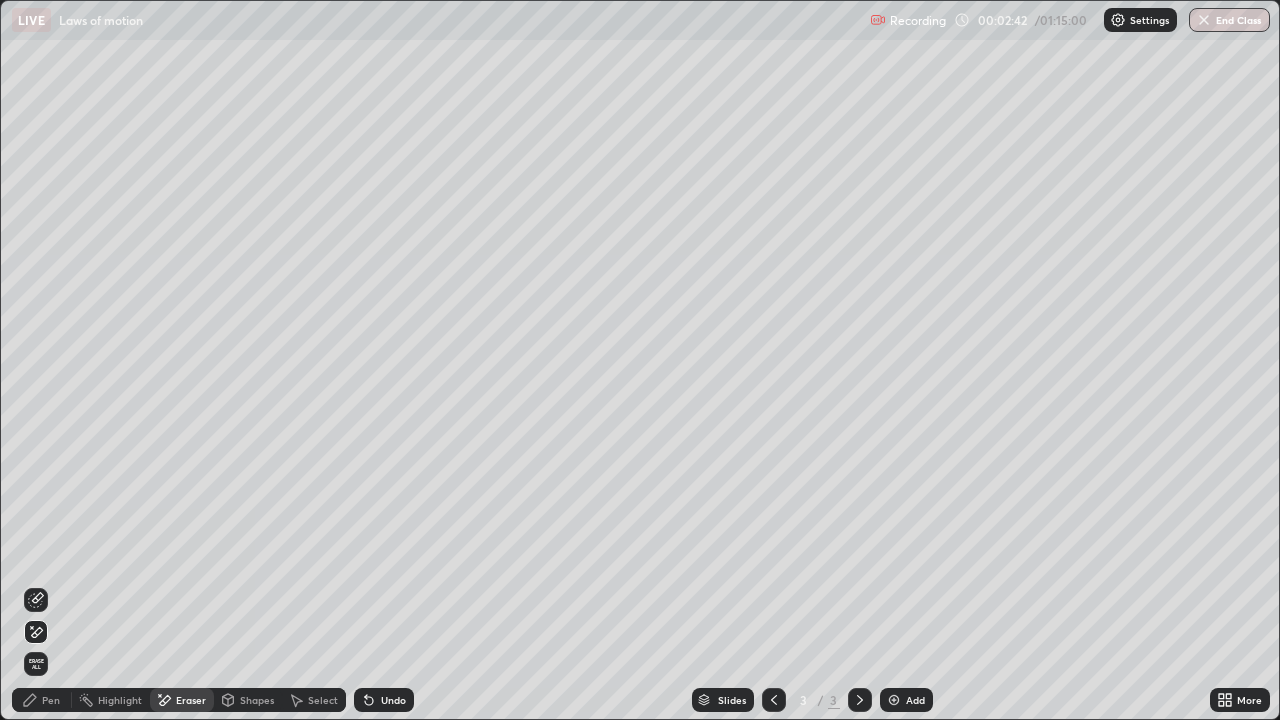 click on "Pen" at bounding box center (42, 700) 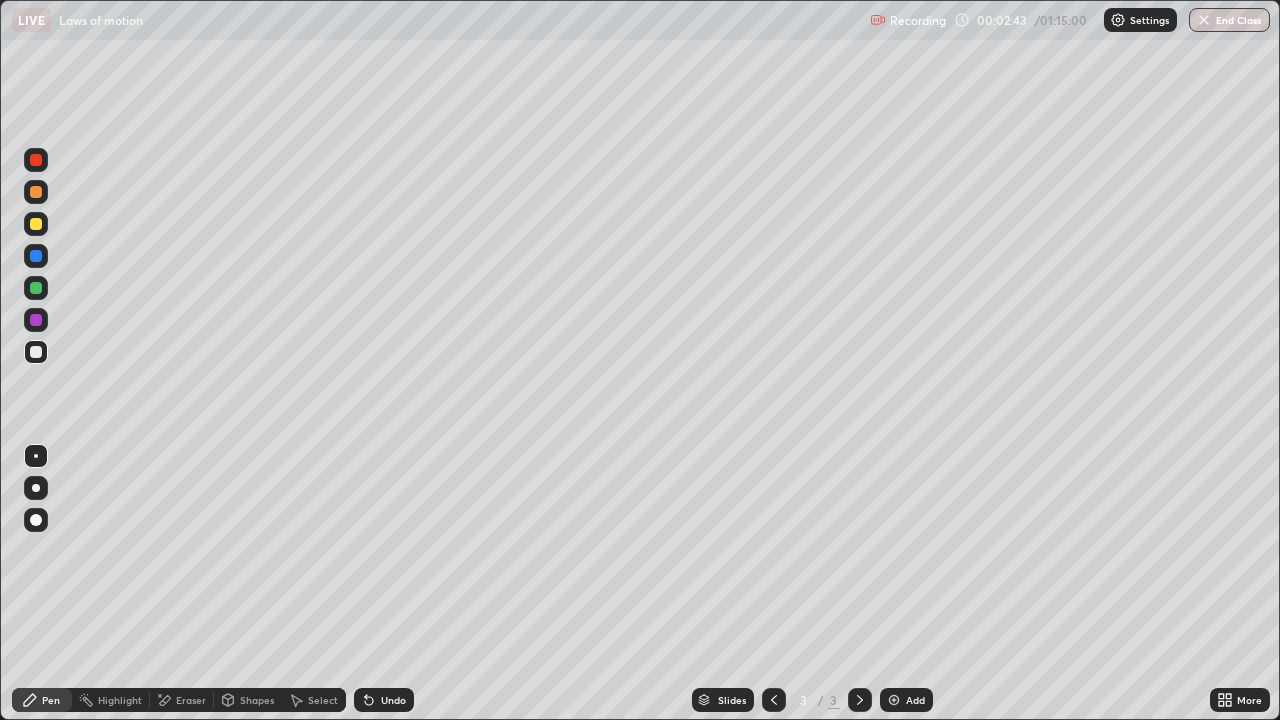 click at bounding box center (36, 224) 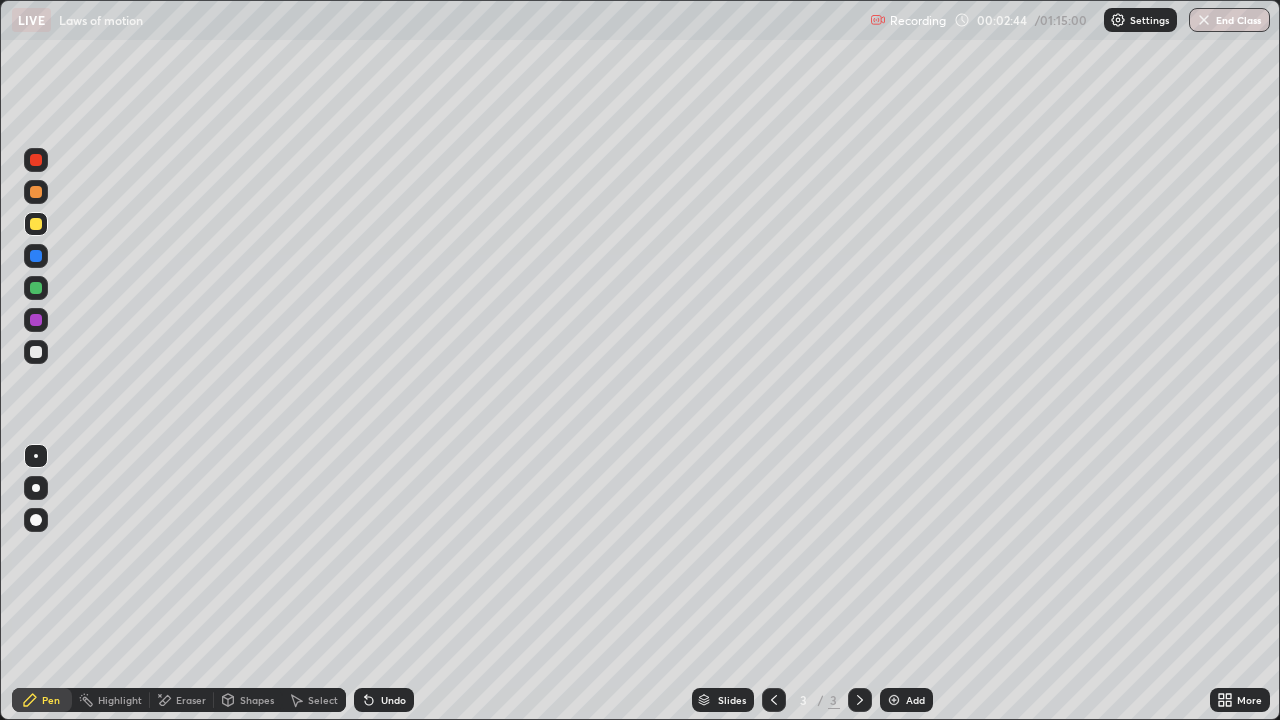 click at bounding box center [36, 288] 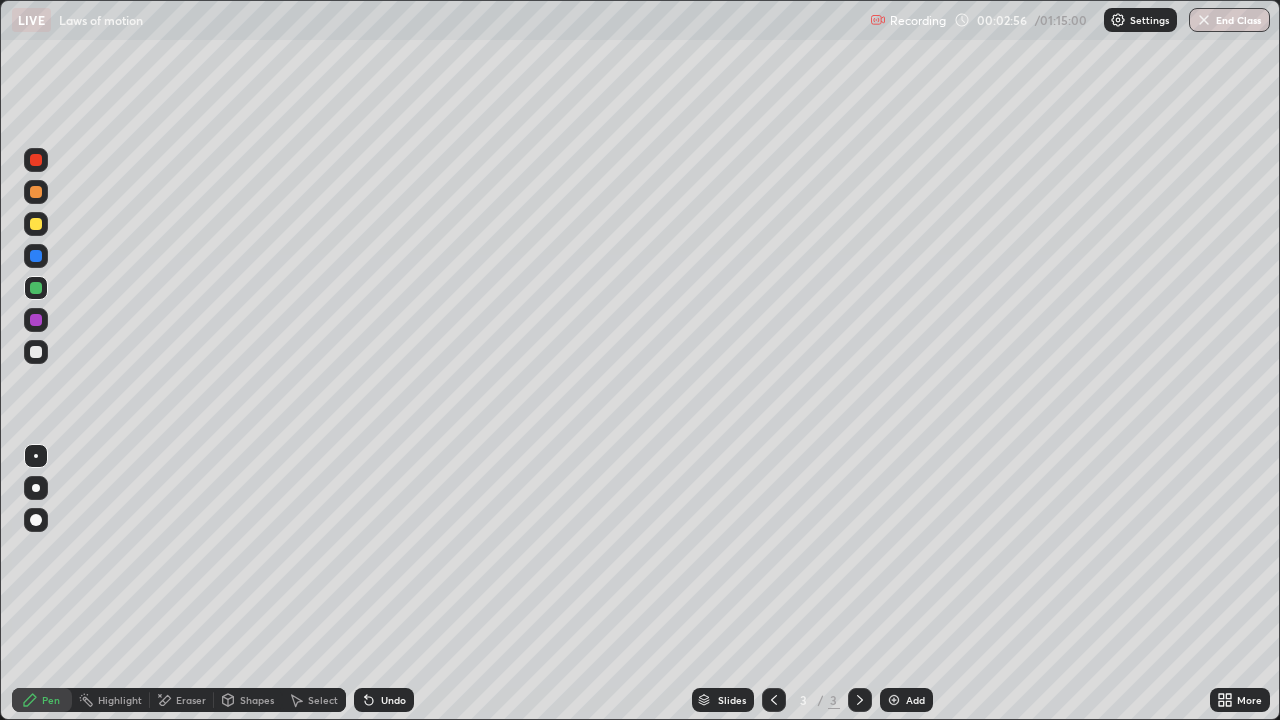 click at bounding box center (36, 352) 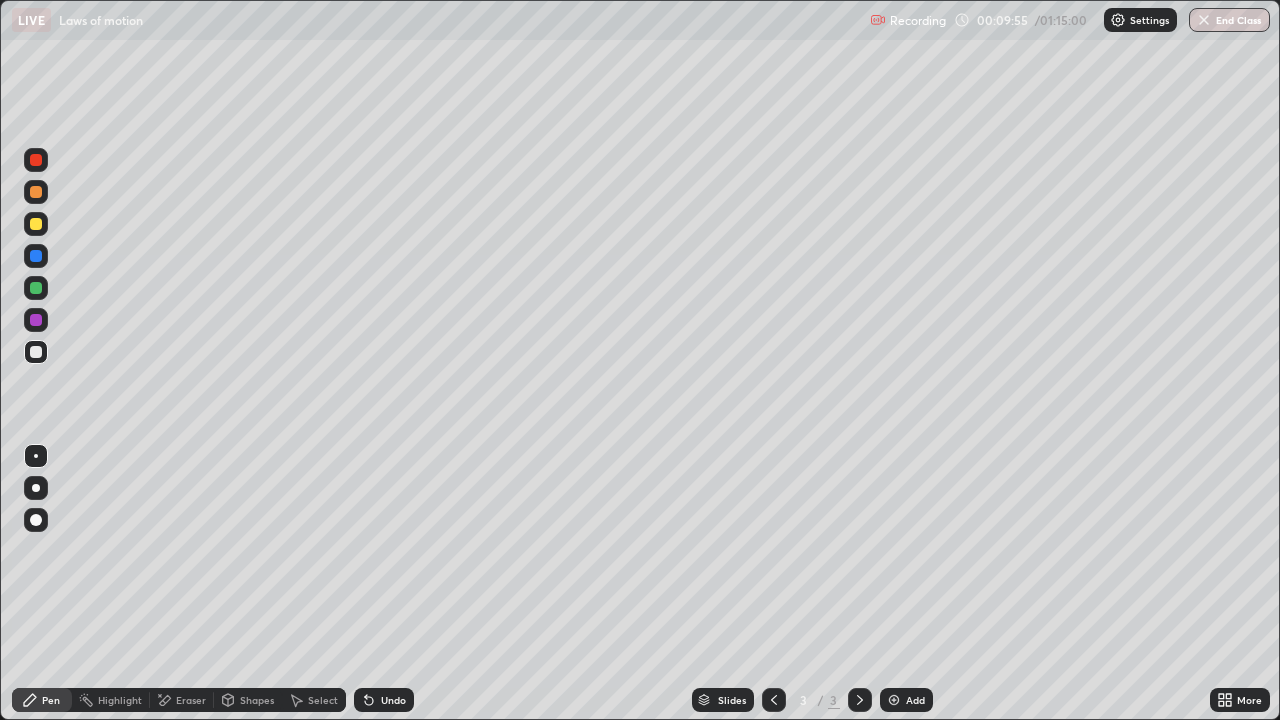 click on "Add" at bounding box center (906, 700) 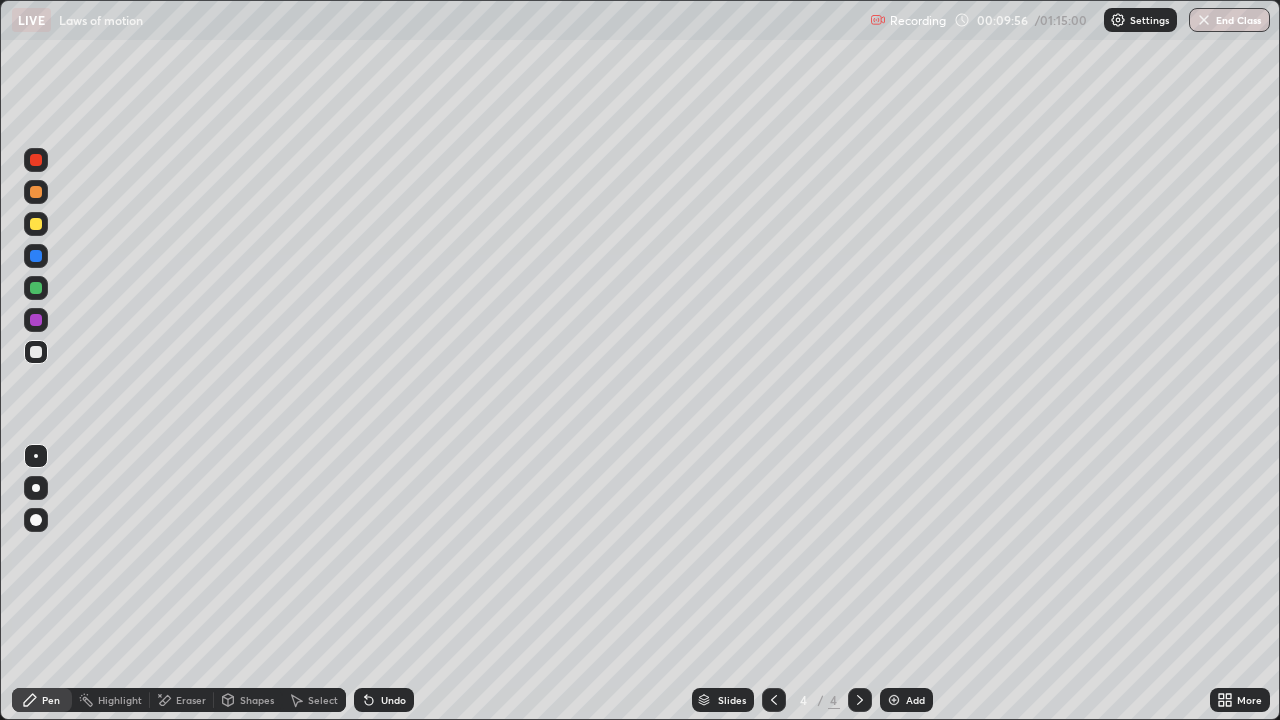 click at bounding box center [36, 352] 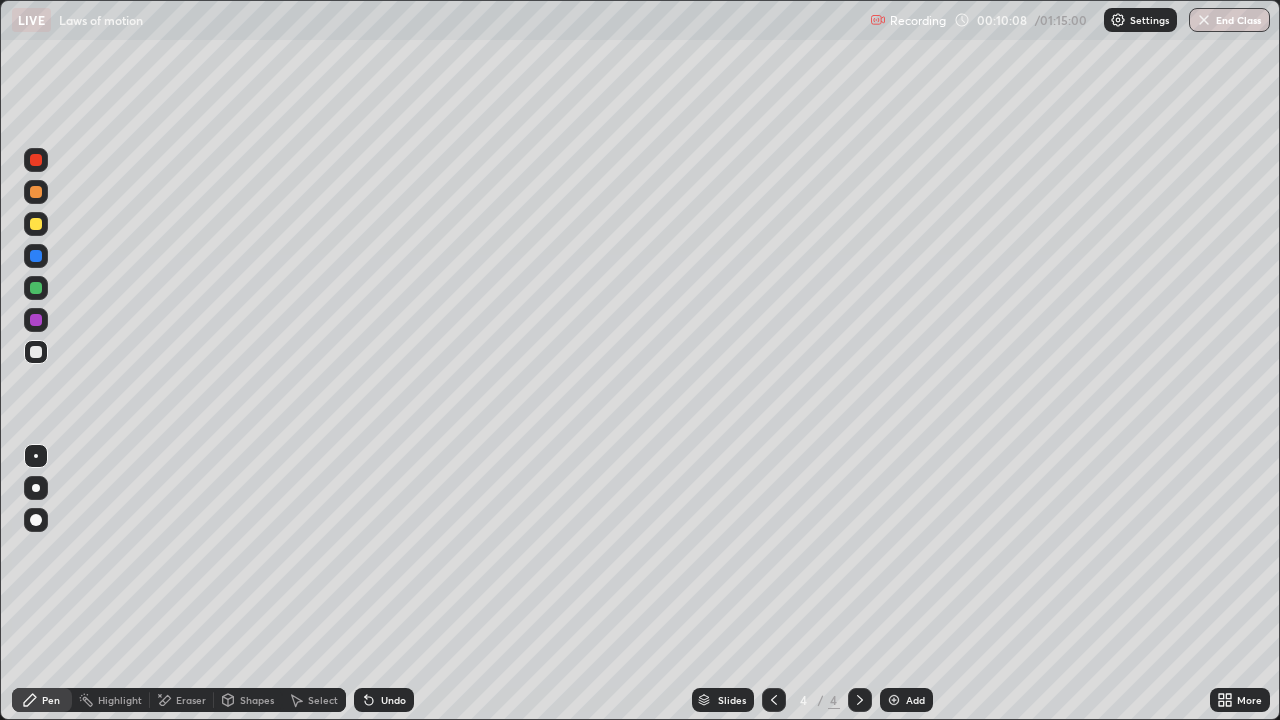 click at bounding box center (36, 224) 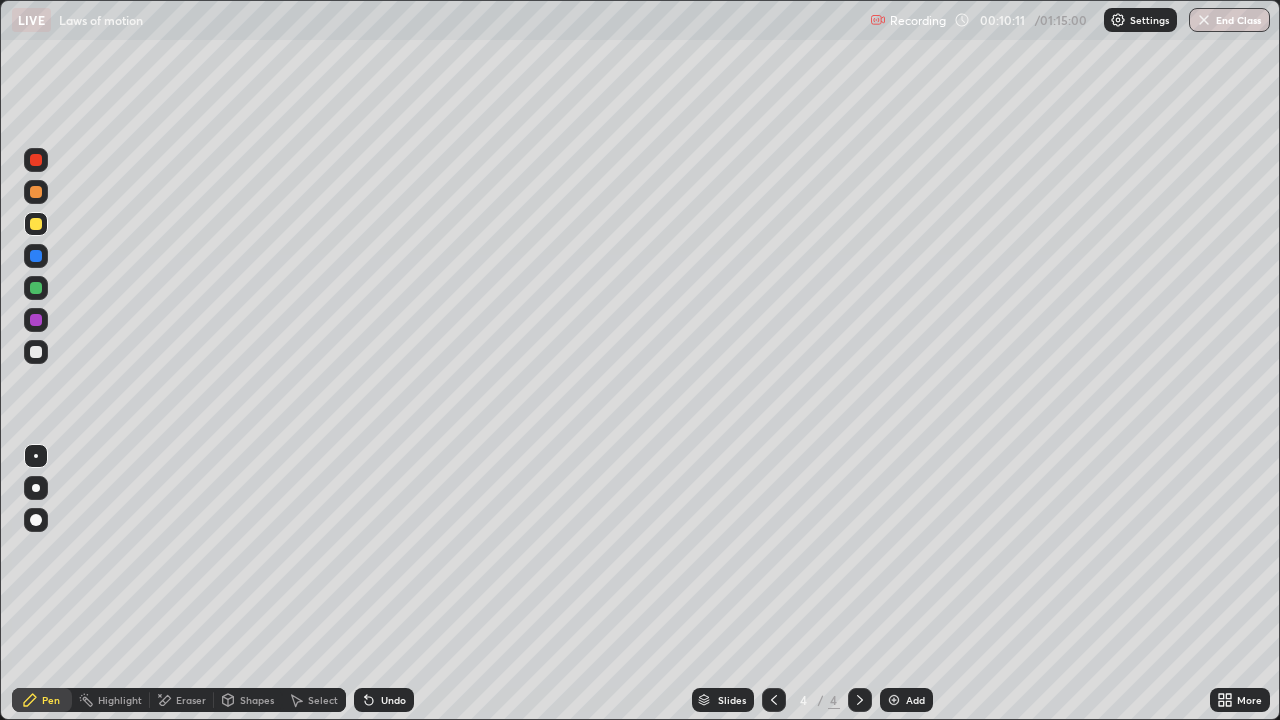 click at bounding box center [36, 352] 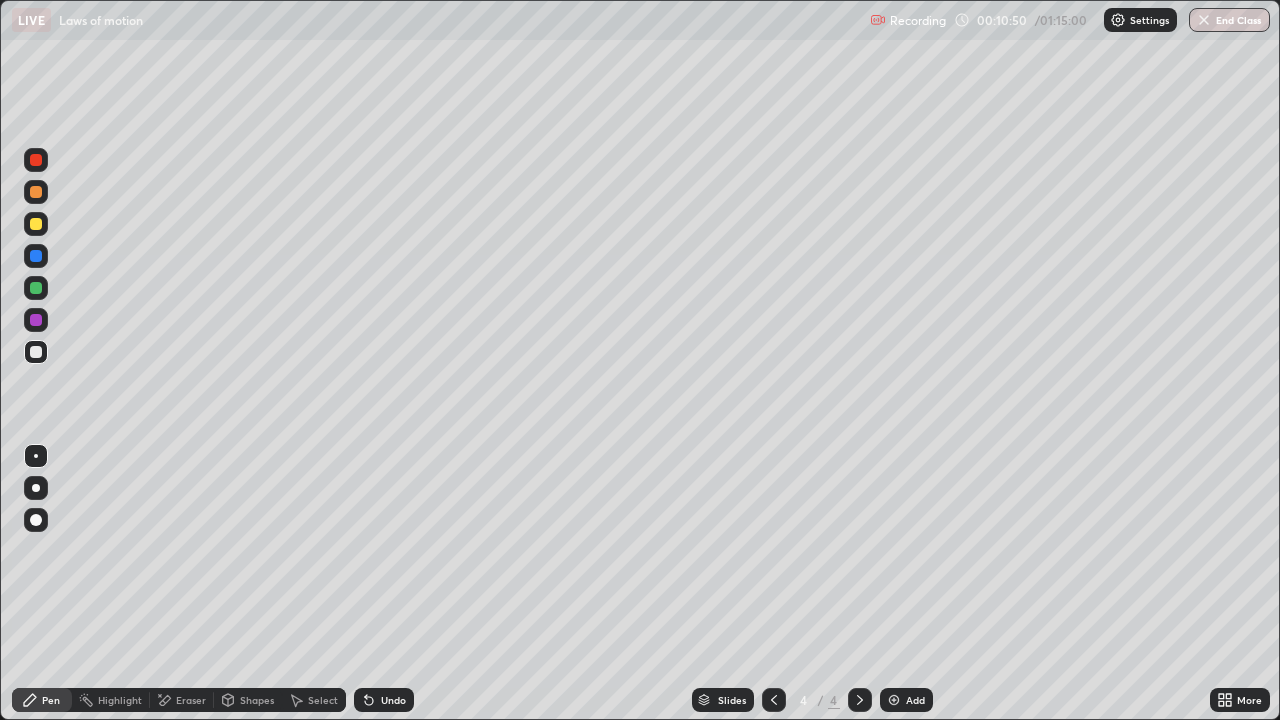 click at bounding box center [36, 288] 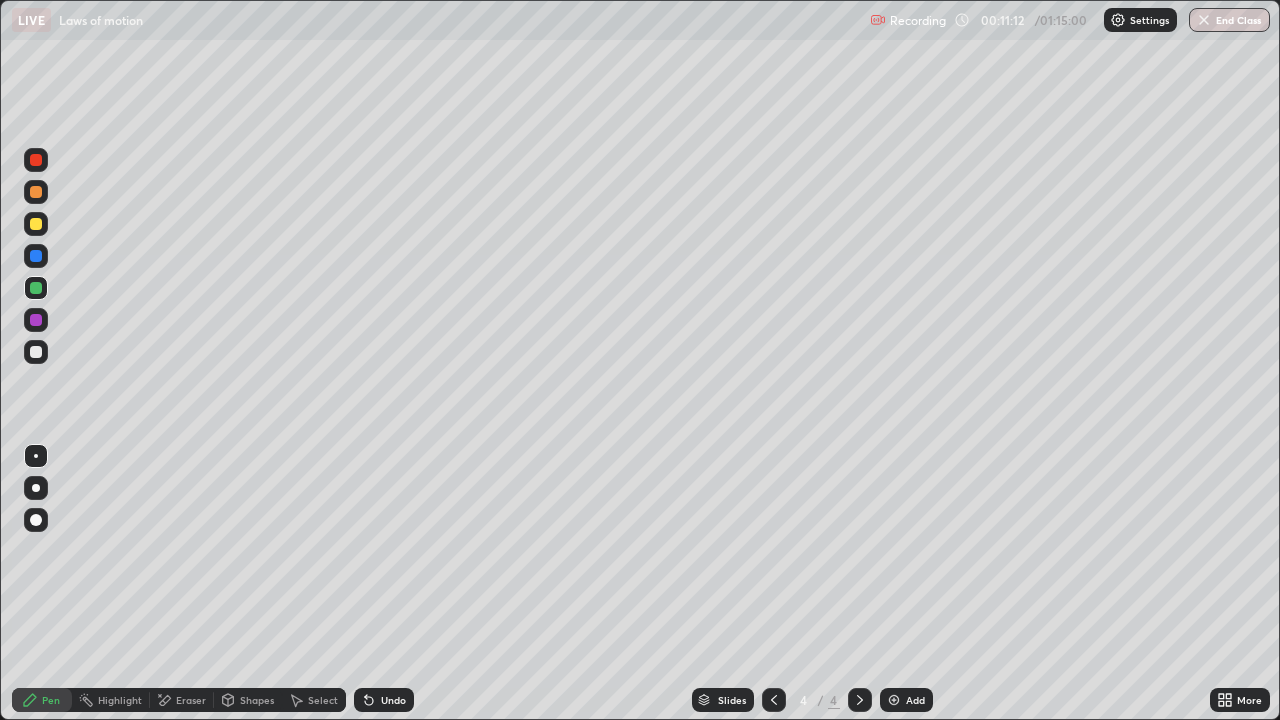 click at bounding box center [36, 352] 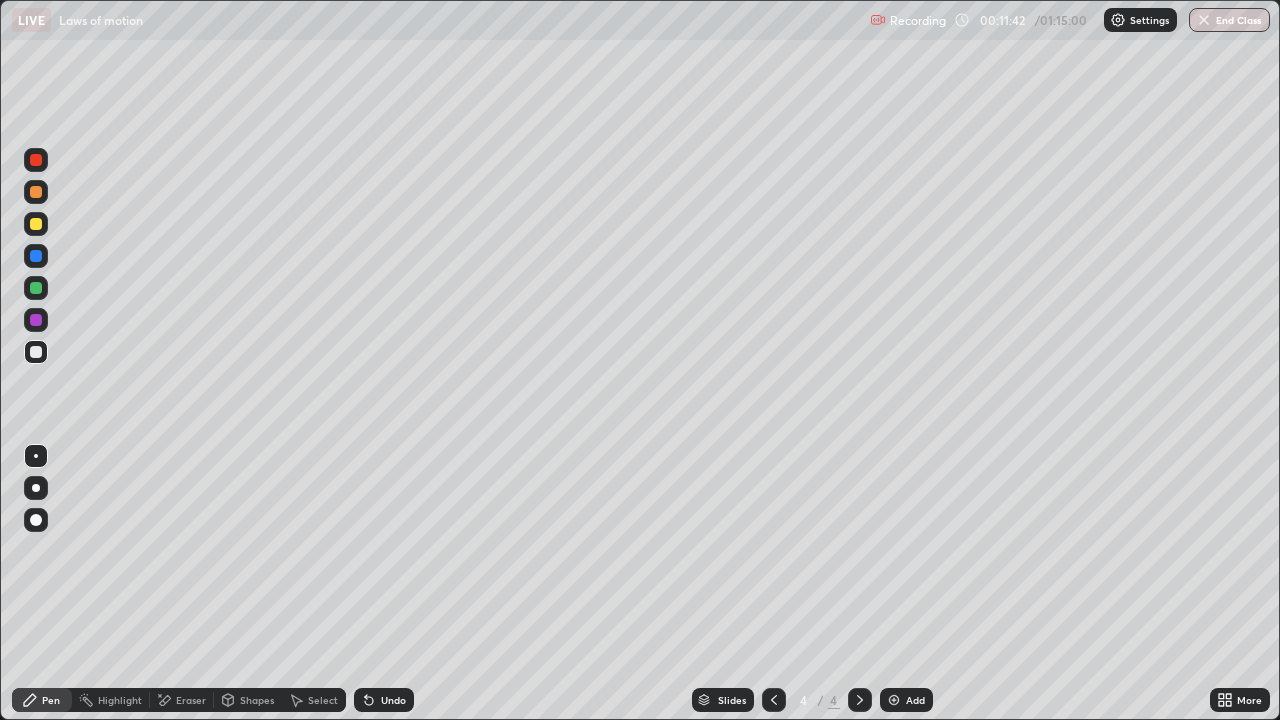 click 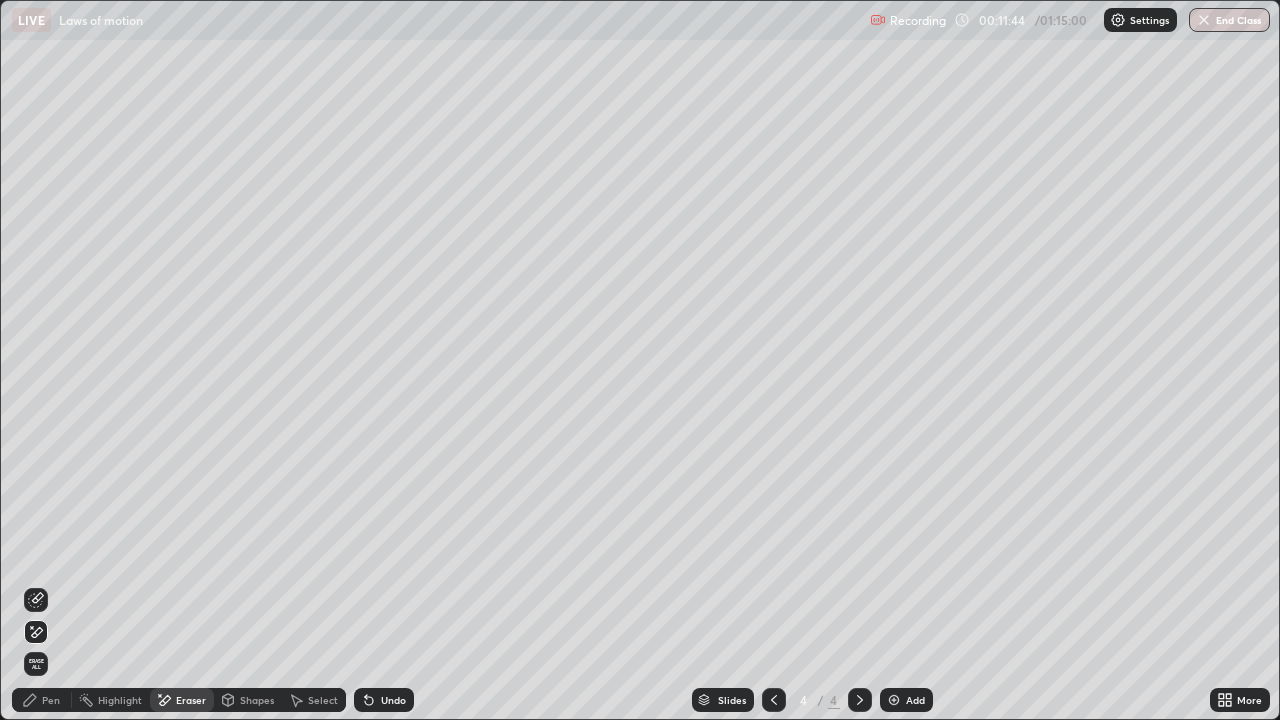 click 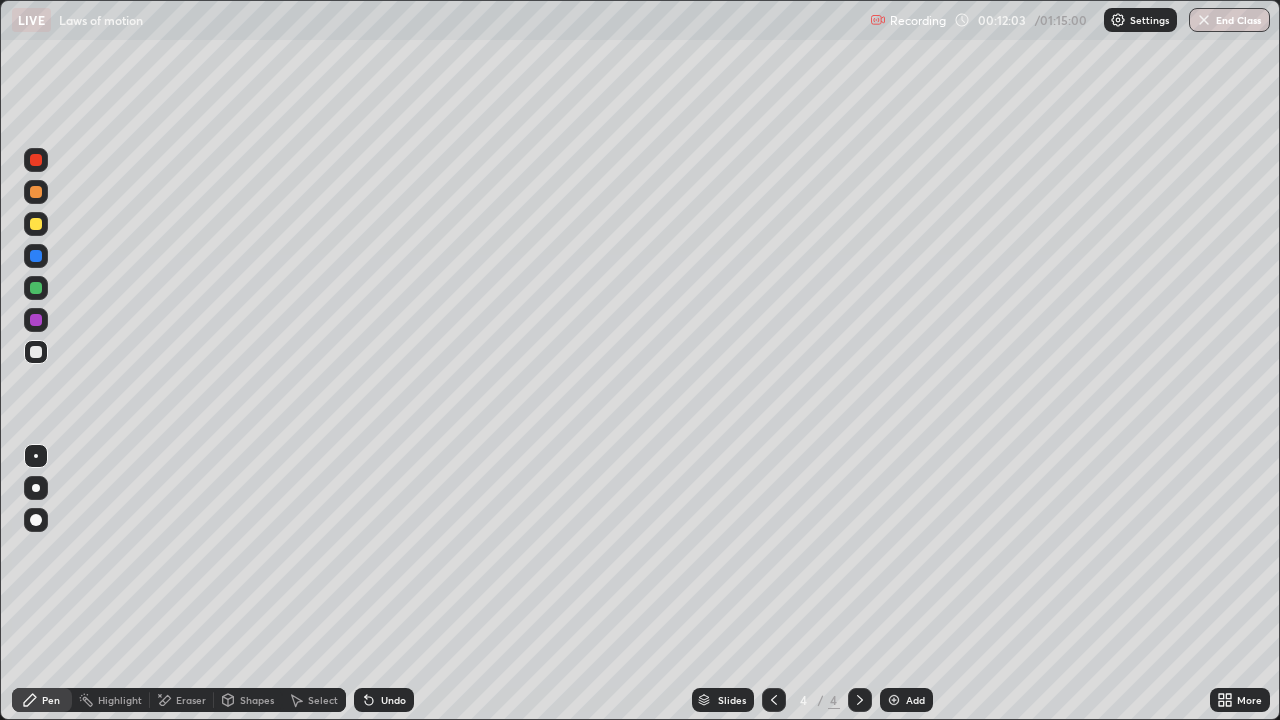 click on "Eraser" at bounding box center (191, 700) 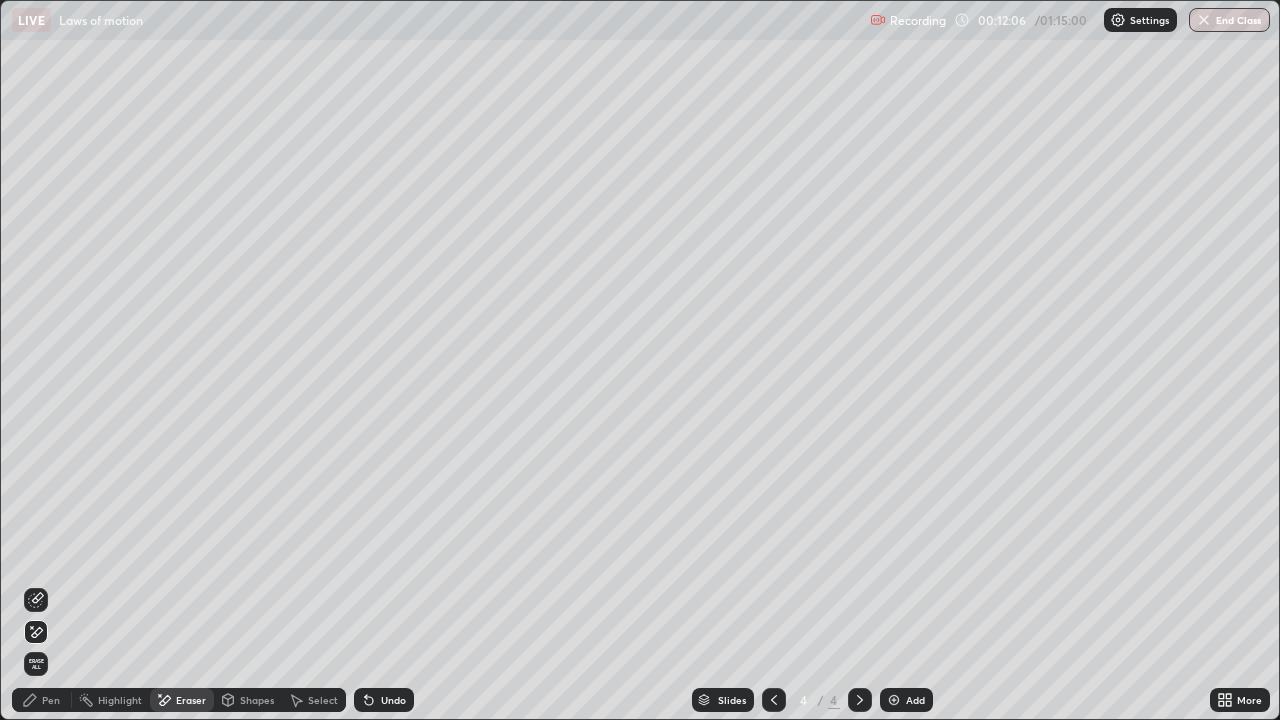 click on "Pen" at bounding box center (51, 700) 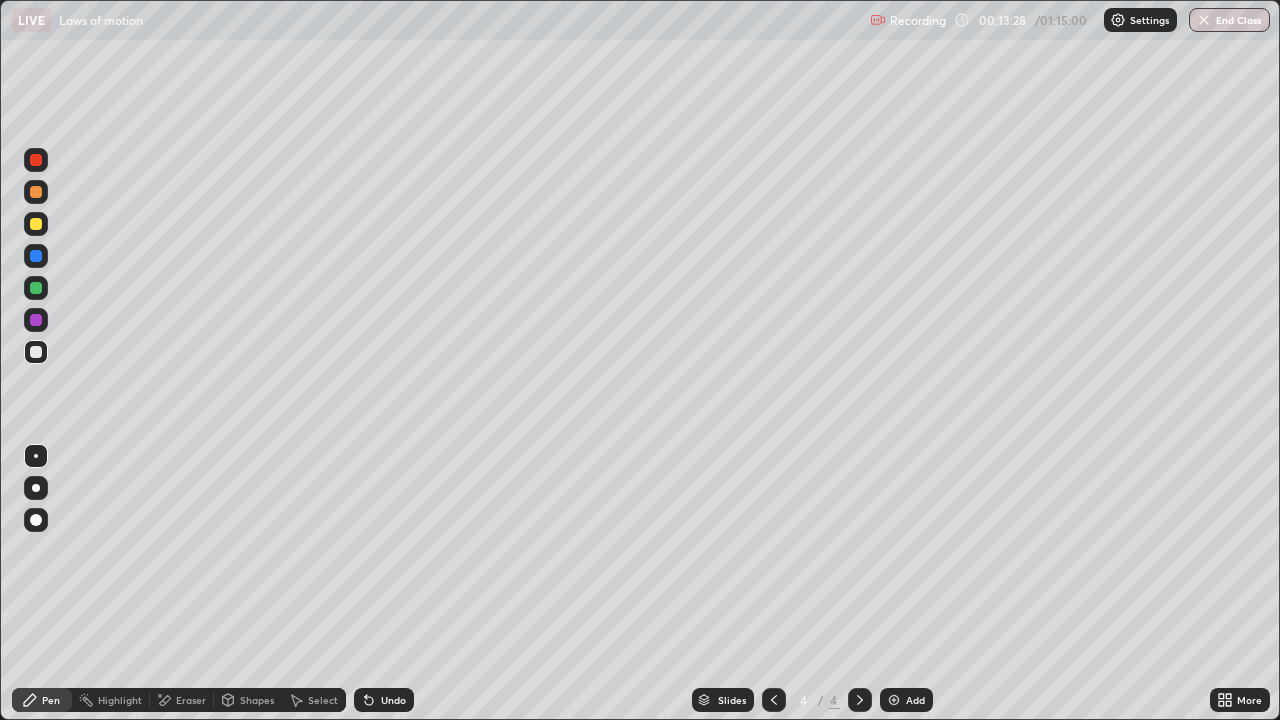 click on "Eraser" at bounding box center (191, 700) 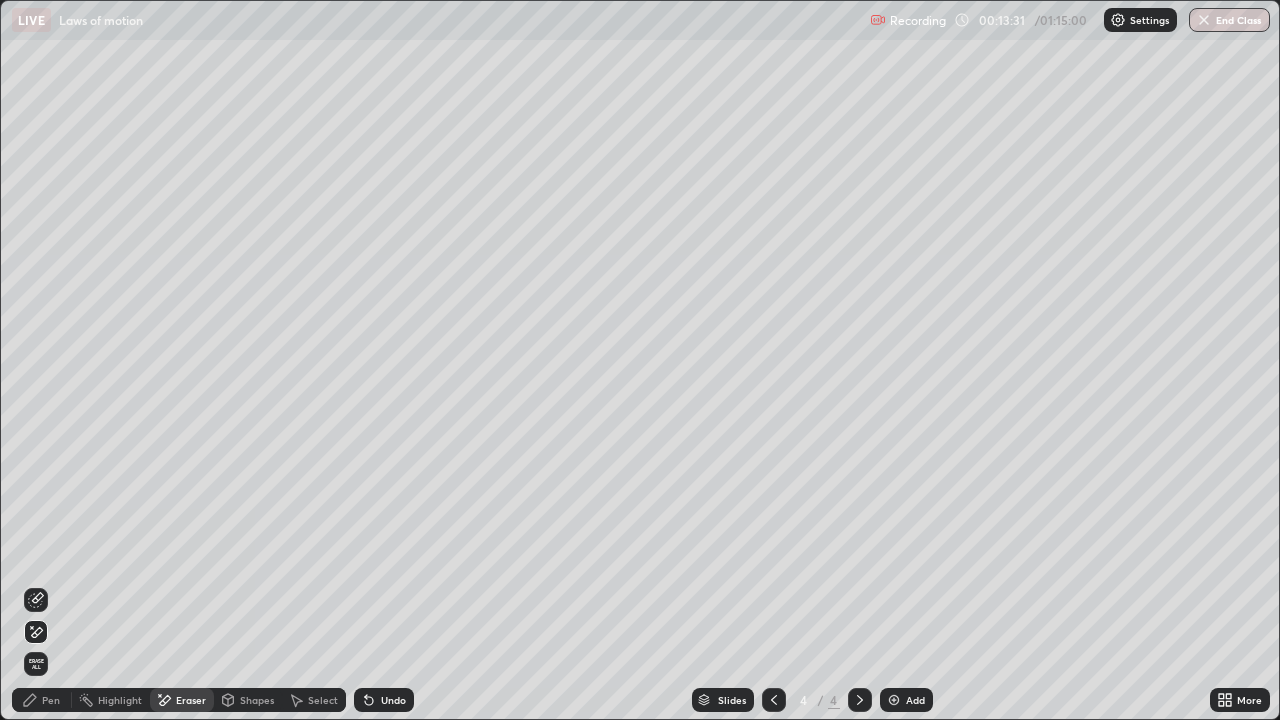 click on "Pen" at bounding box center (51, 700) 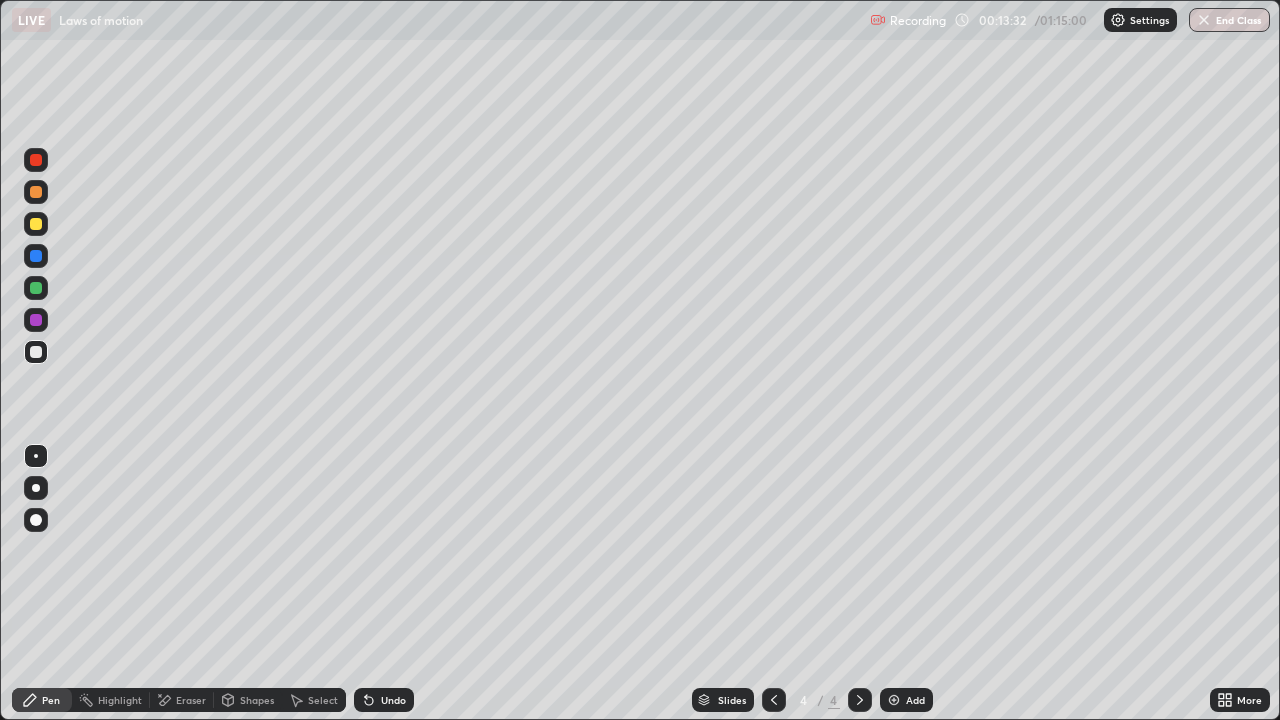 click at bounding box center (36, 352) 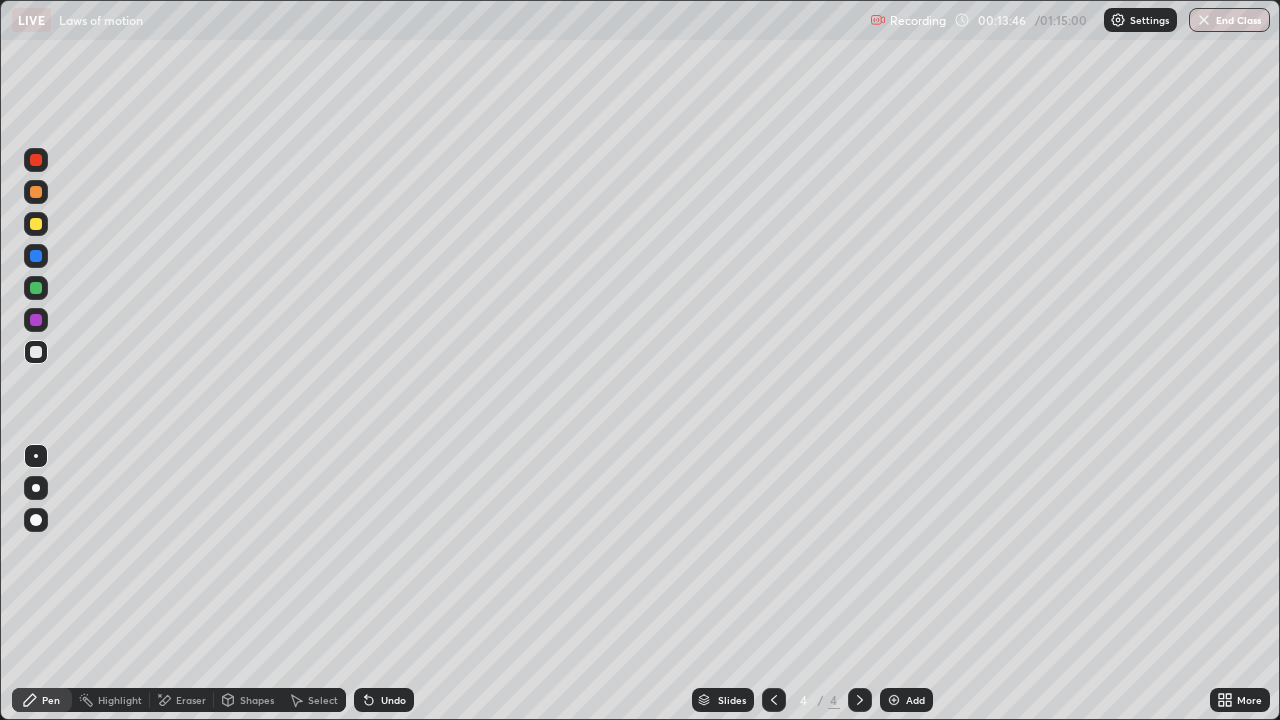 click at bounding box center (36, 224) 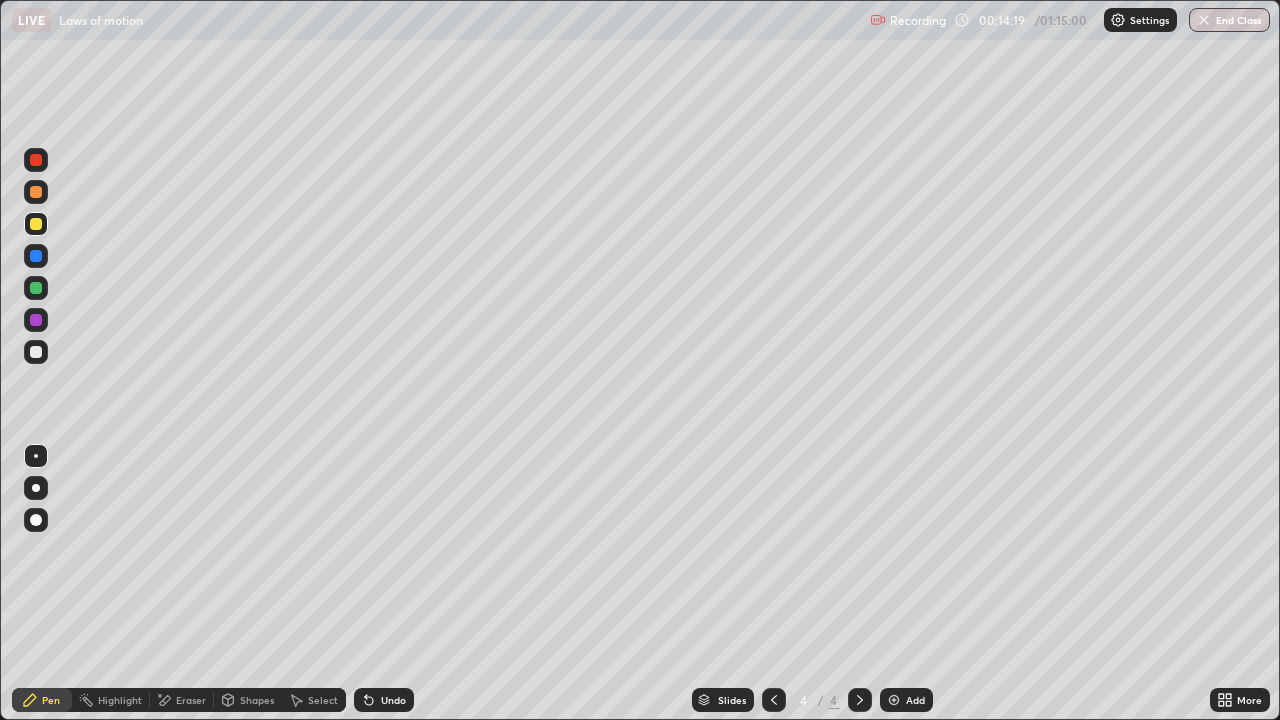 click at bounding box center (36, 352) 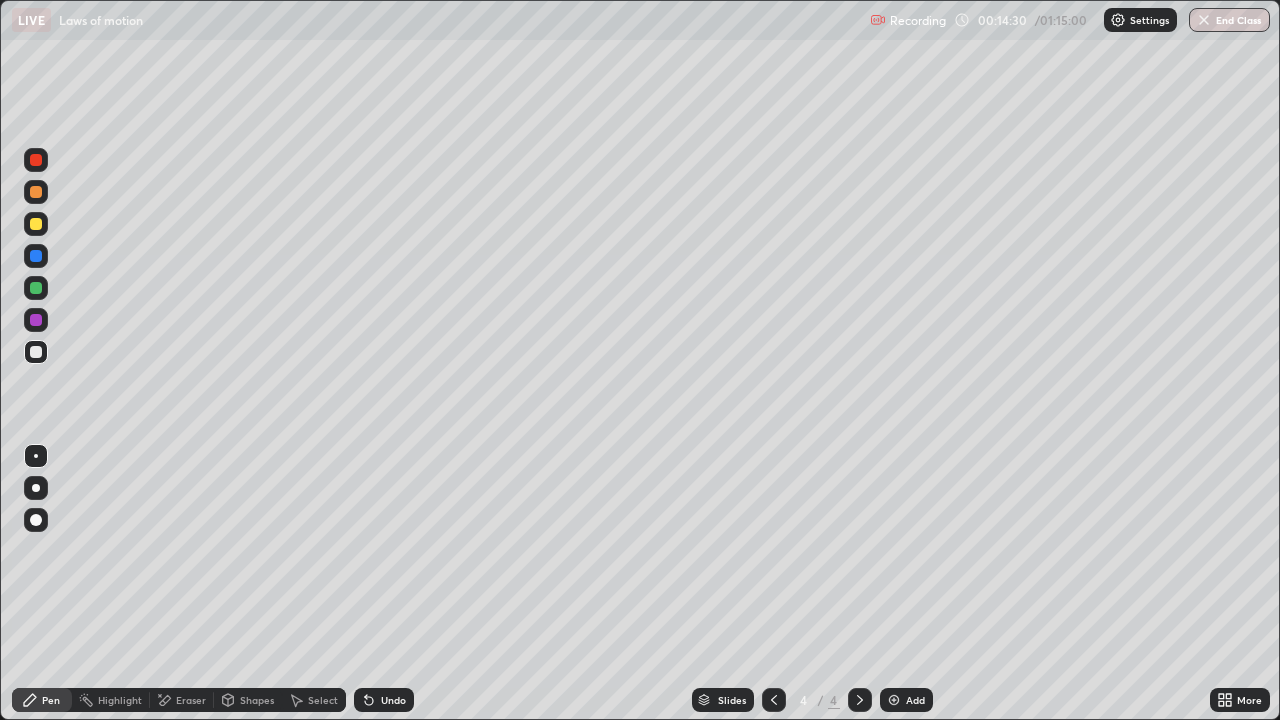 click at bounding box center (36, 352) 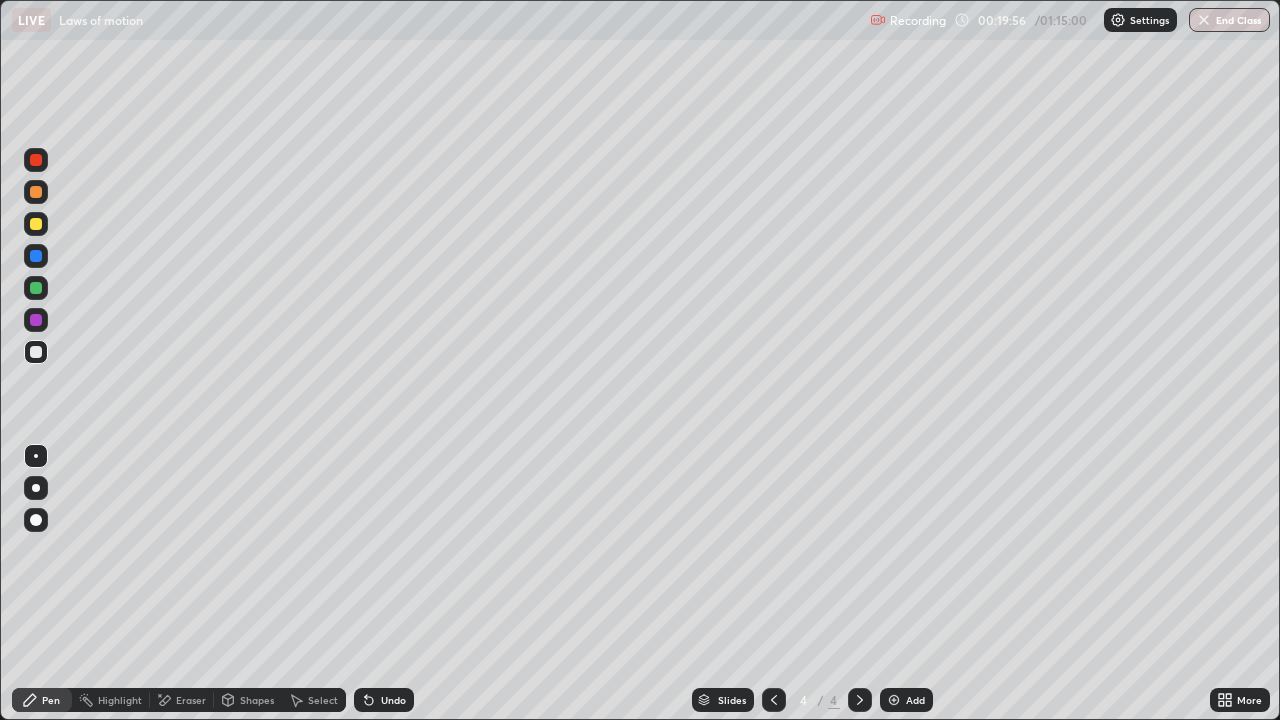 click at bounding box center [894, 700] 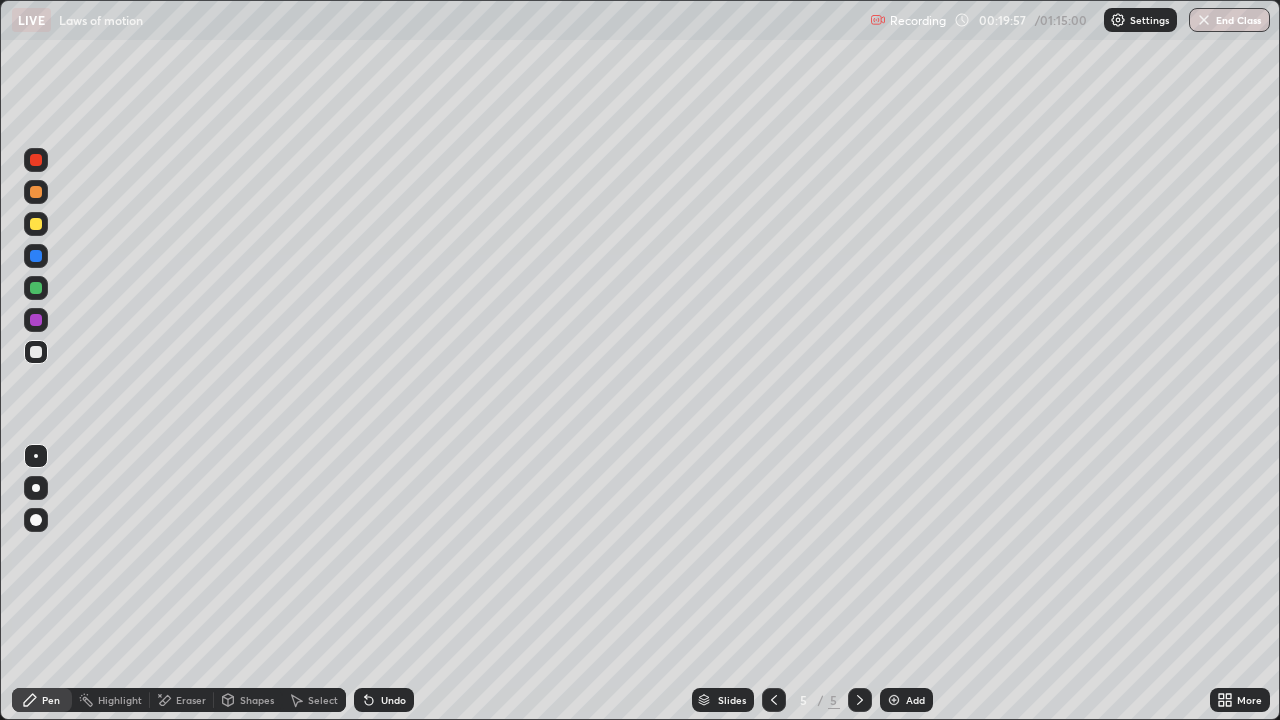 click at bounding box center [36, 352] 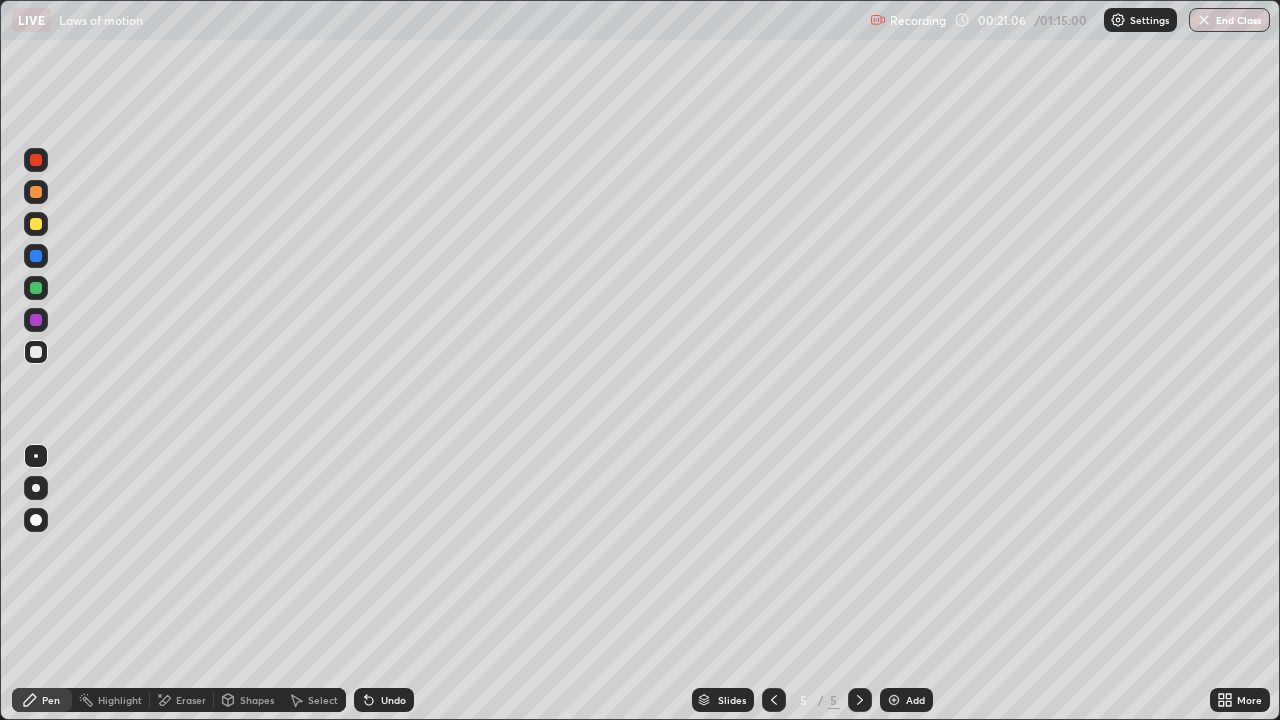 click at bounding box center [36, 352] 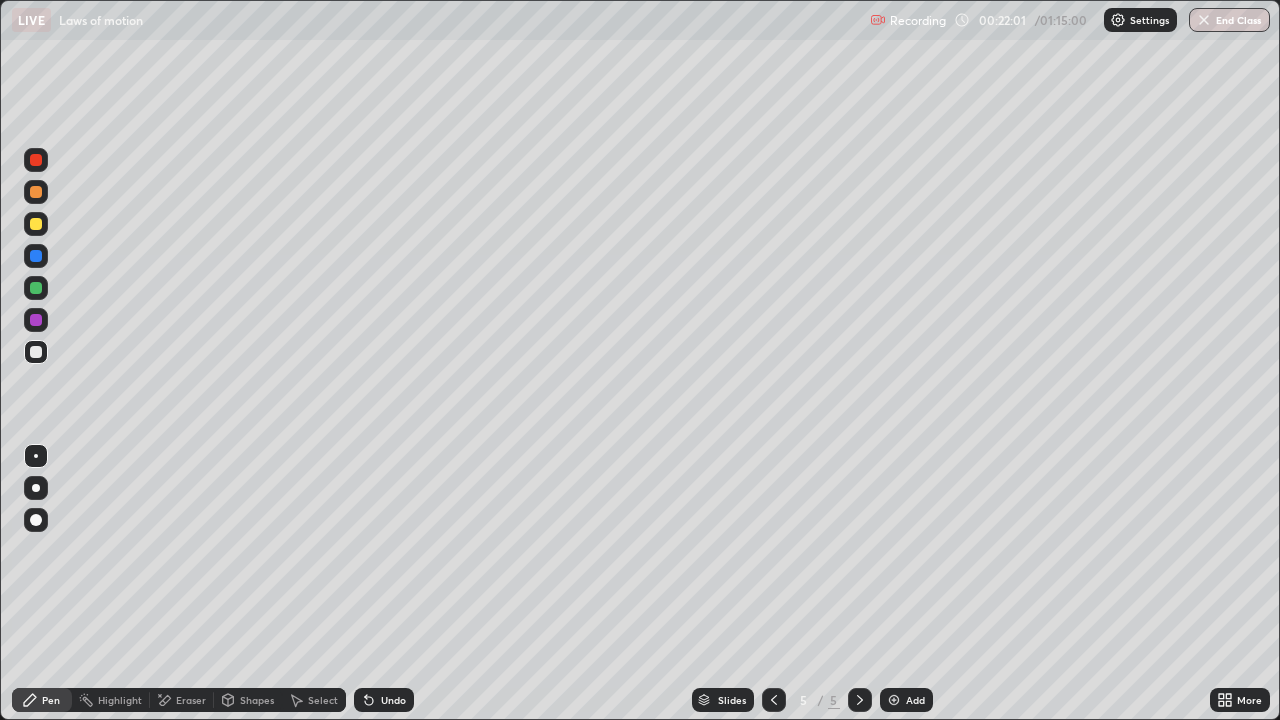 click at bounding box center (36, 288) 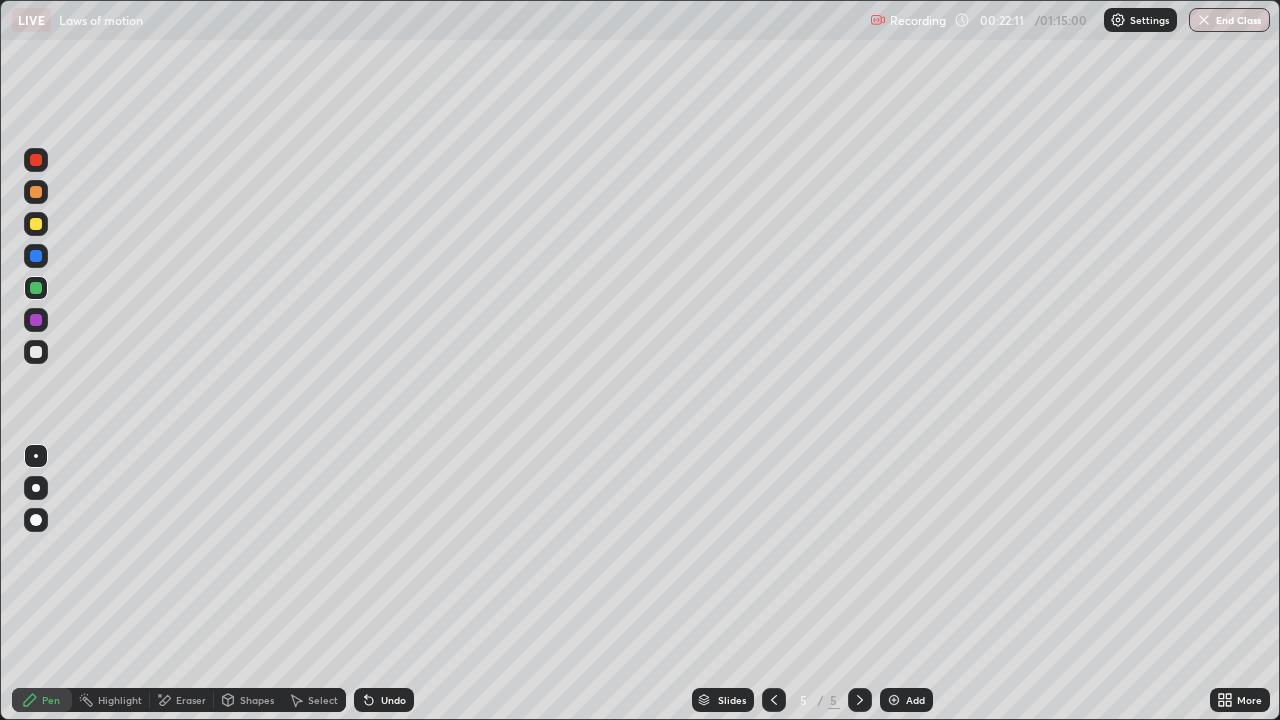click at bounding box center (36, 256) 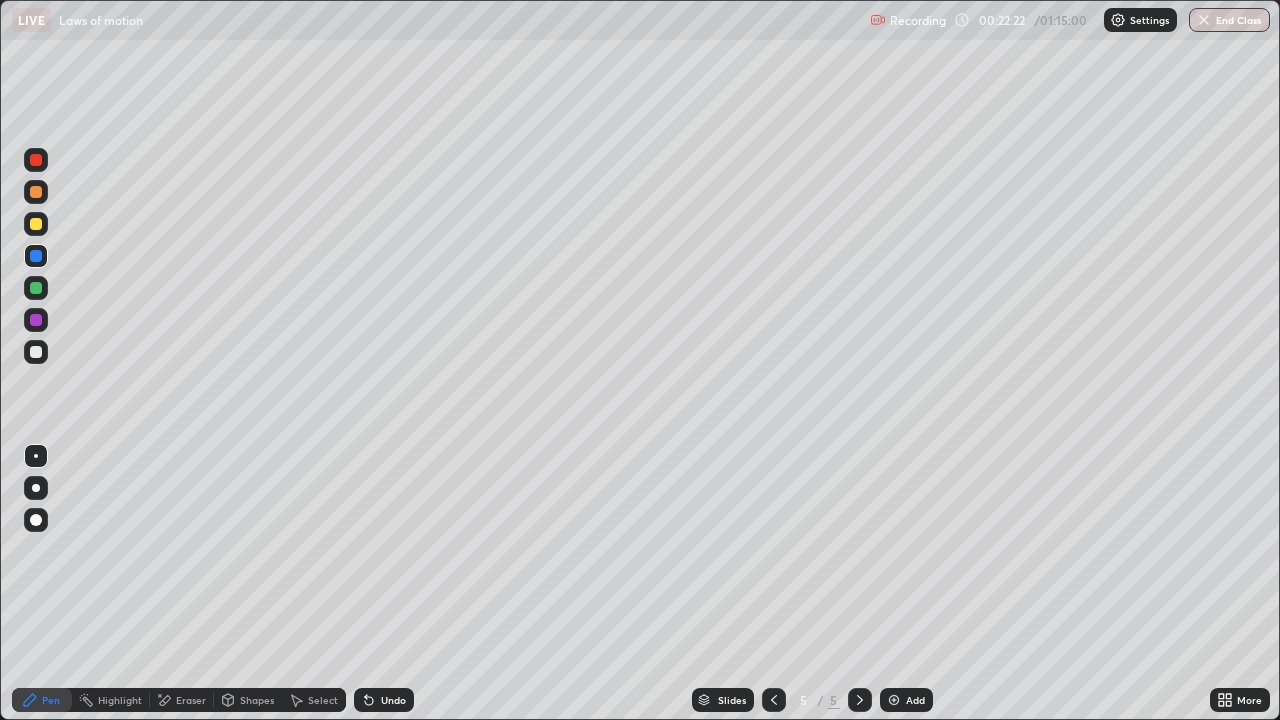 click at bounding box center (36, 352) 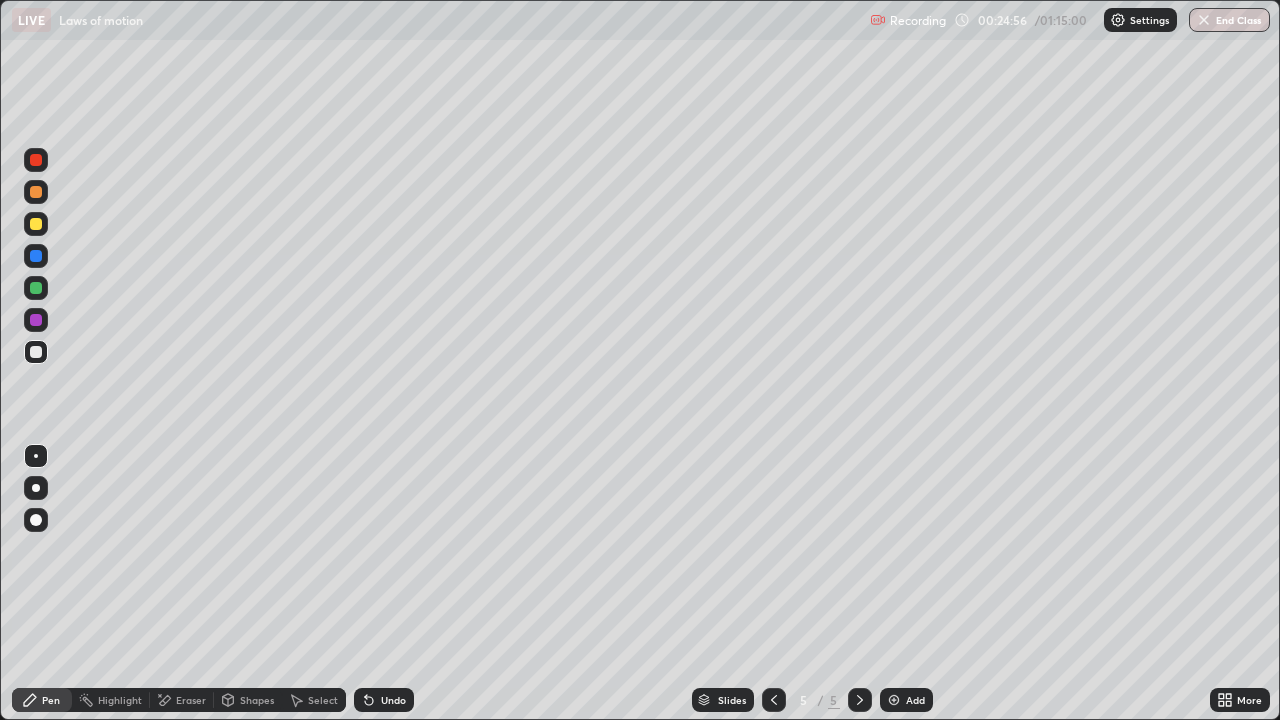 click on "Add" at bounding box center [906, 700] 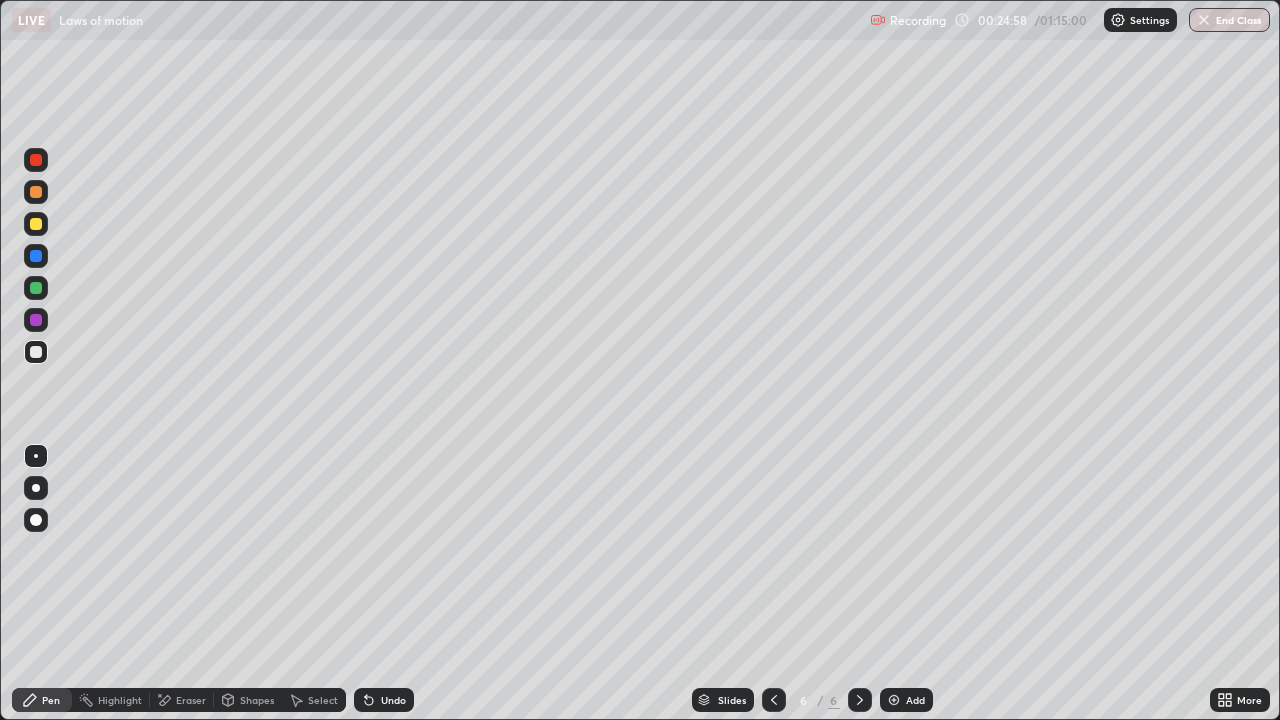 click at bounding box center (36, 352) 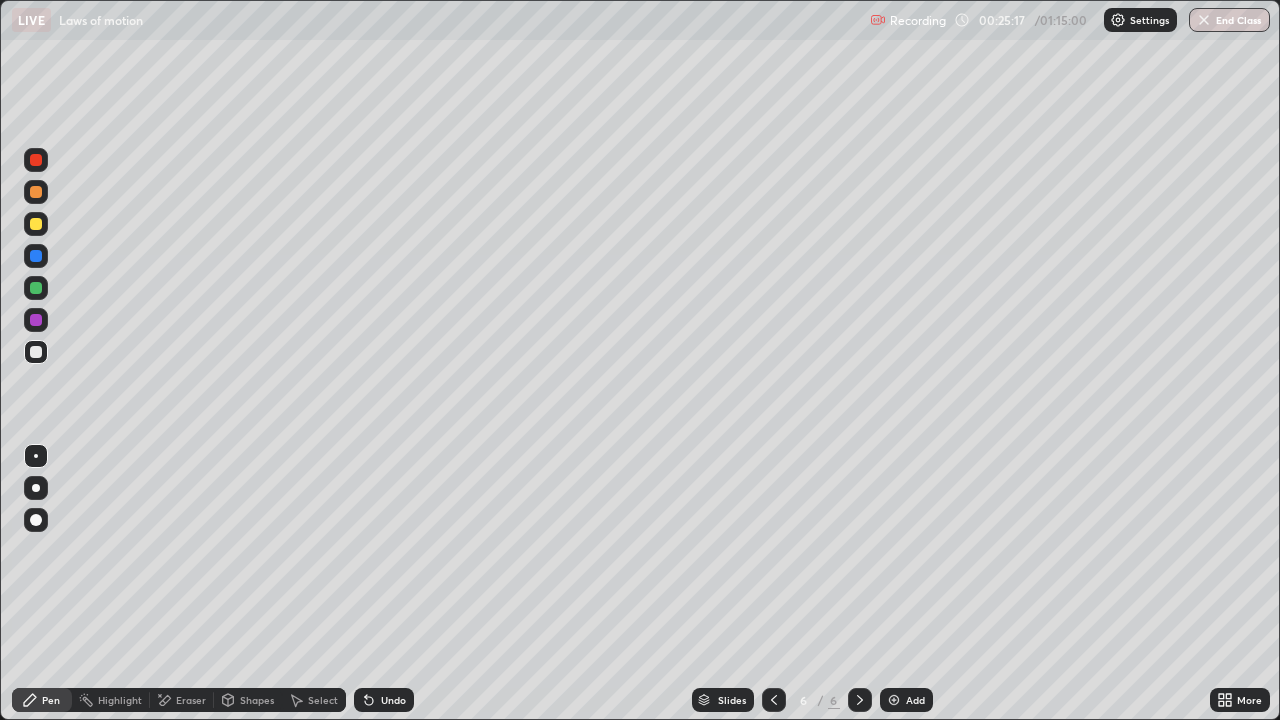 click at bounding box center [36, 224] 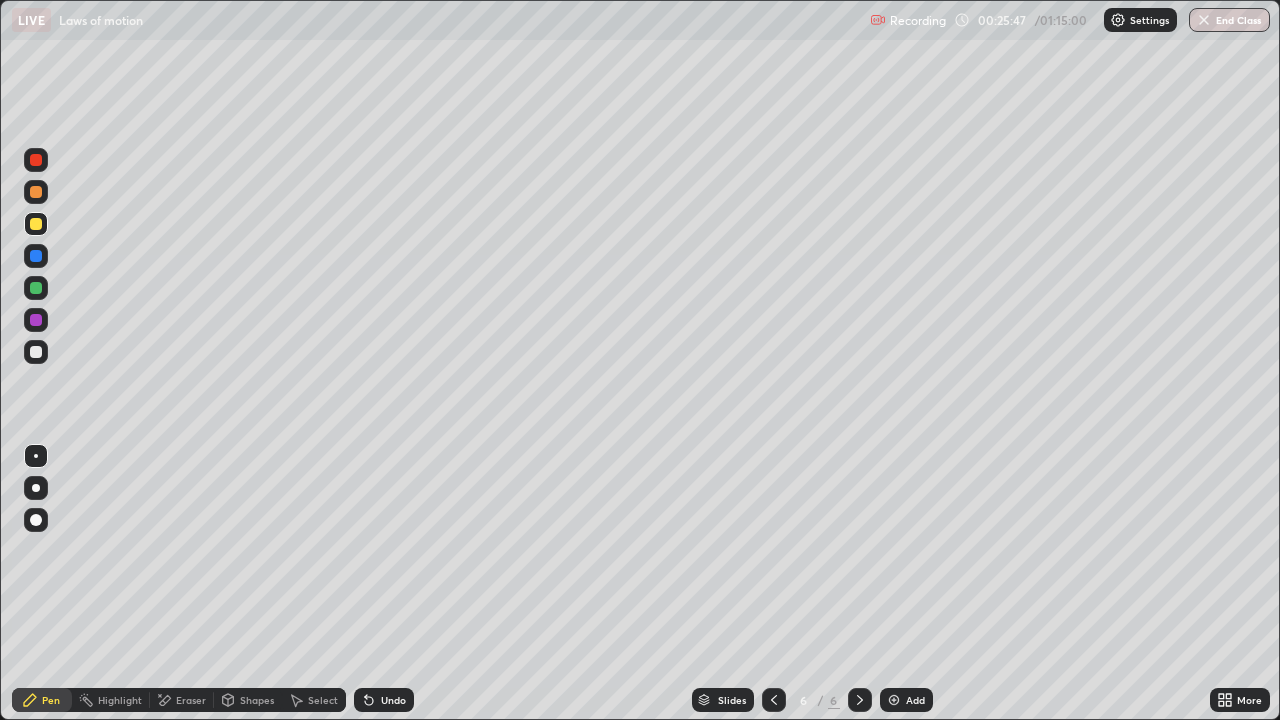 click on "Select" at bounding box center [314, 700] 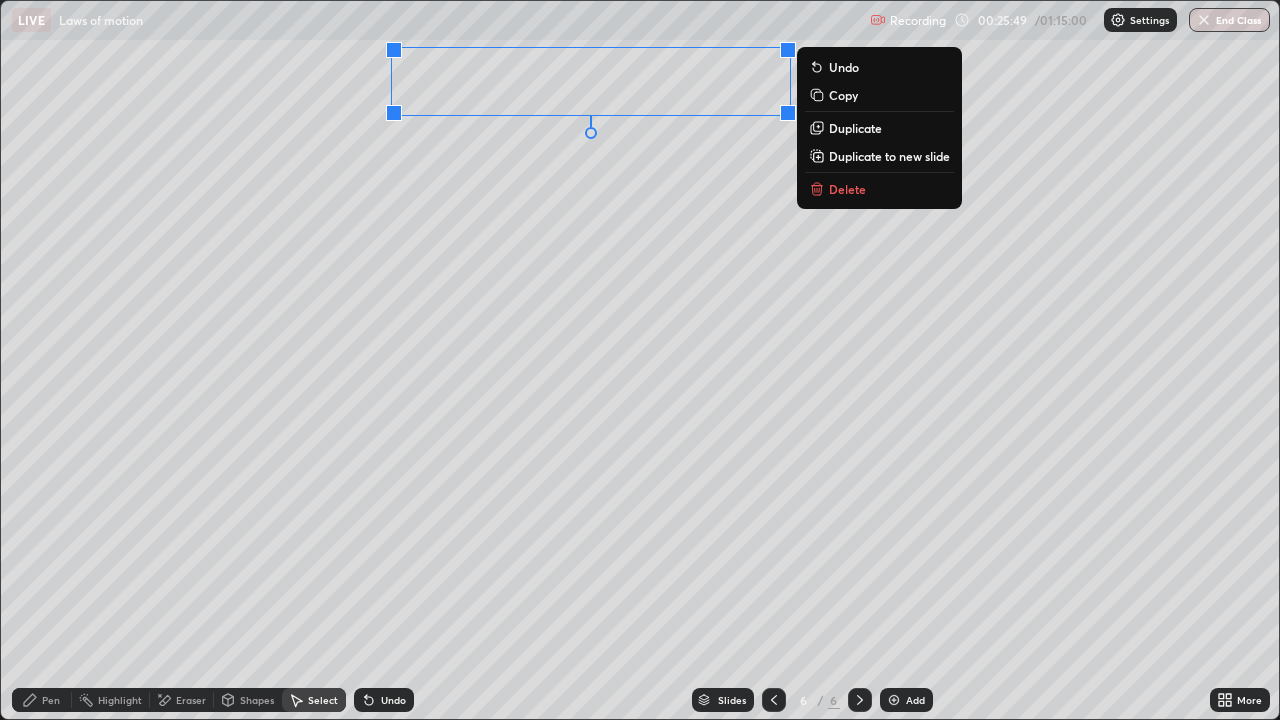 click on "Duplicate" at bounding box center [855, 128] 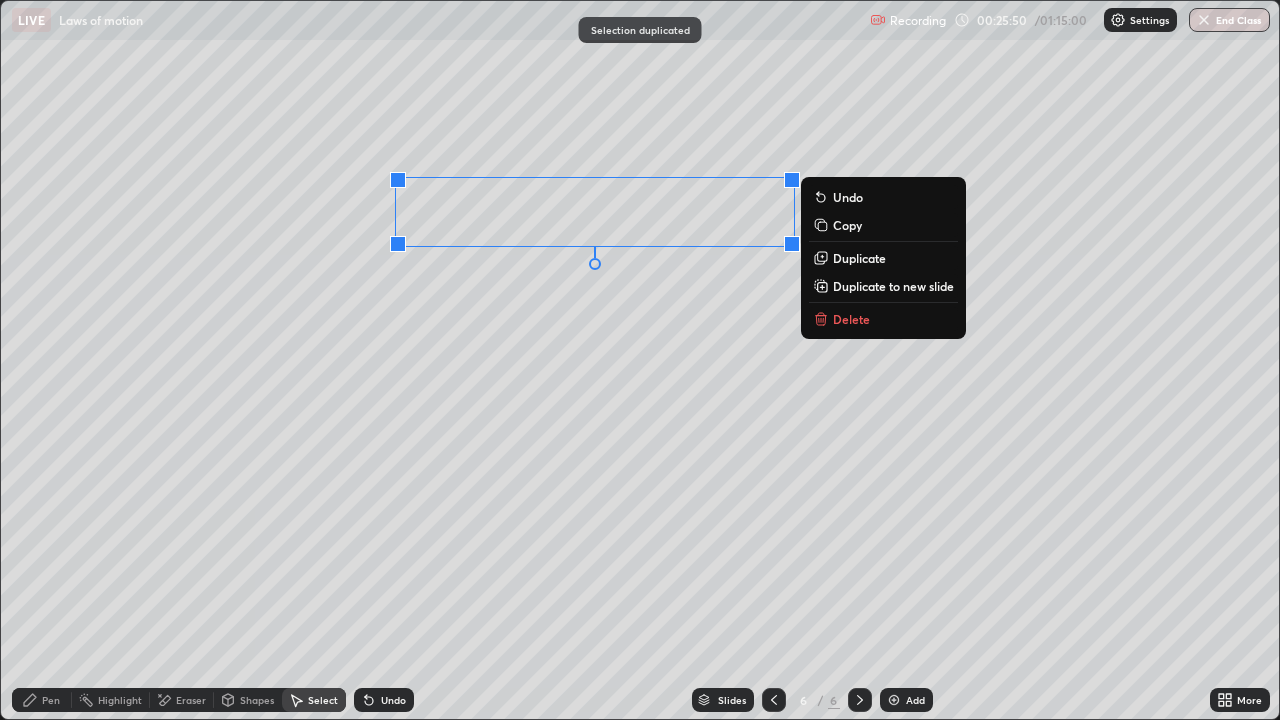 click on "Pen" at bounding box center [51, 700] 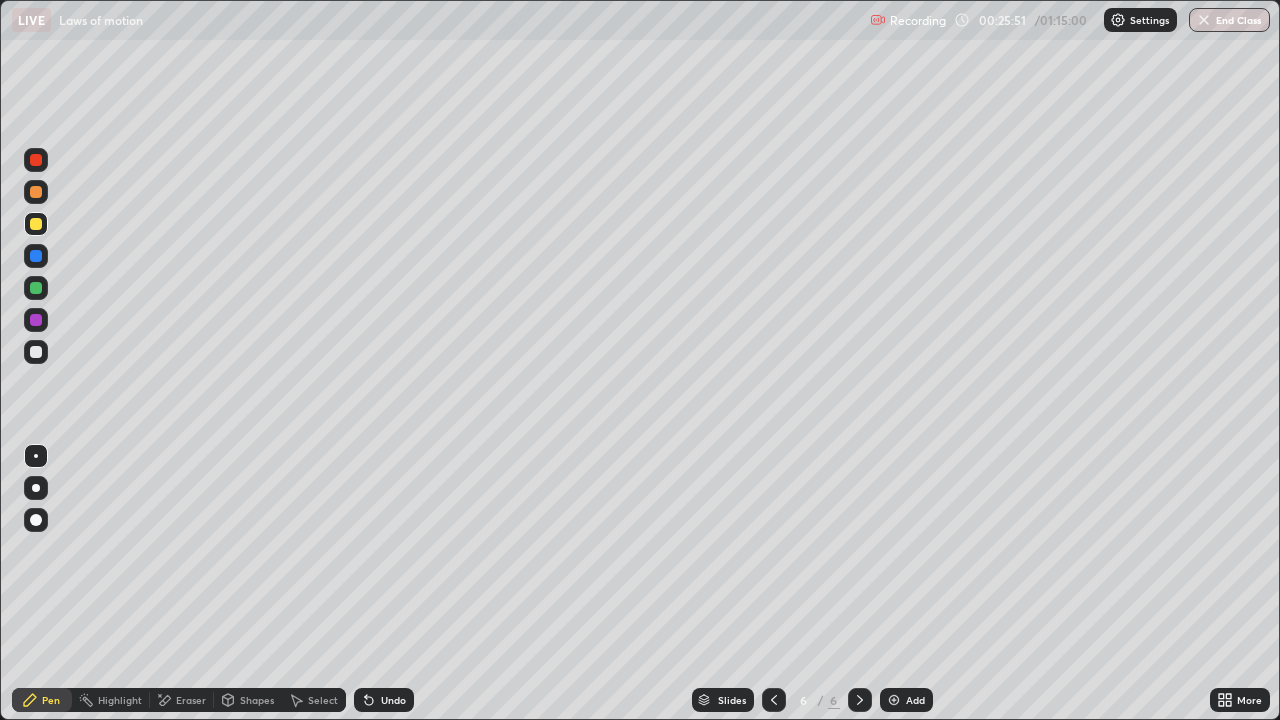 click at bounding box center (36, 224) 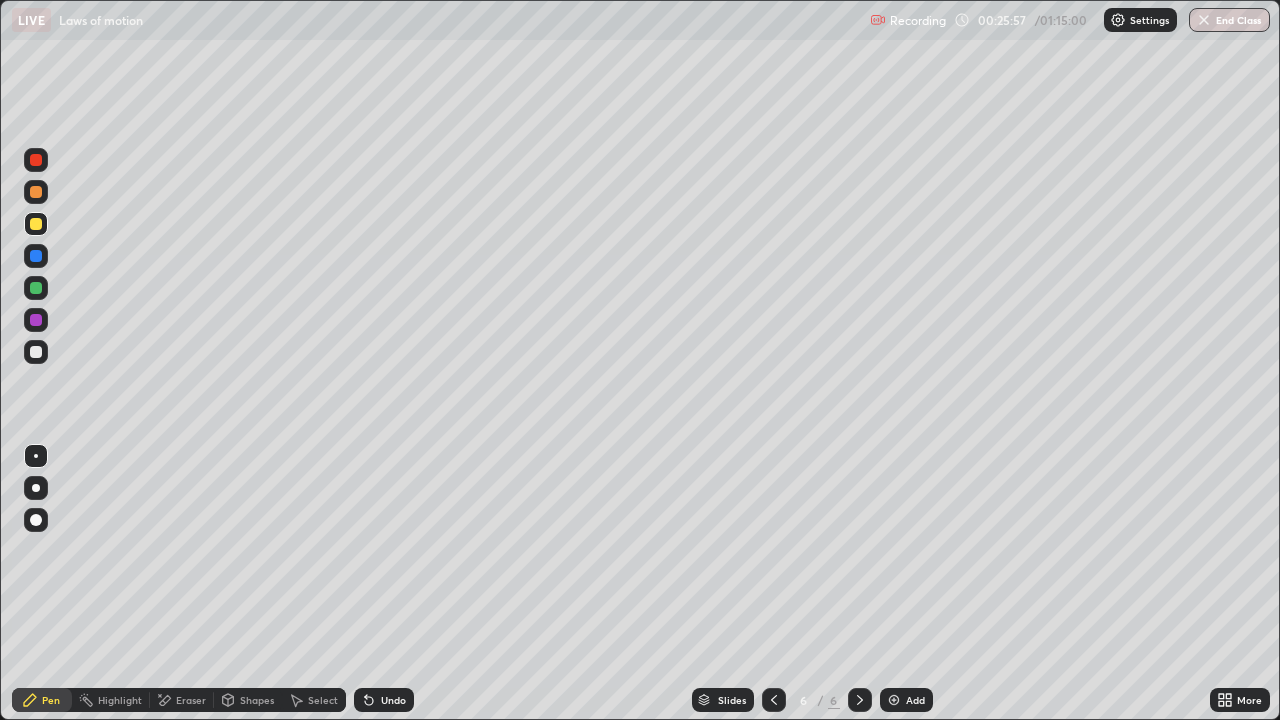 click on "Eraser" at bounding box center (191, 700) 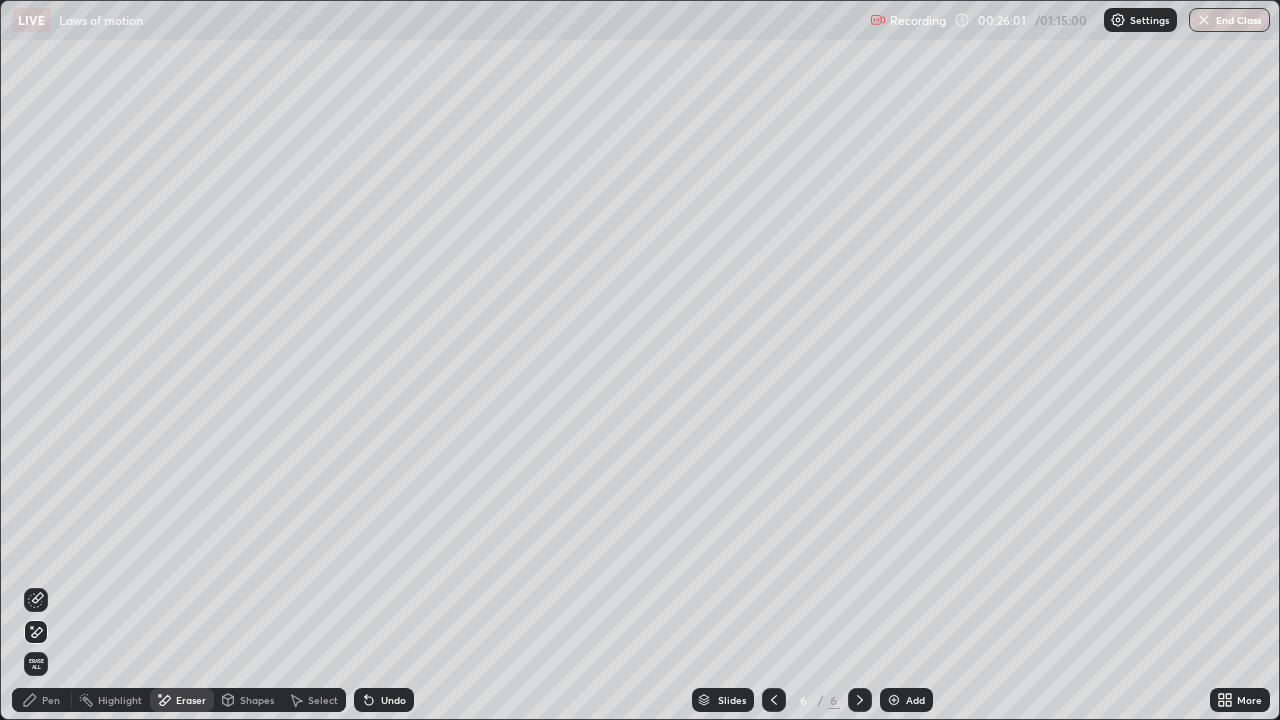 click on "Pen" at bounding box center (42, 700) 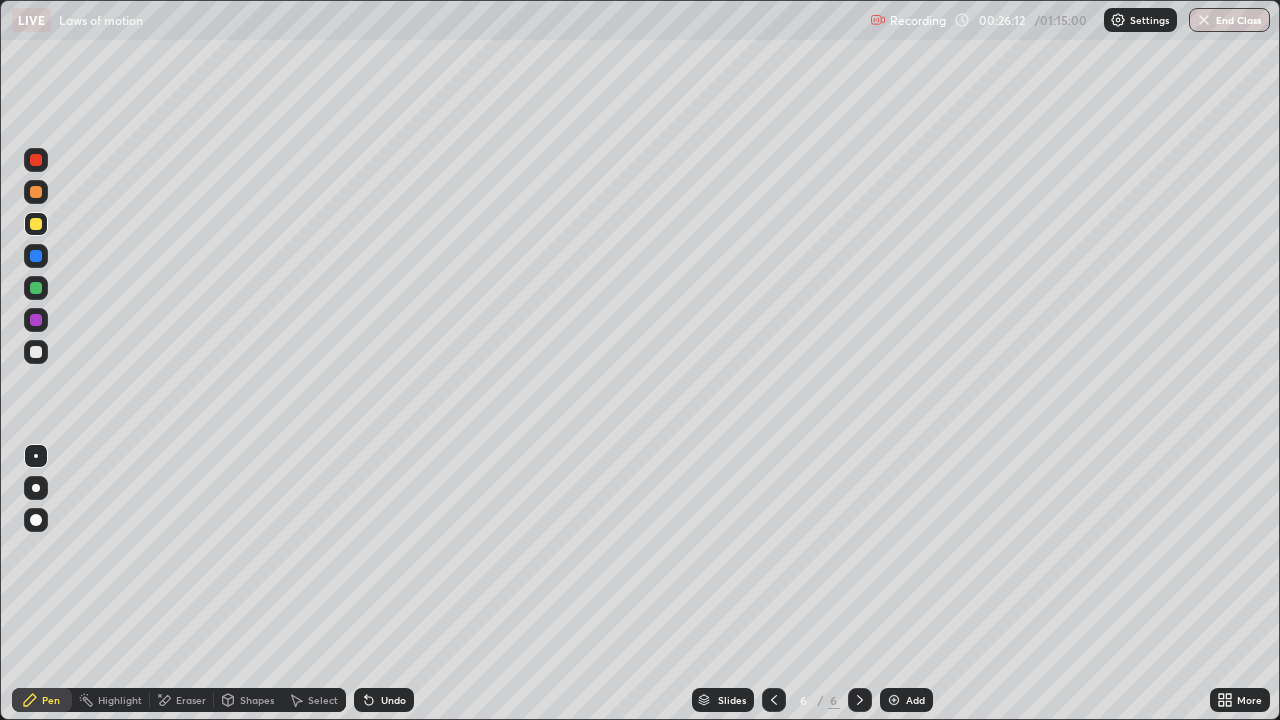 click on "Eraser" at bounding box center [182, 700] 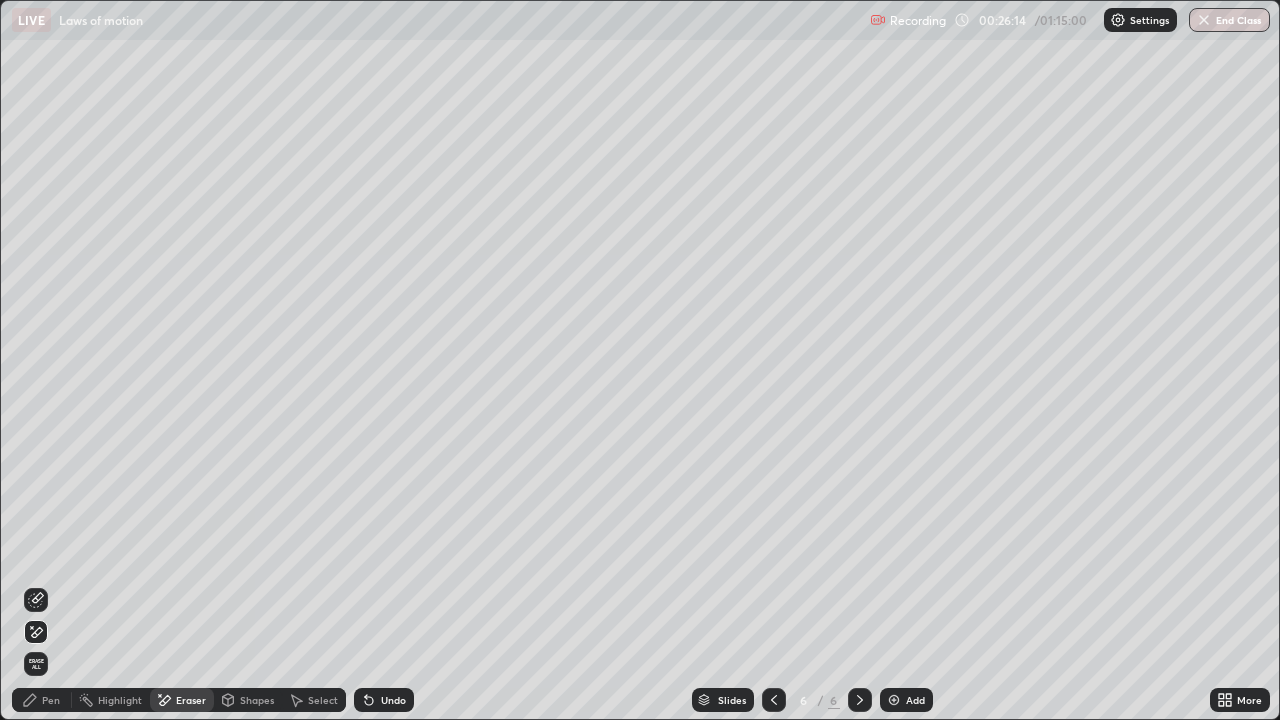 click on "Pen" at bounding box center [51, 700] 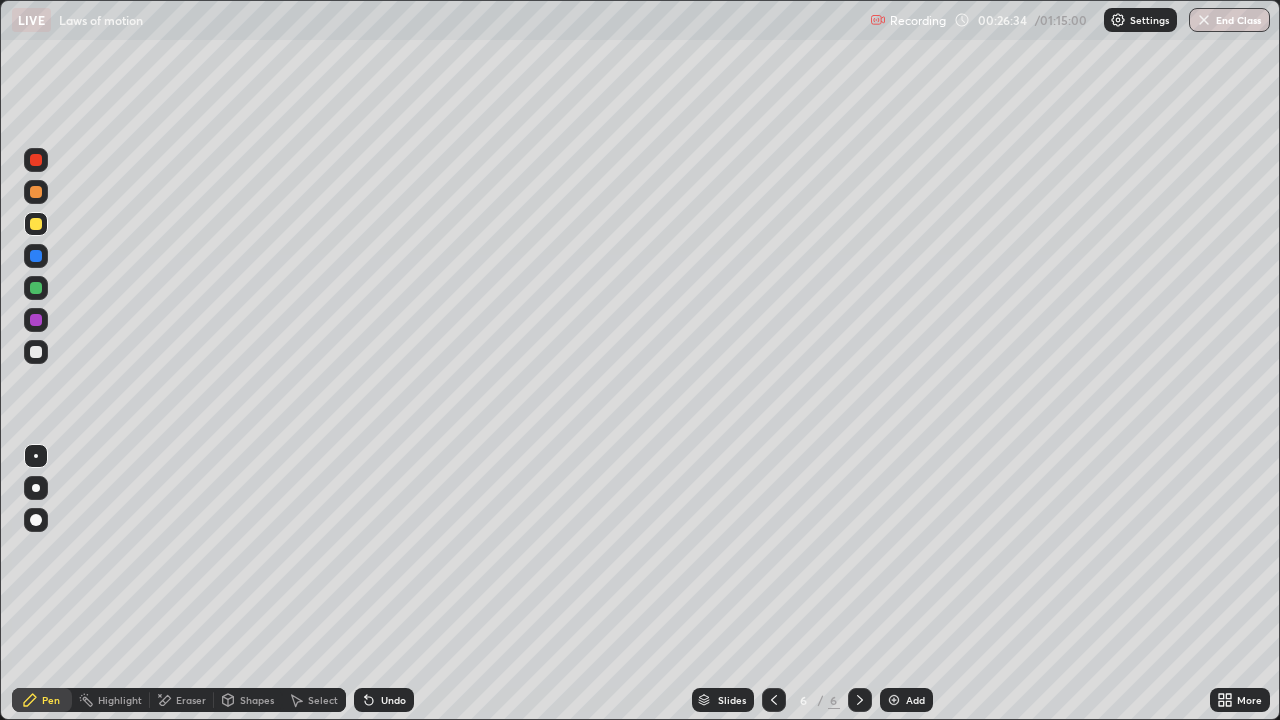 click at bounding box center [36, 352] 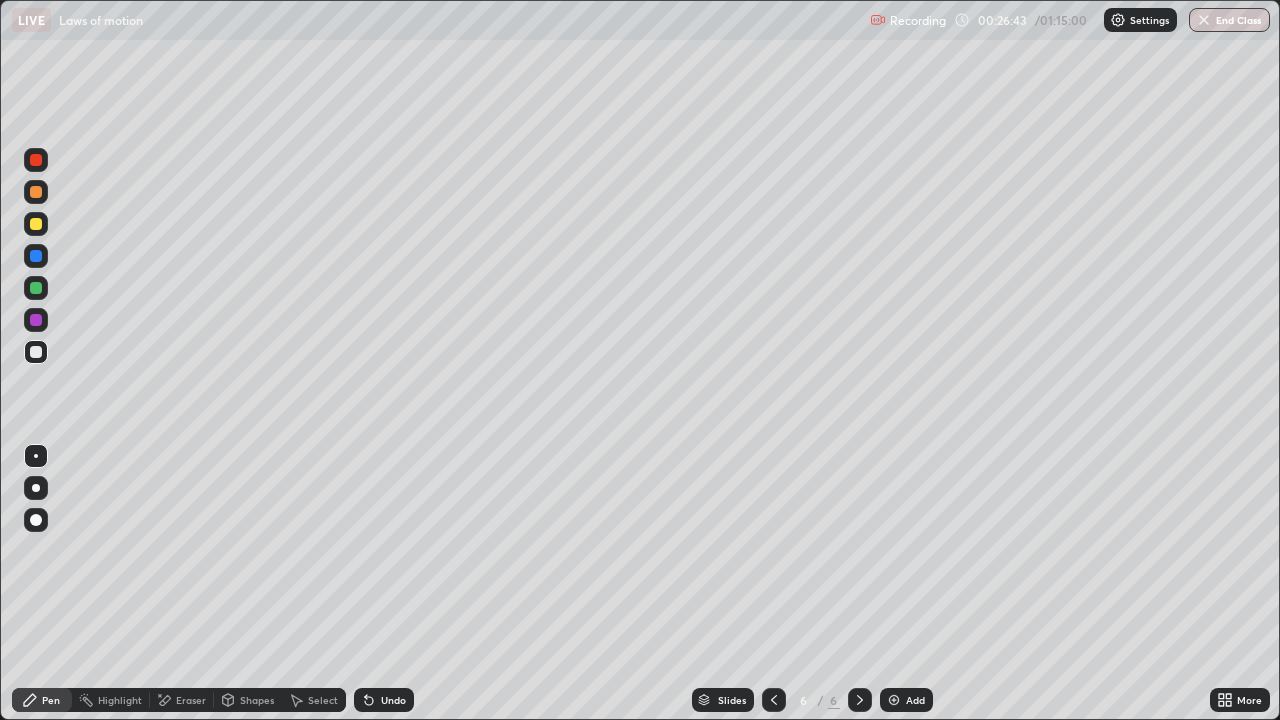 click at bounding box center [36, 224] 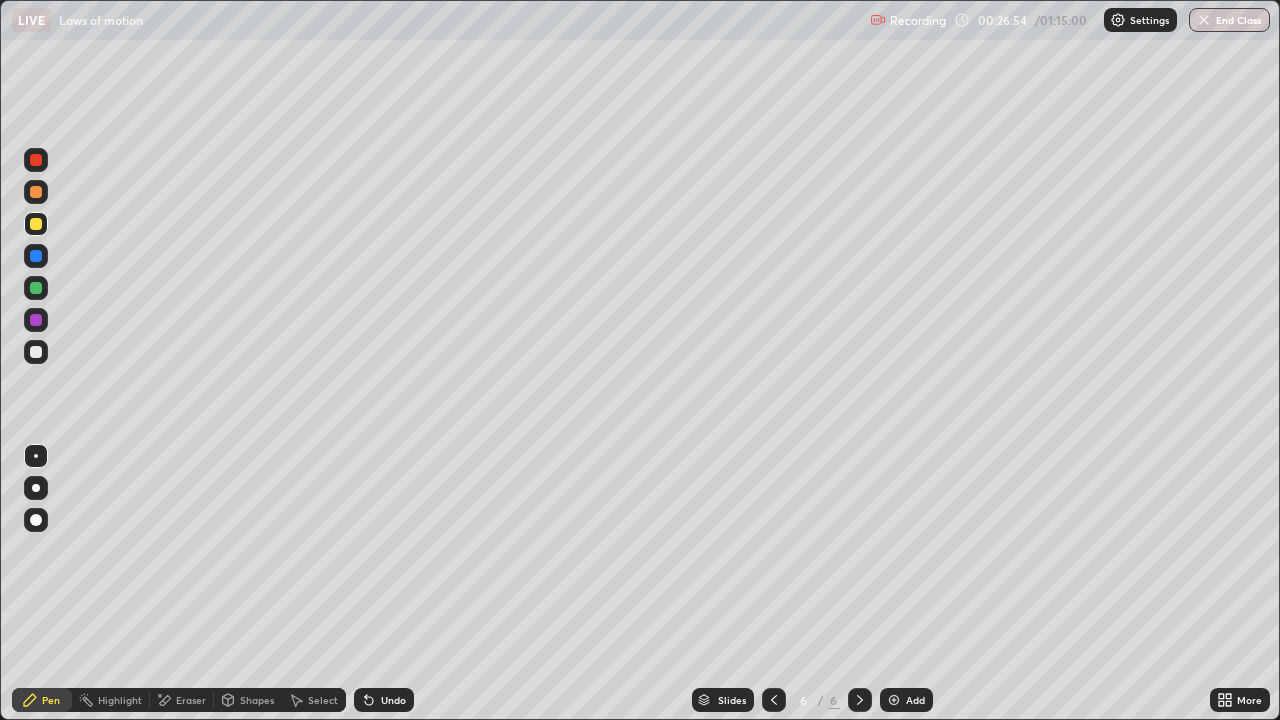 click at bounding box center [36, 320] 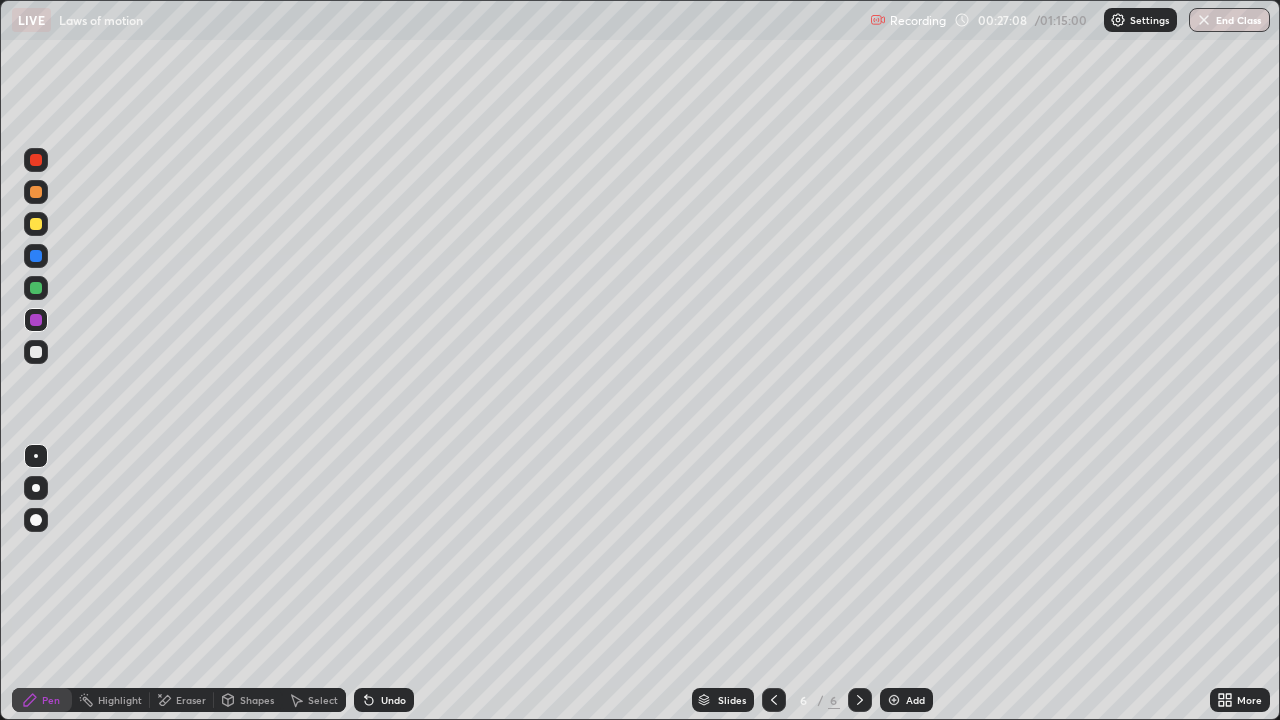 click at bounding box center [36, 352] 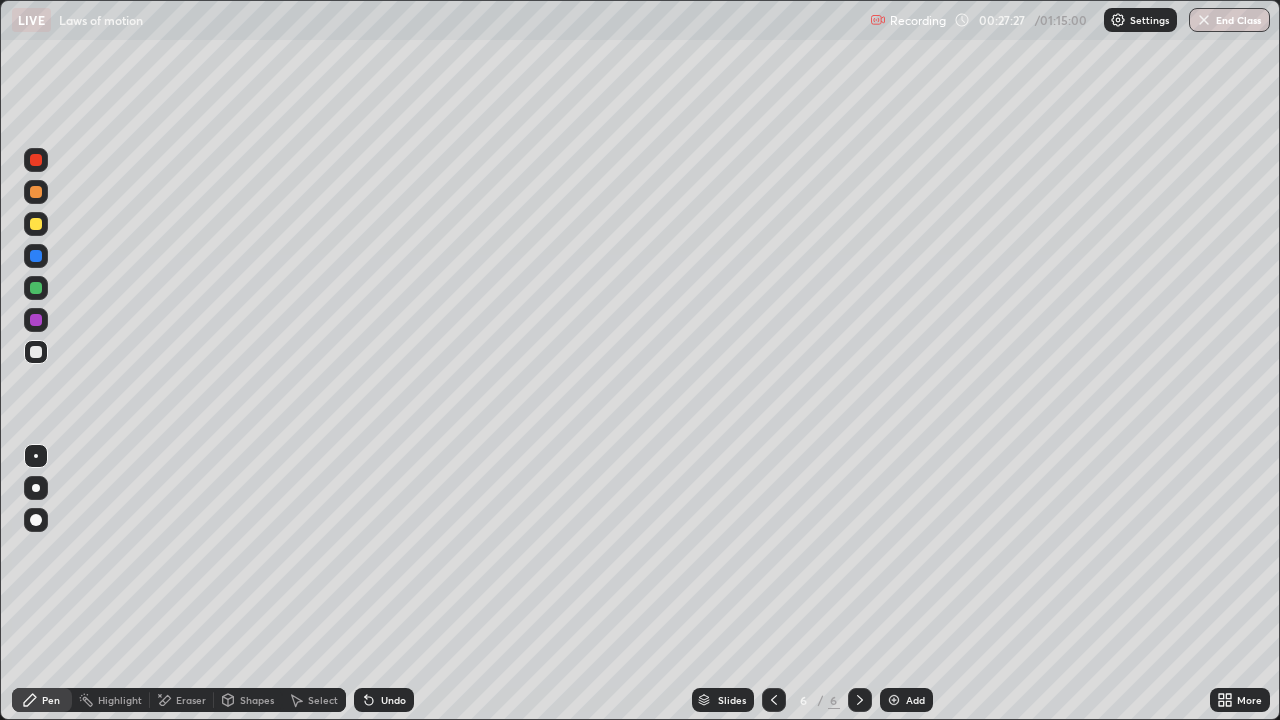 click at bounding box center [36, 224] 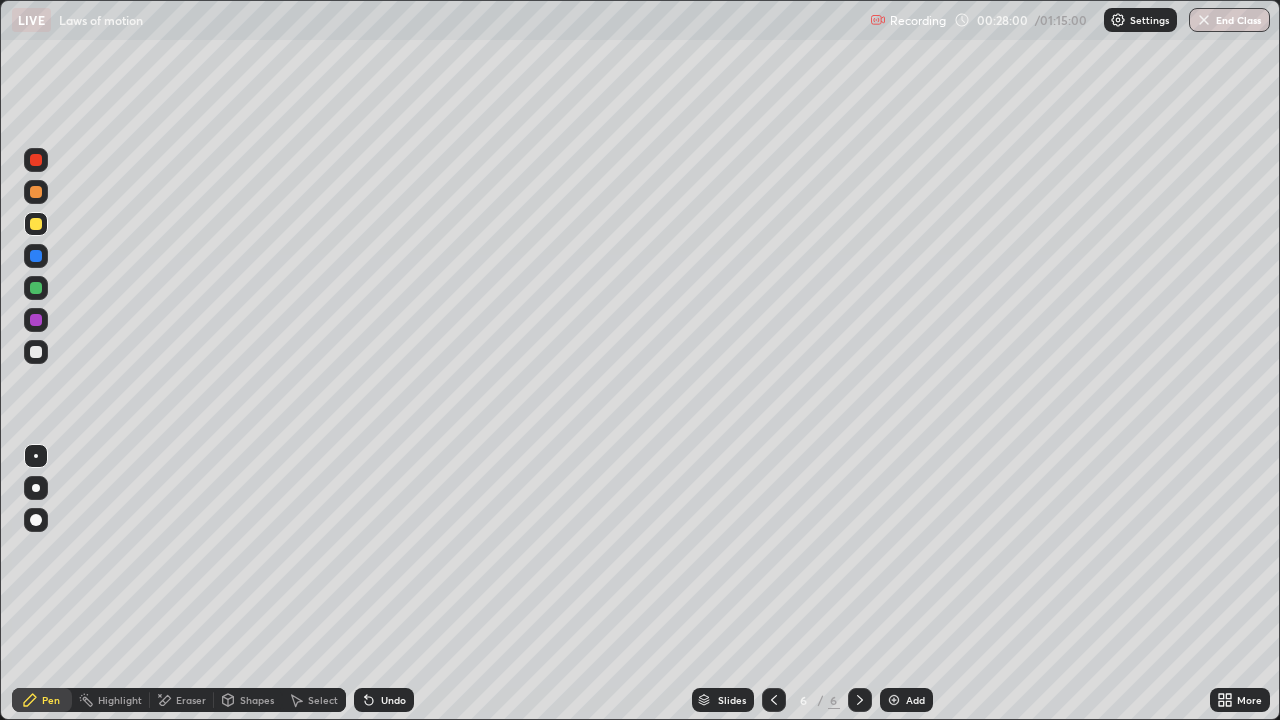 click at bounding box center (36, 352) 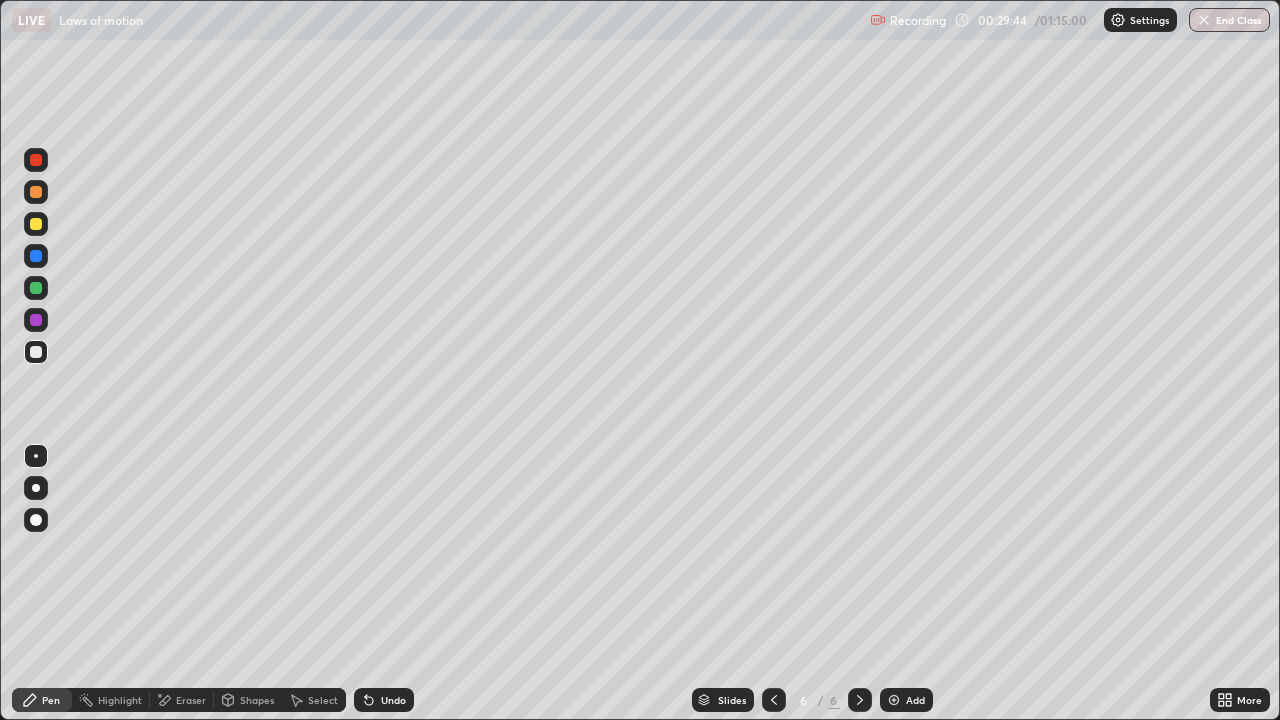 click at bounding box center (36, 288) 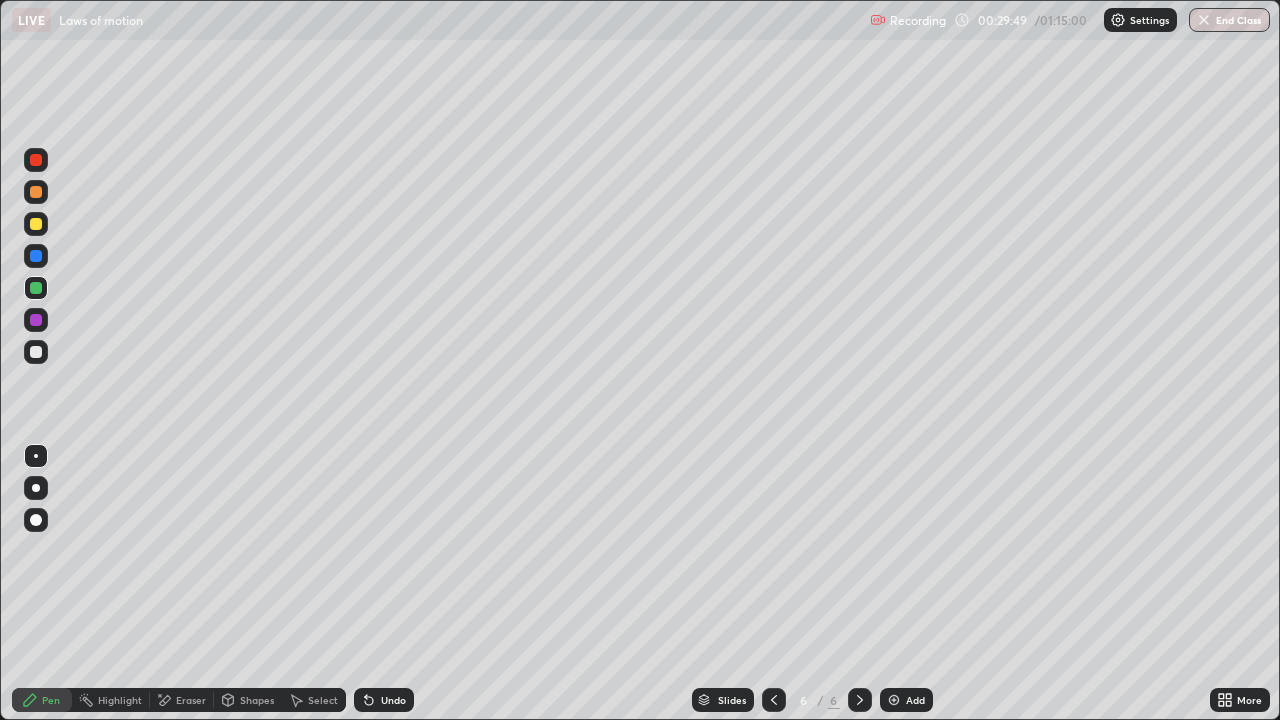 click on "Undo" at bounding box center [393, 700] 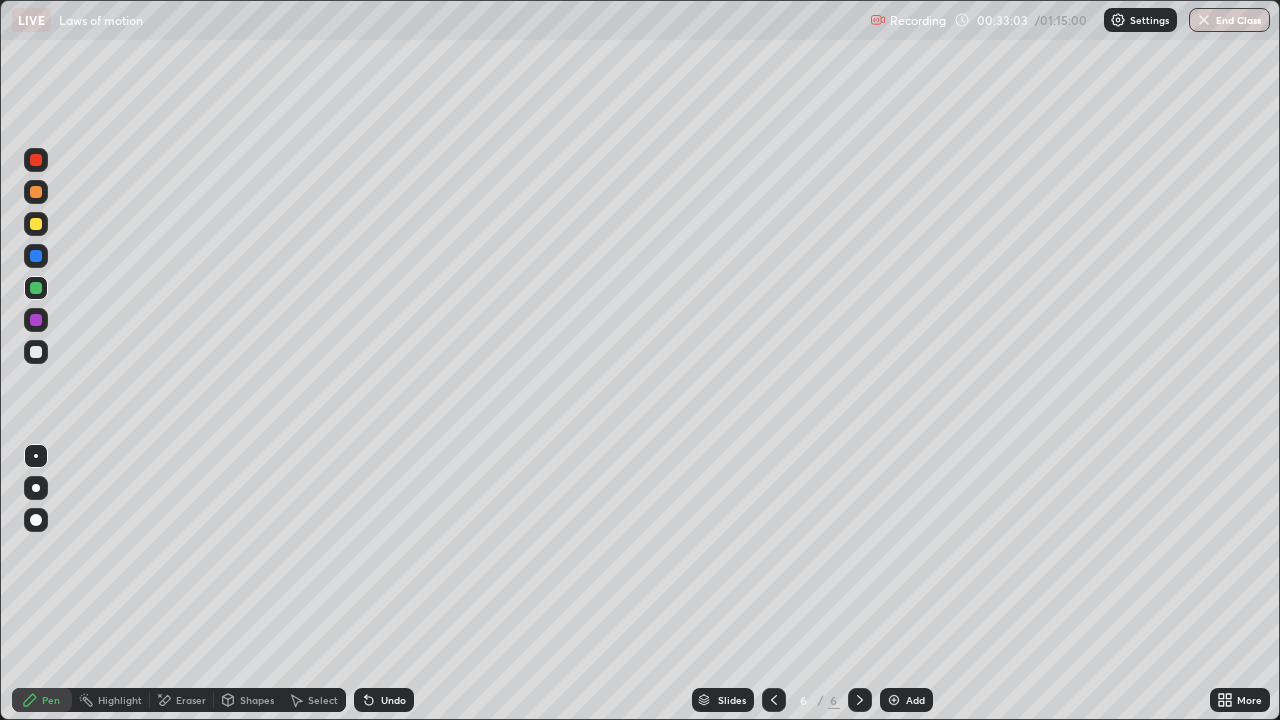 click at bounding box center [894, 700] 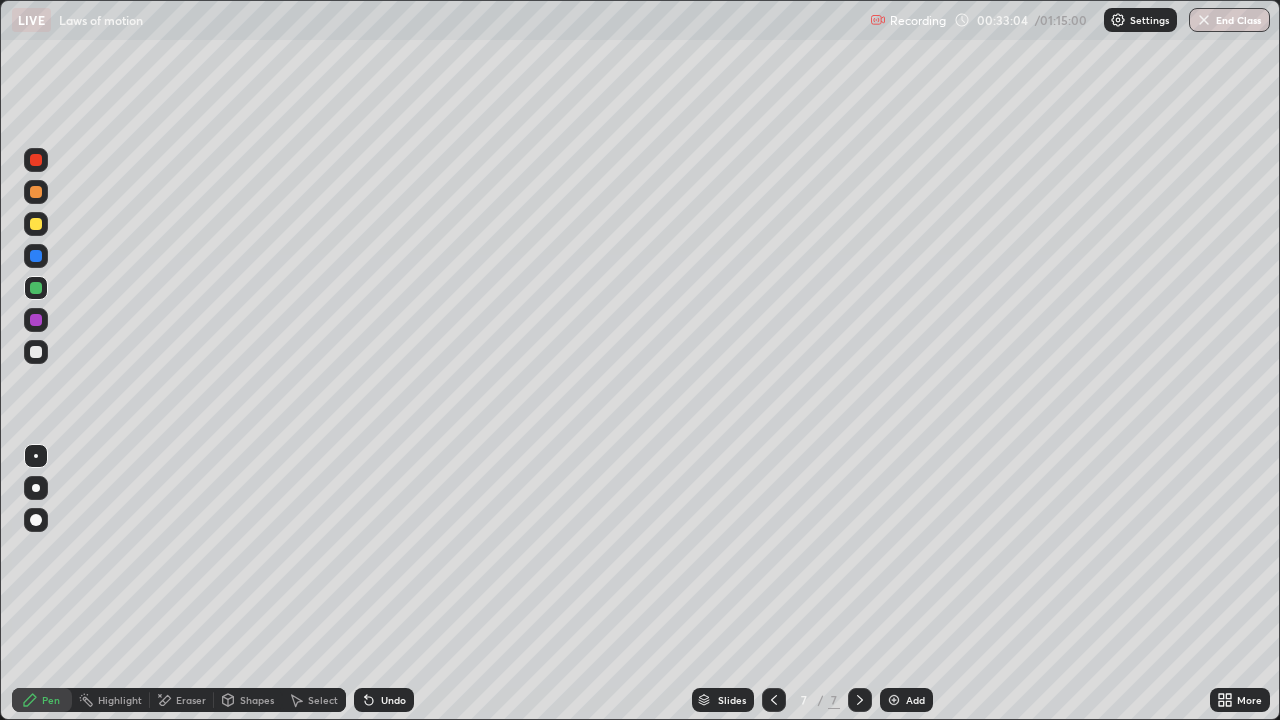 click at bounding box center (36, 352) 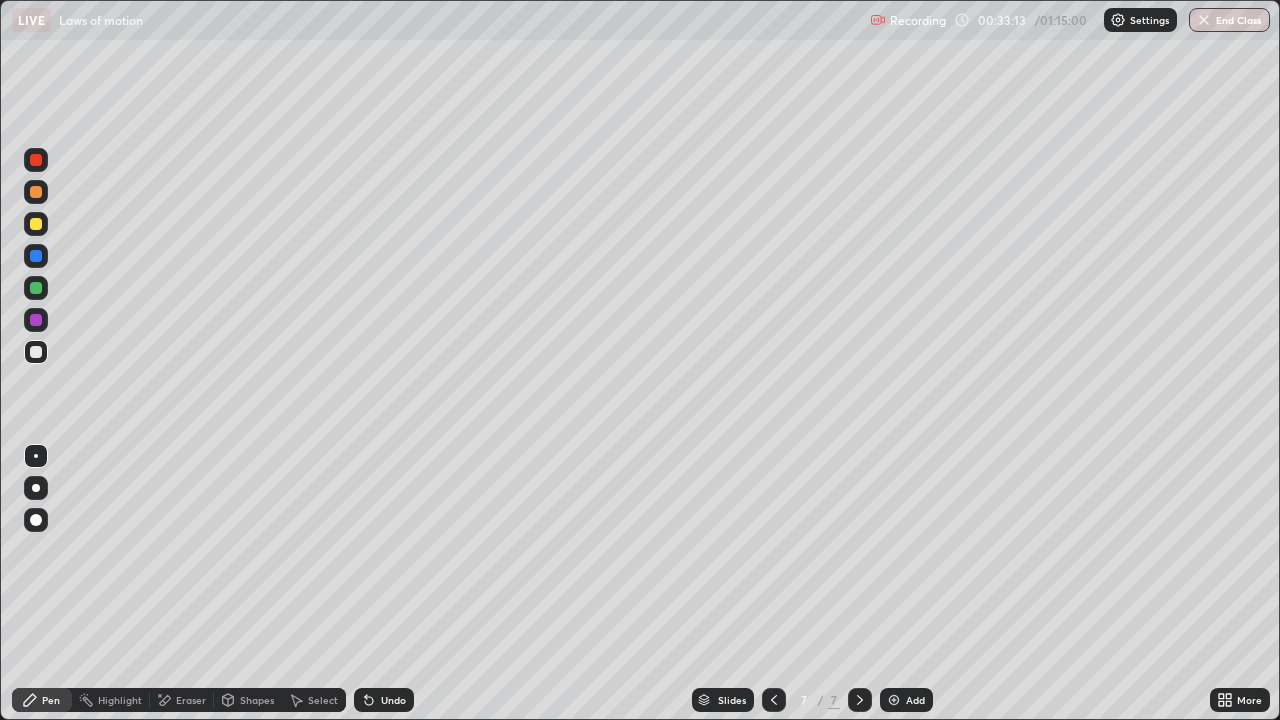 click on "Undo" at bounding box center (384, 700) 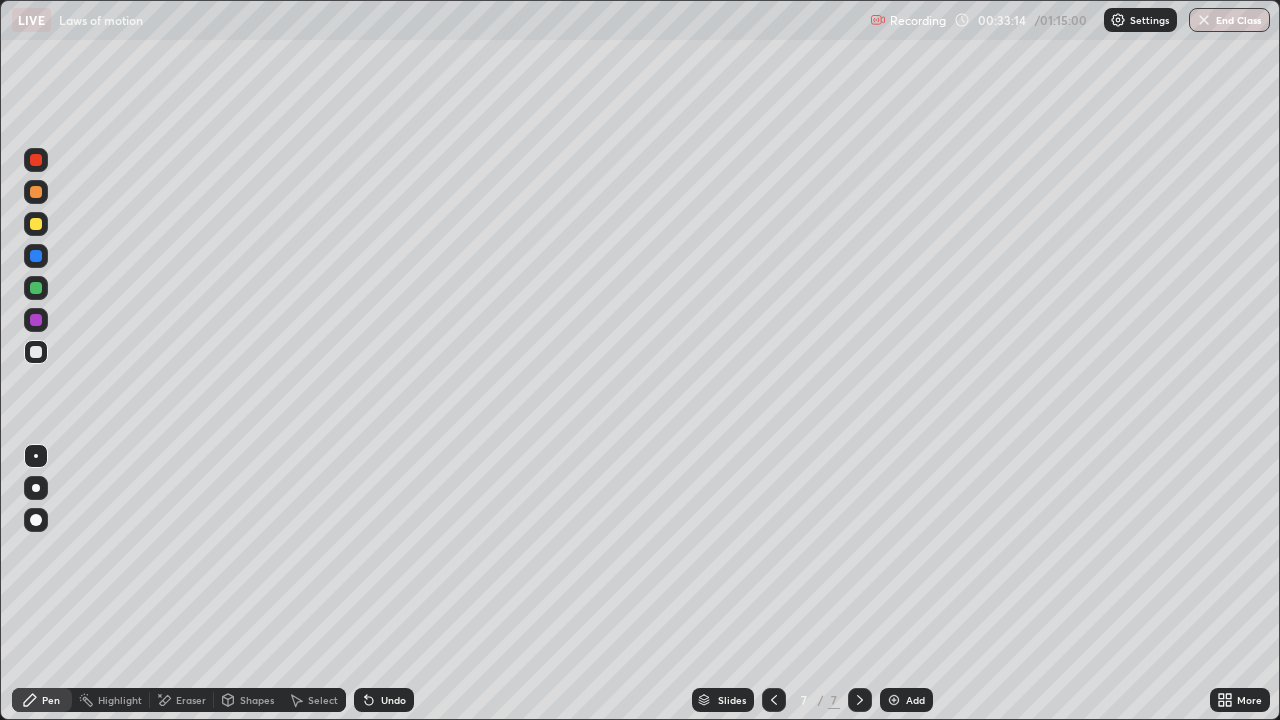 click 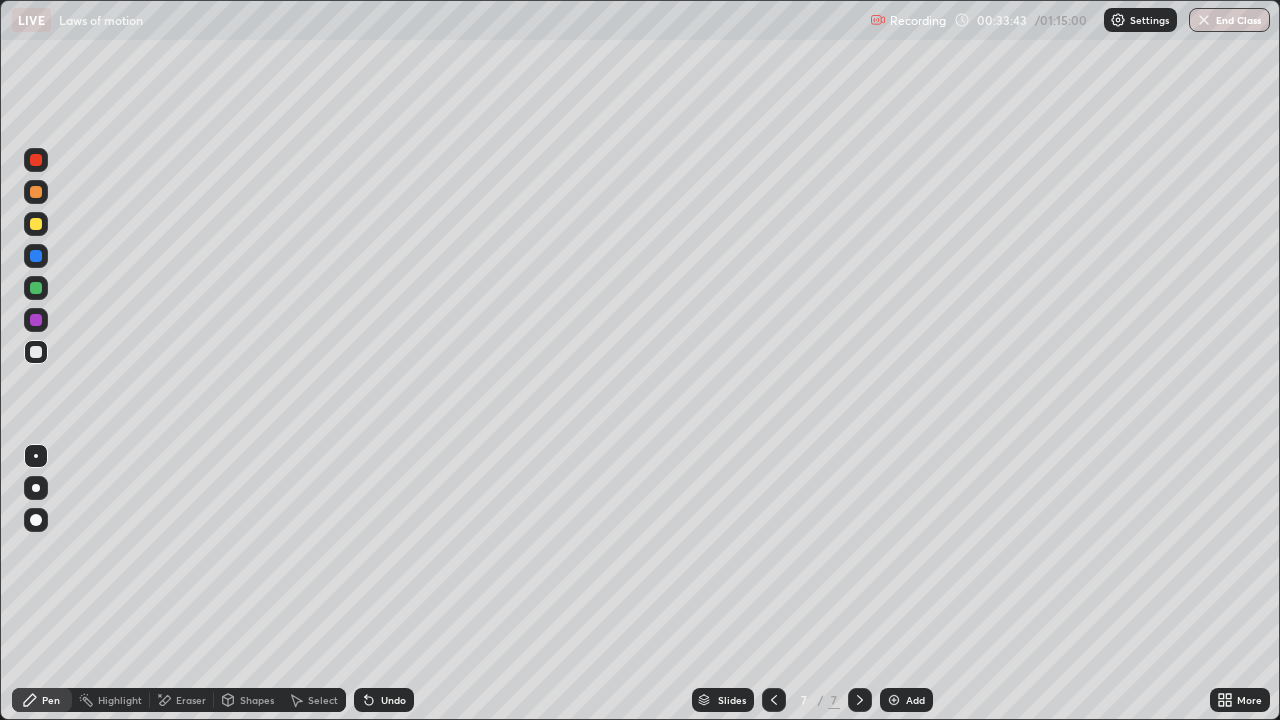 click at bounding box center [36, 224] 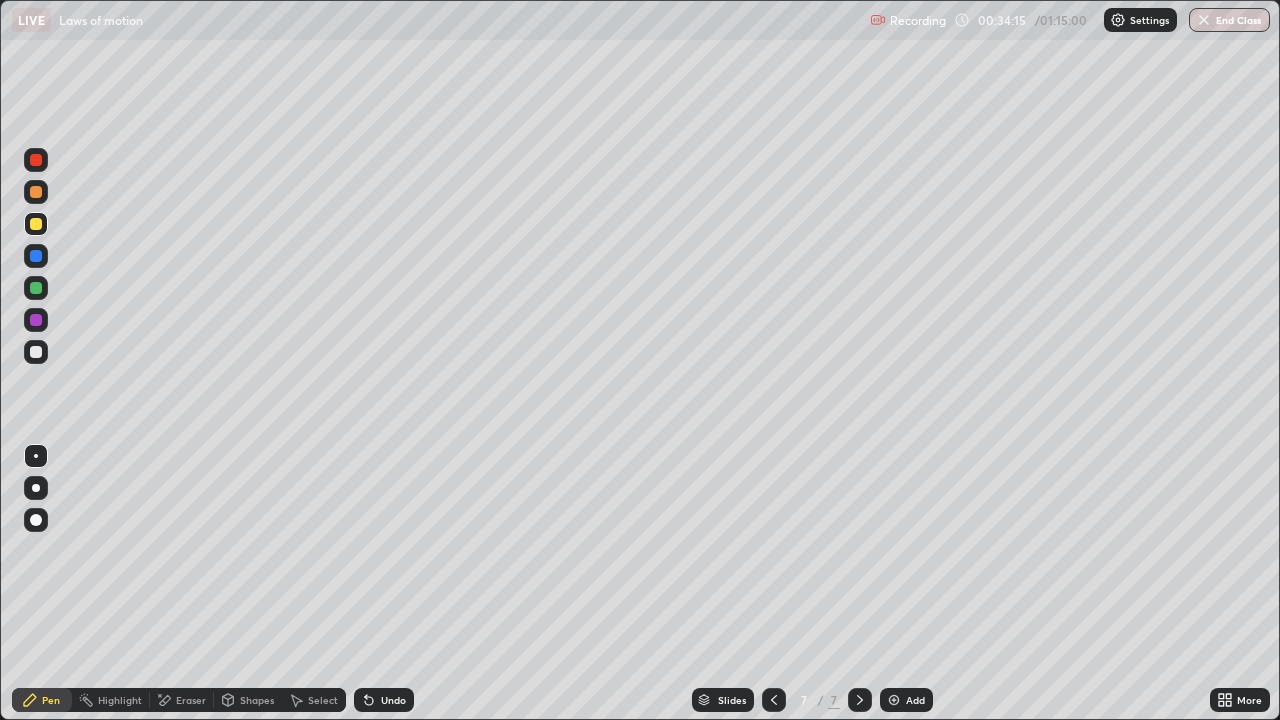 click at bounding box center (36, 352) 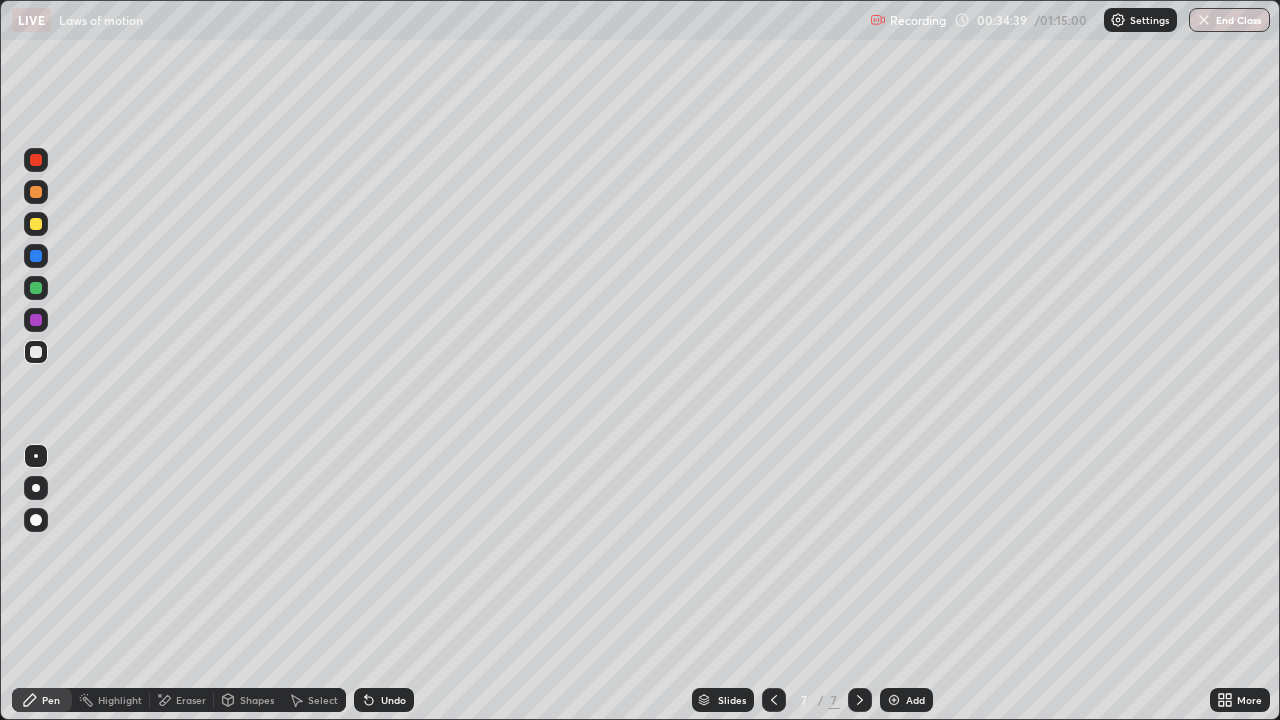 click at bounding box center (36, 288) 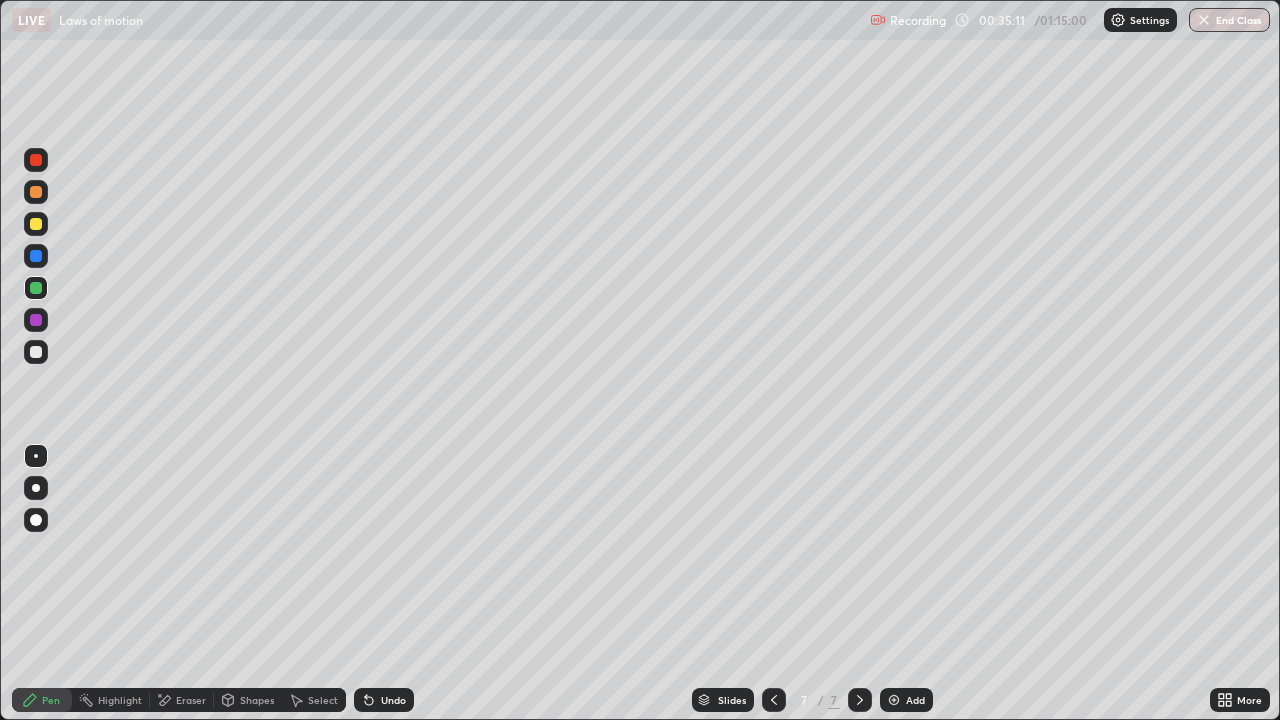 click at bounding box center [36, 352] 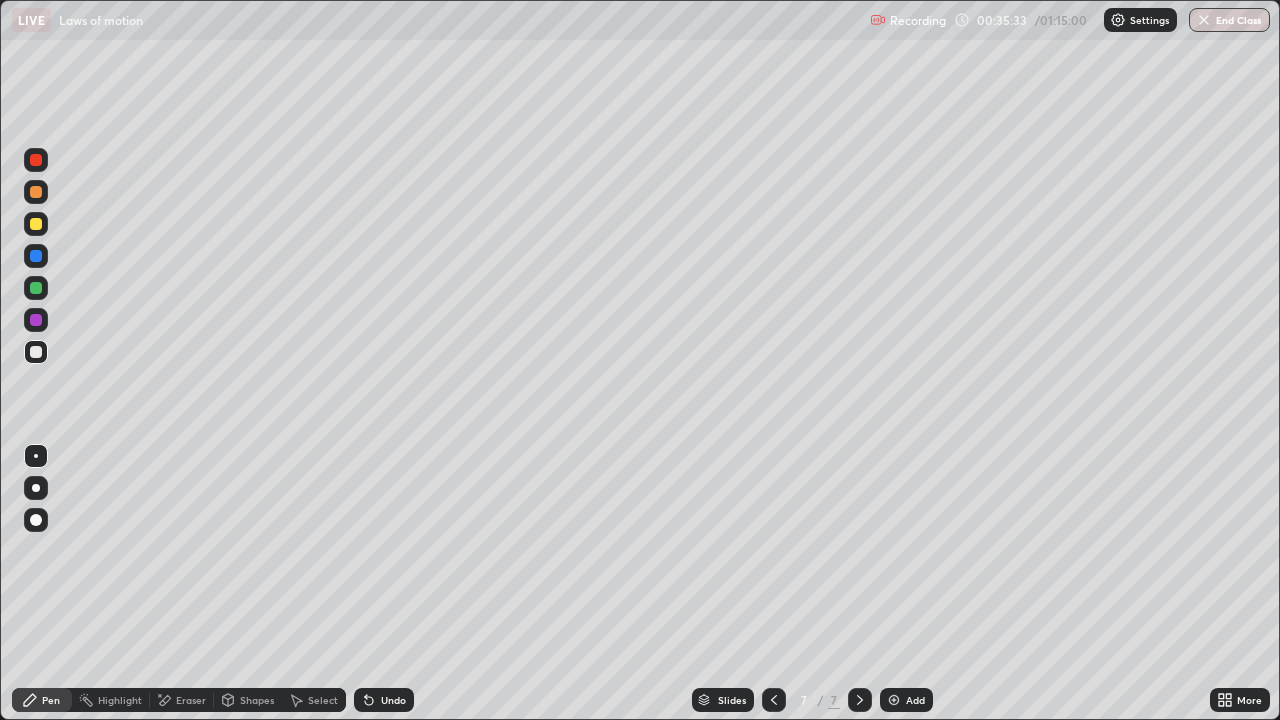 click at bounding box center (36, 288) 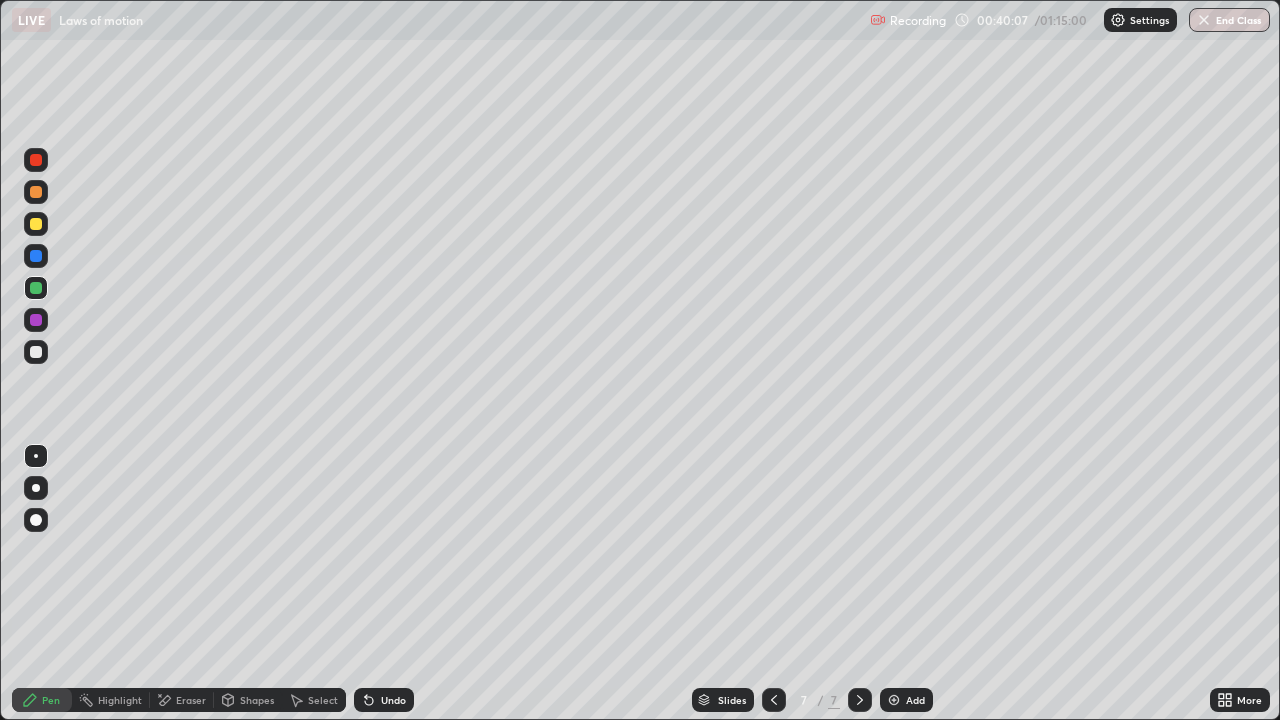 click on "Add" at bounding box center (915, 700) 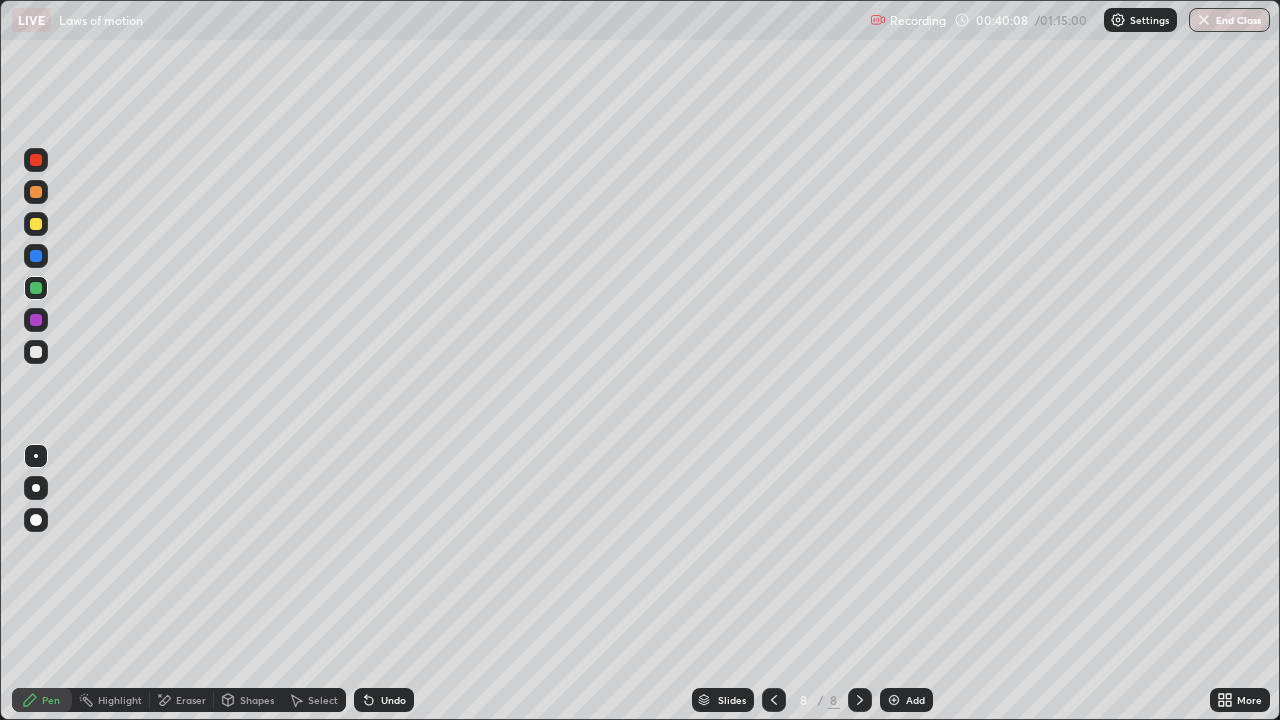 click at bounding box center (36, 352) 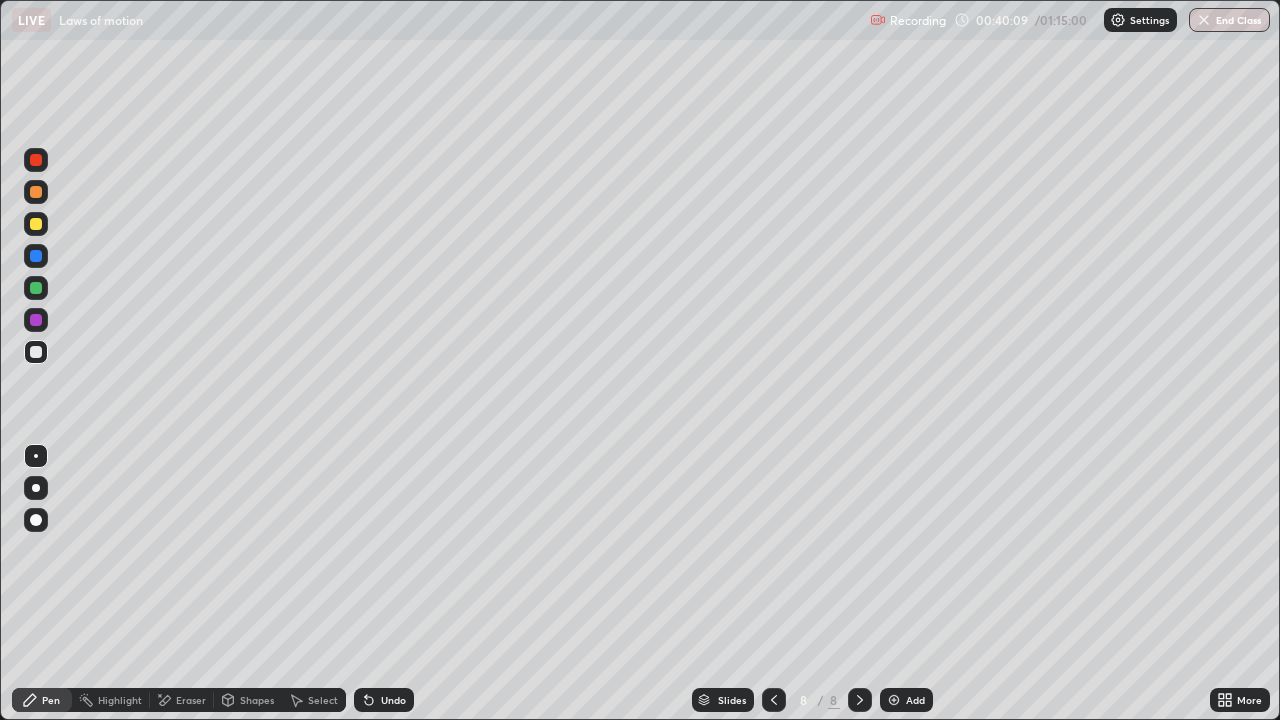 click at bounding box center [36, 224] 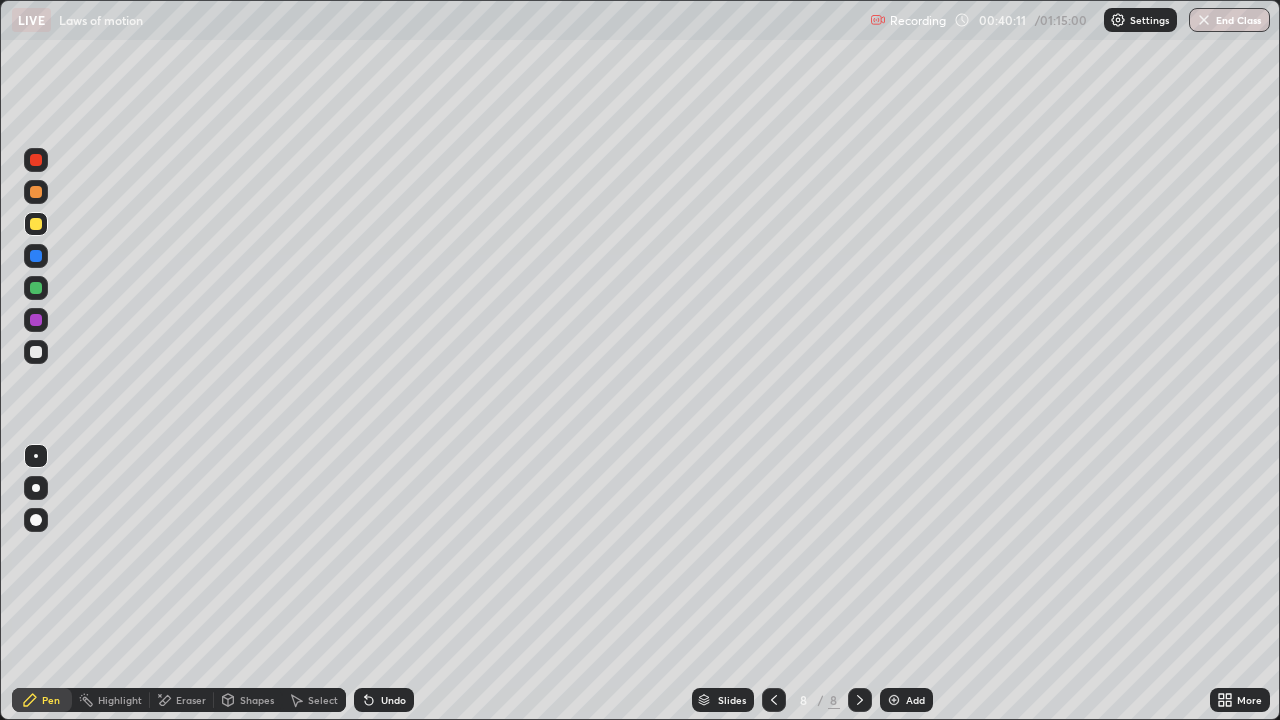 click at bounding box center [36, 352] 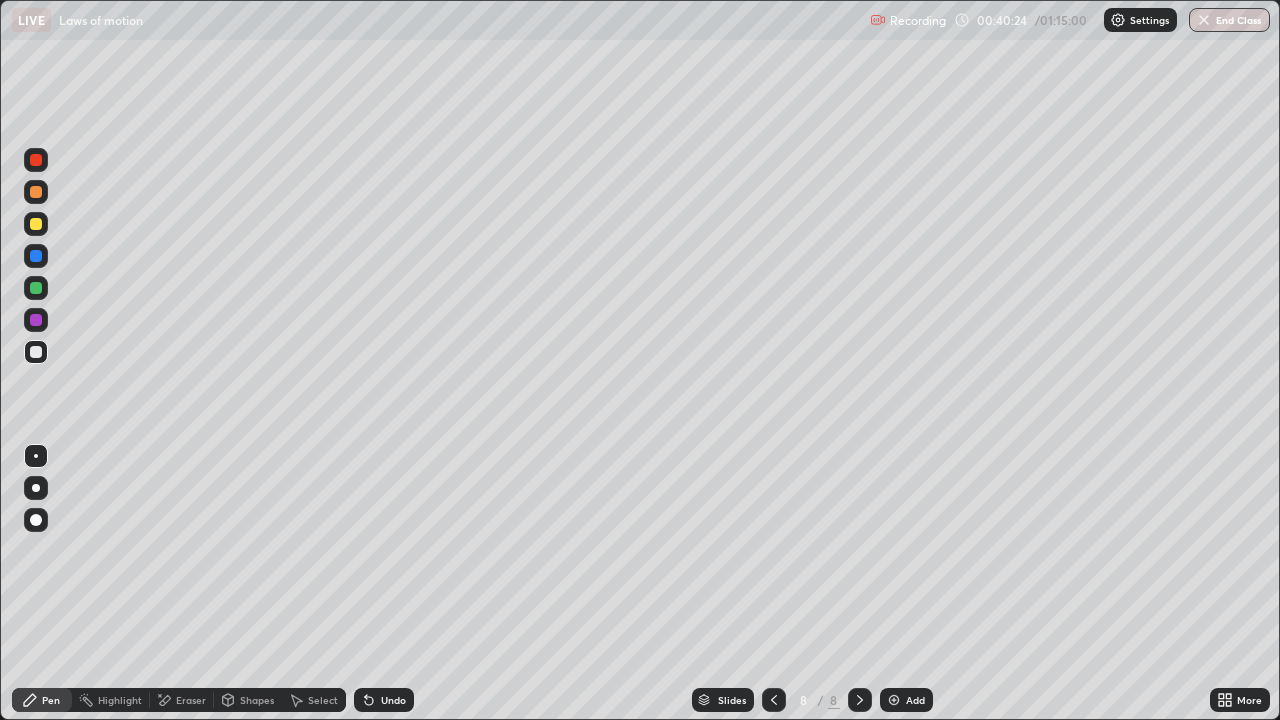 click 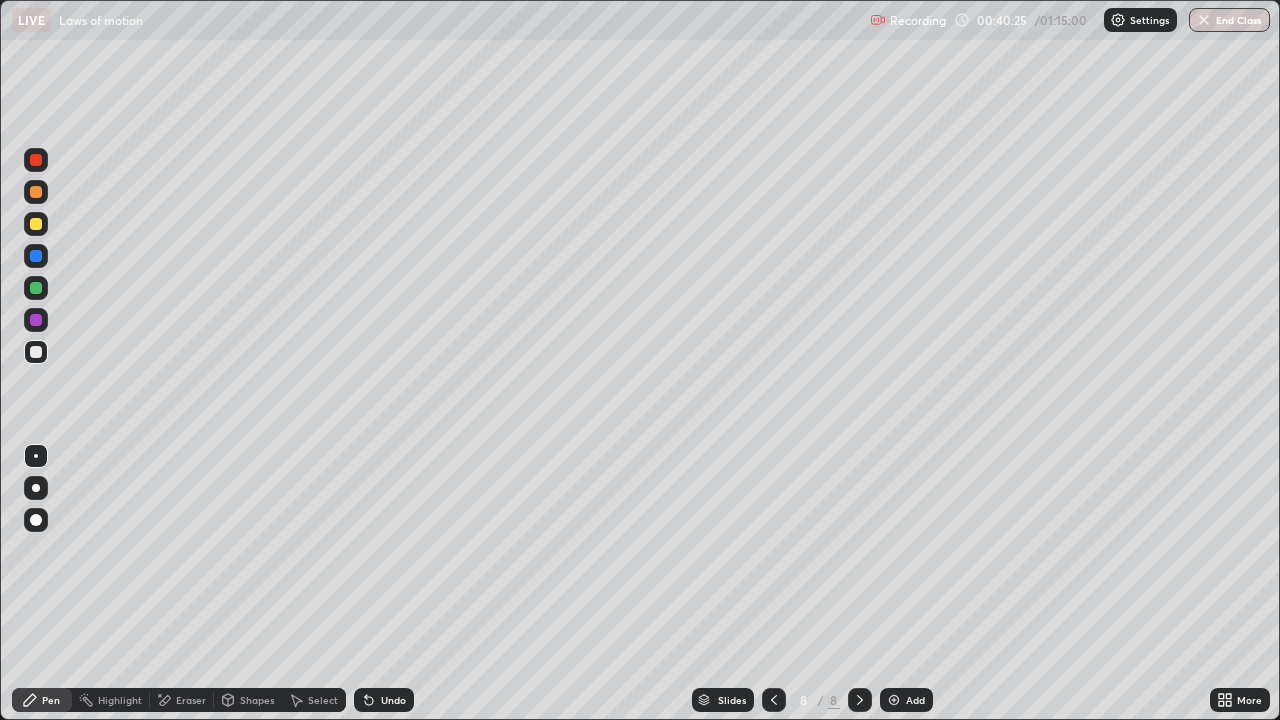 click at bounding box center (36, 352) 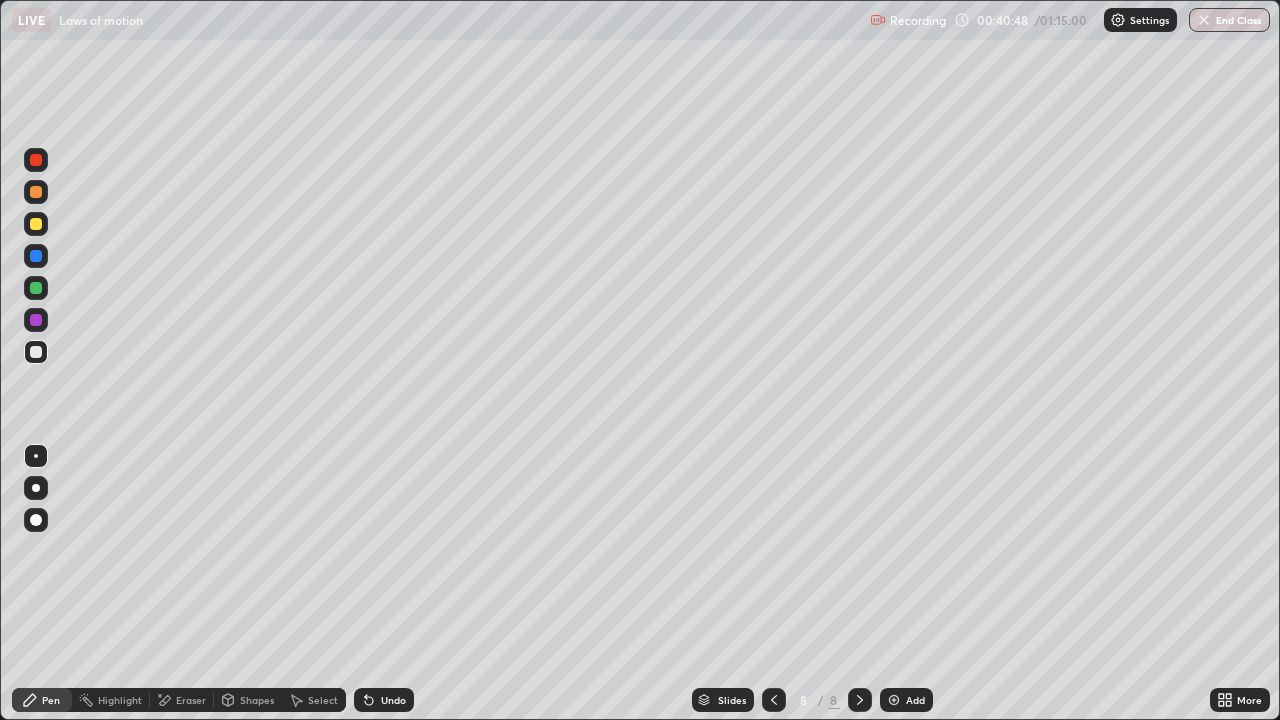 click on "Undo" at bounding box center [393, 700] 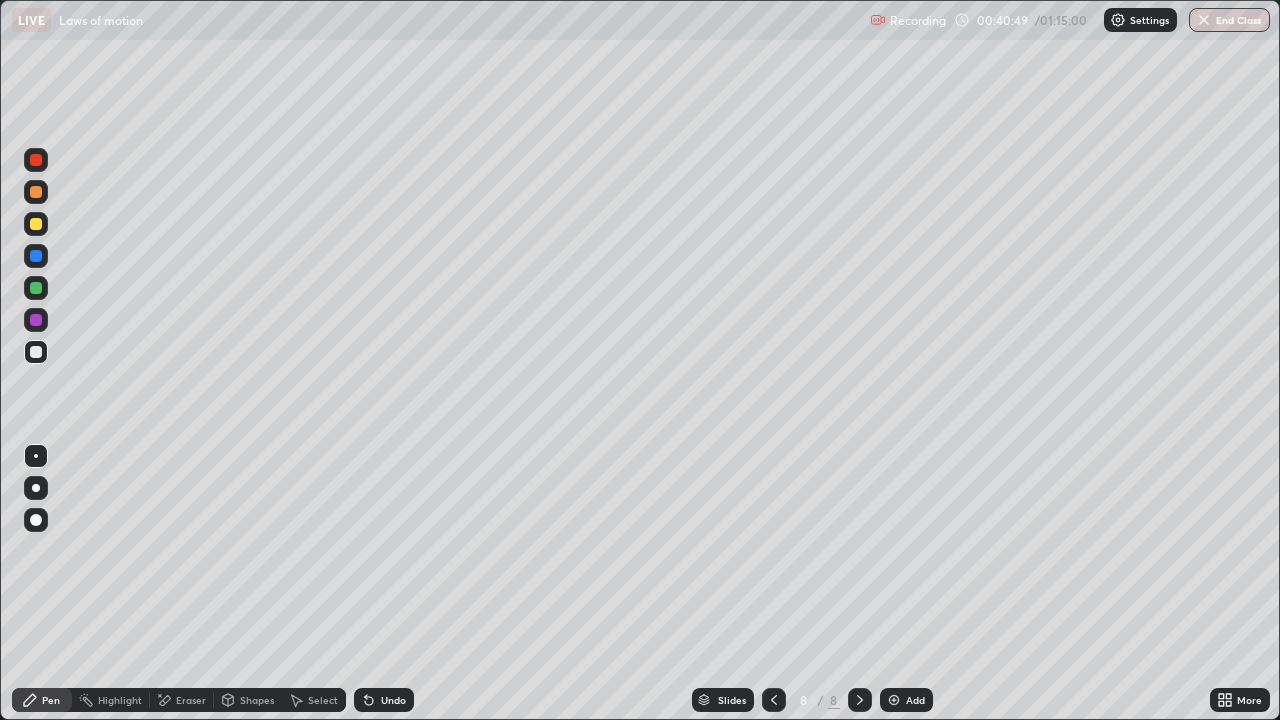 click on "Undo" at bounding box center [384, 700] 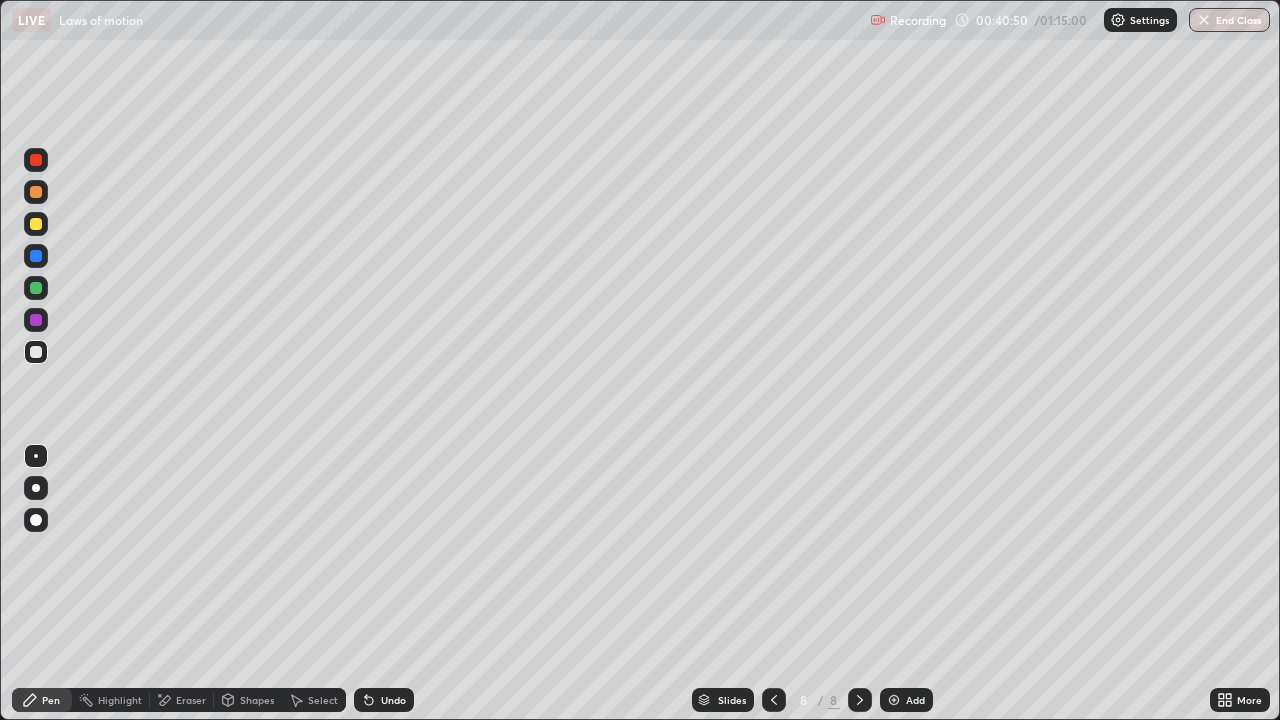 click on "Undo" at bounding box center (393, 700) 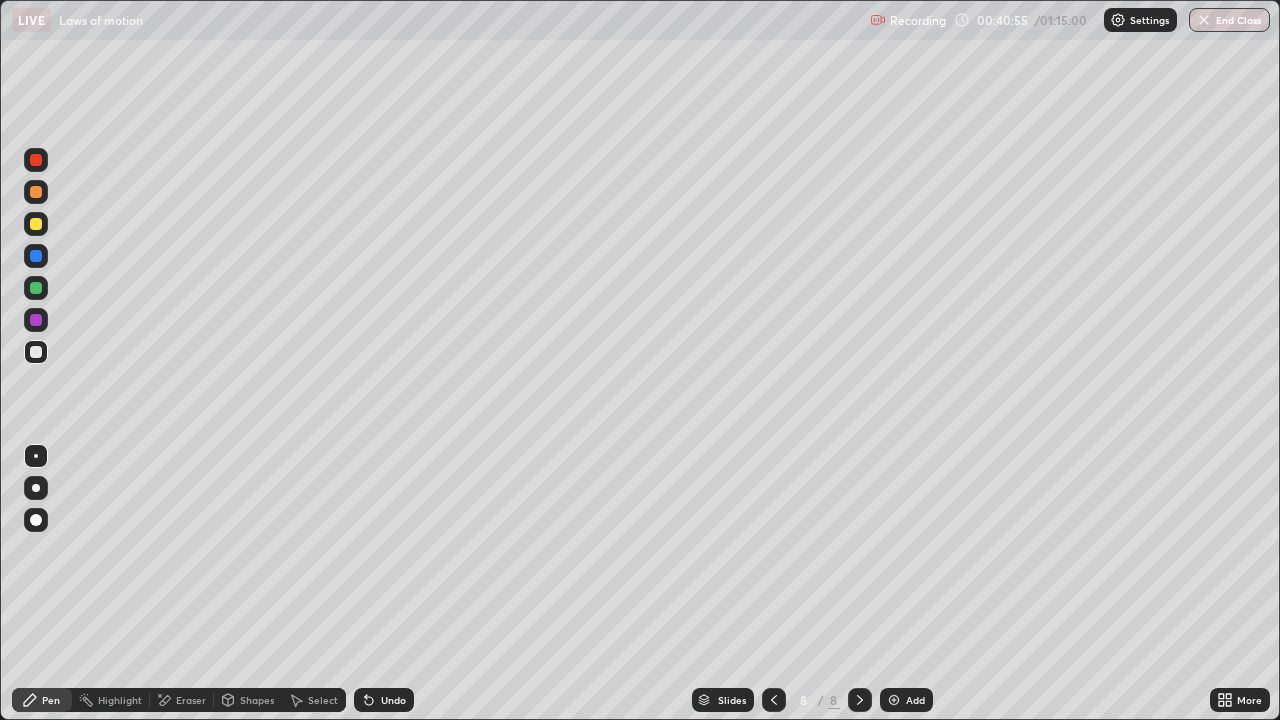 click at bounding box center [36, 224] 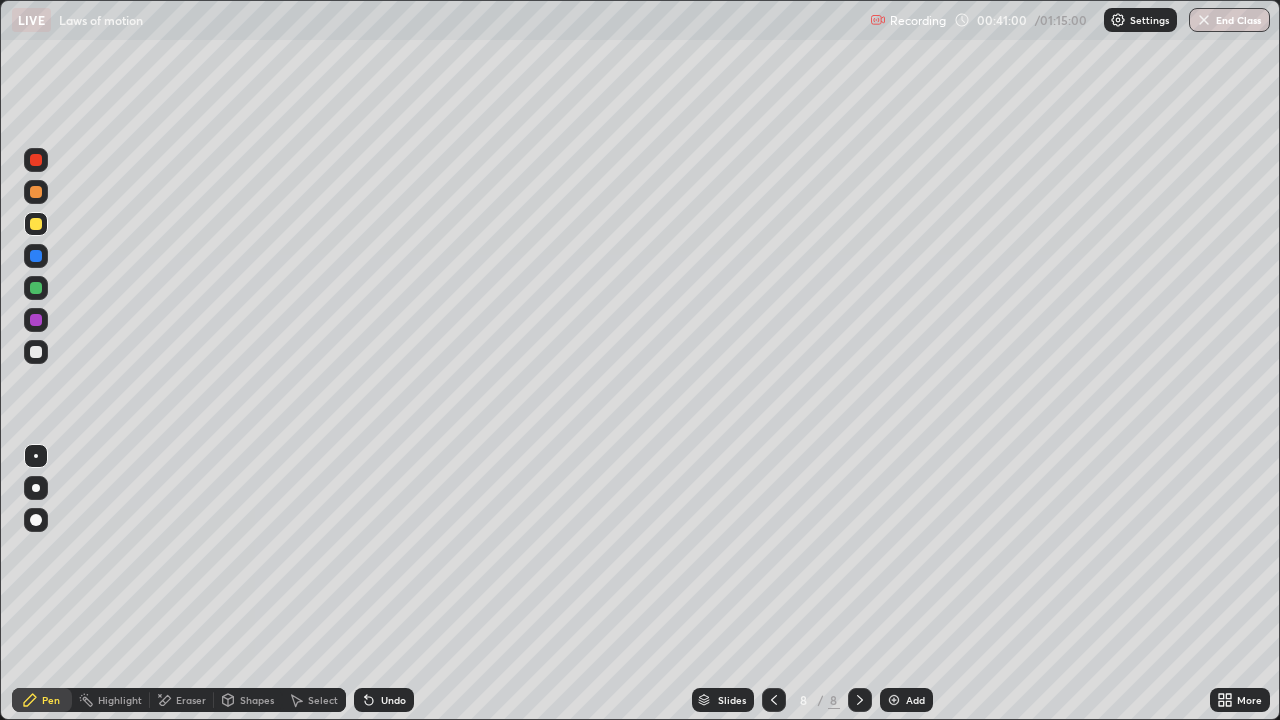 click at bounding box center [36, 352] 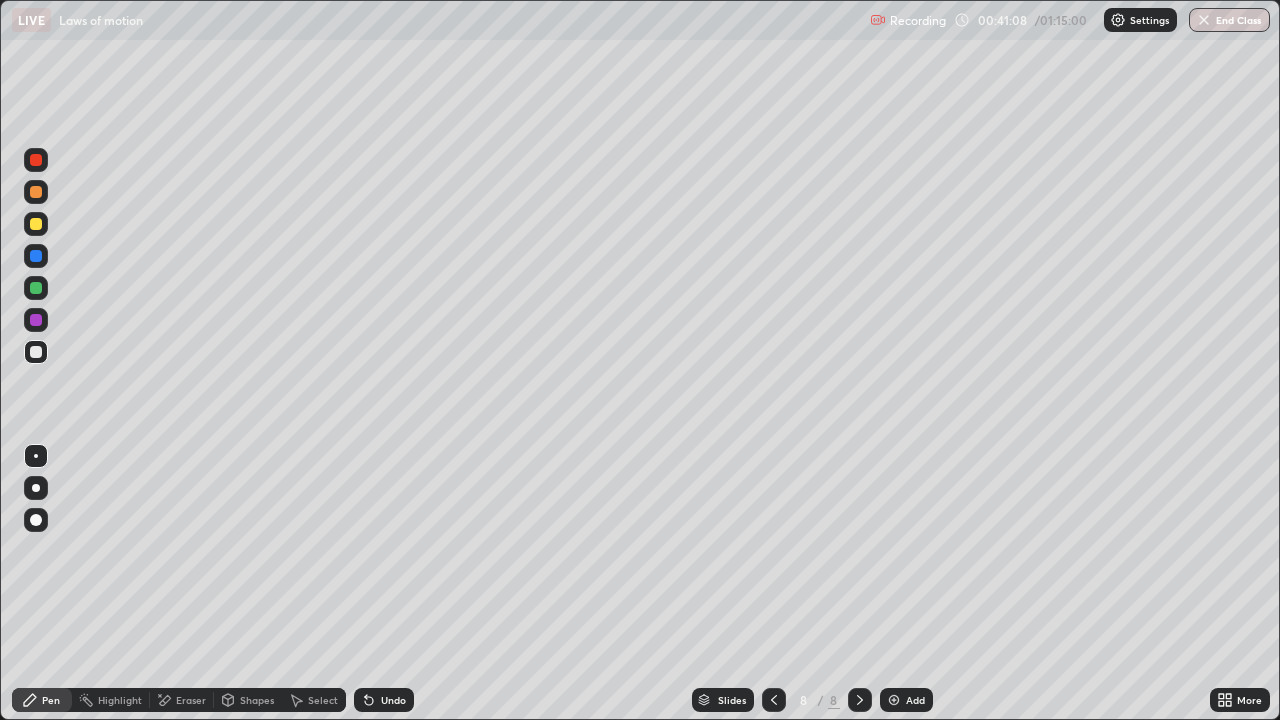 click at bounding box center [36, 352] 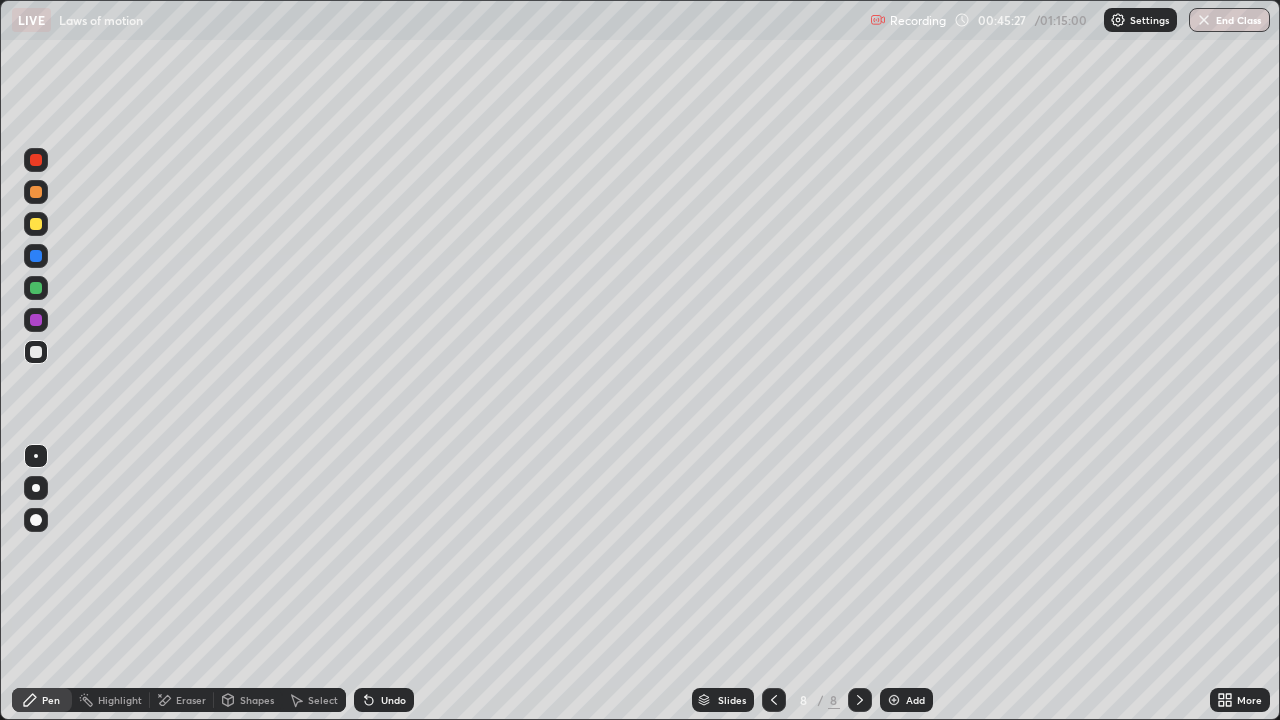 click at bounding box center (774, 700) 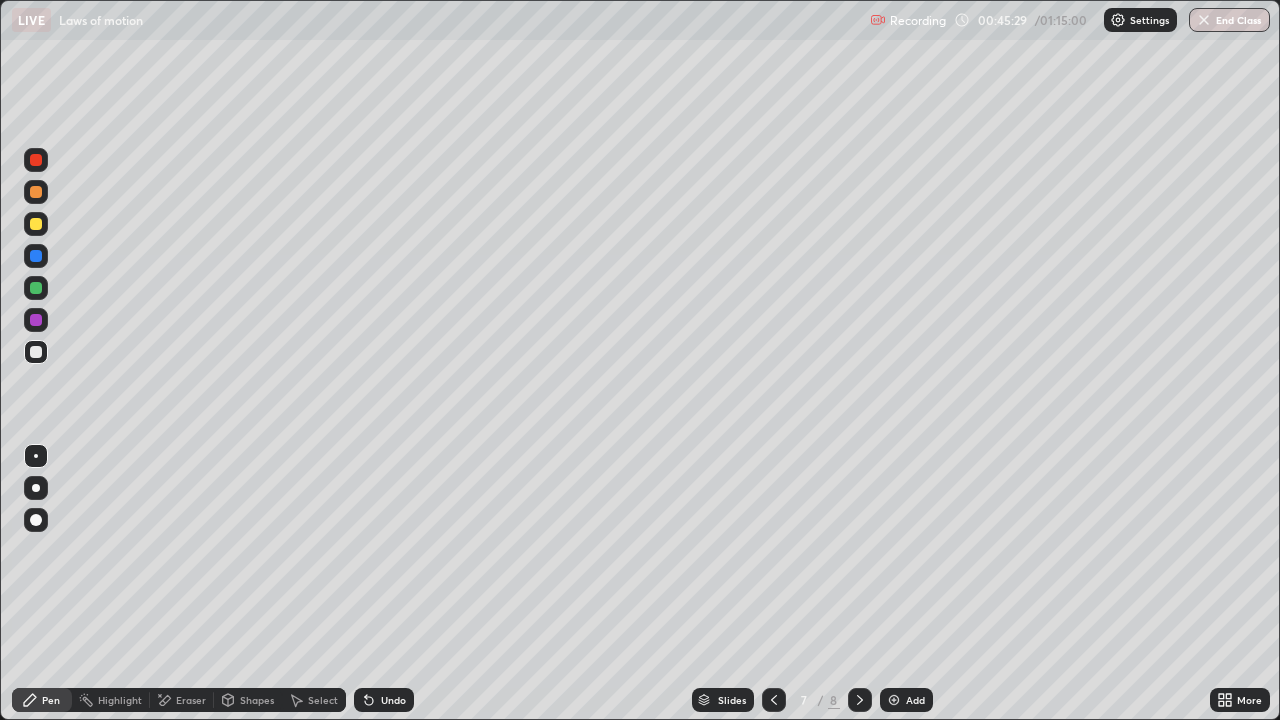click 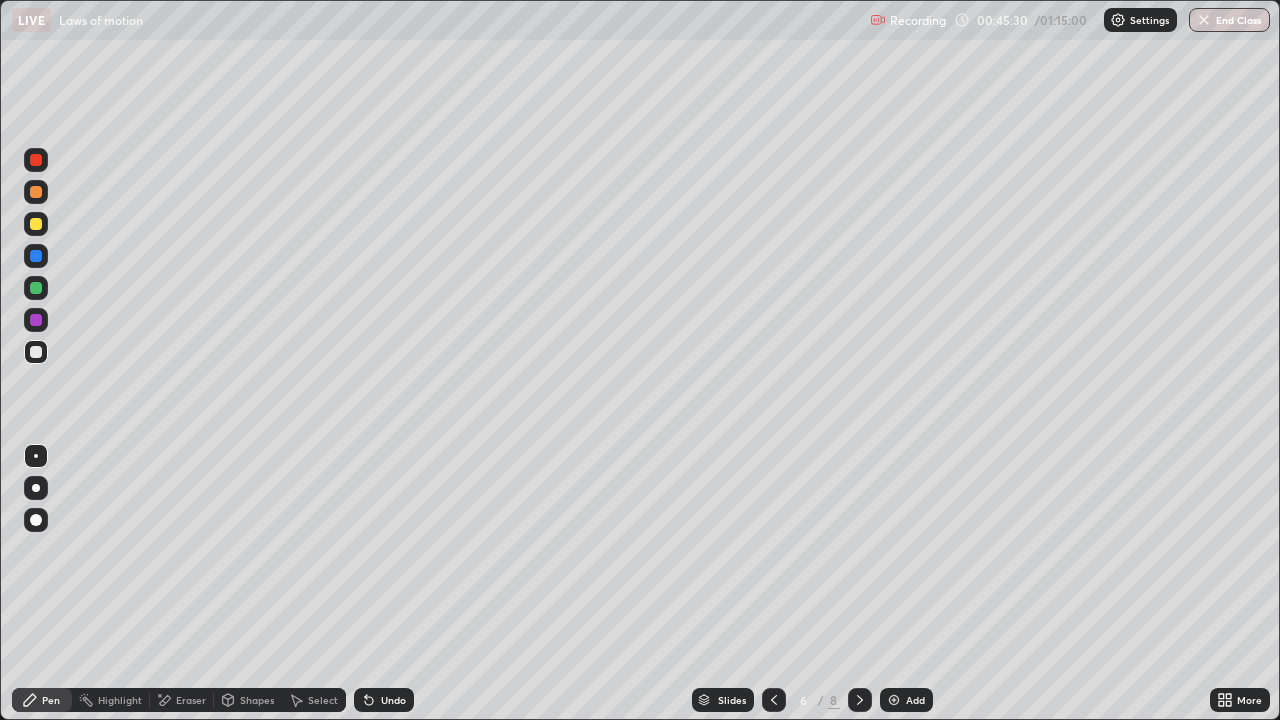 click at bounding box center (860, 700) 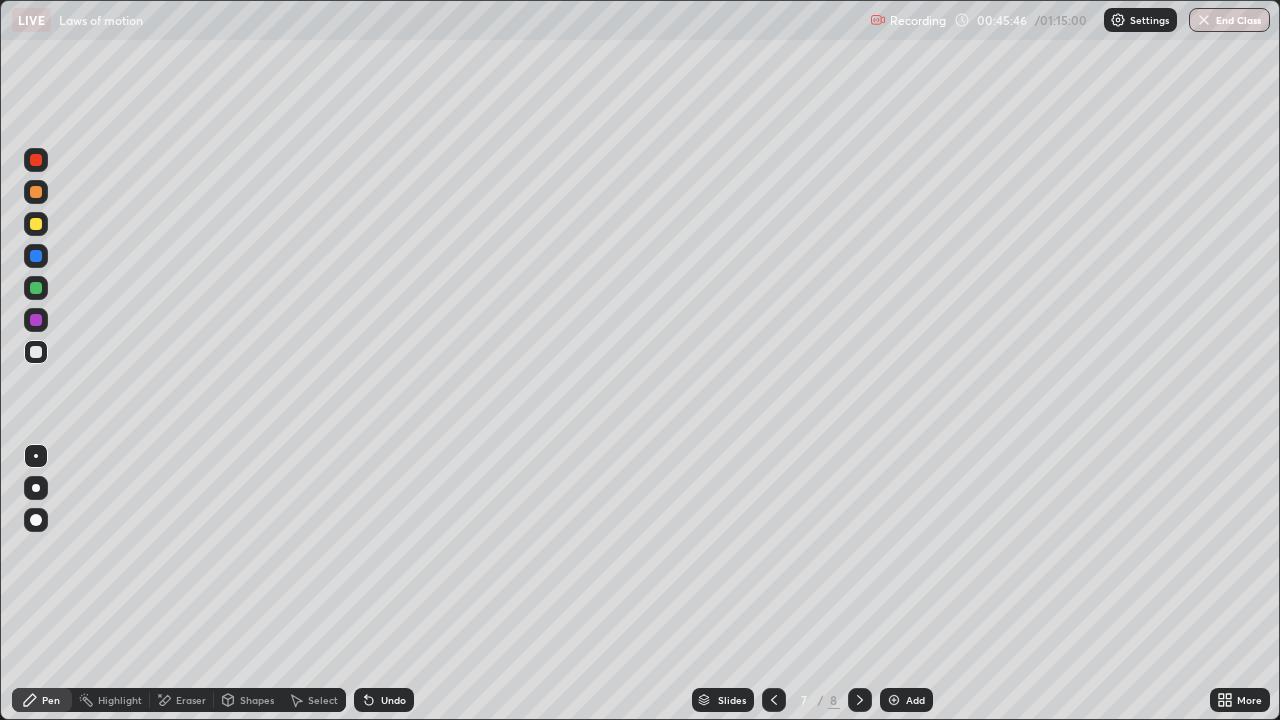 click 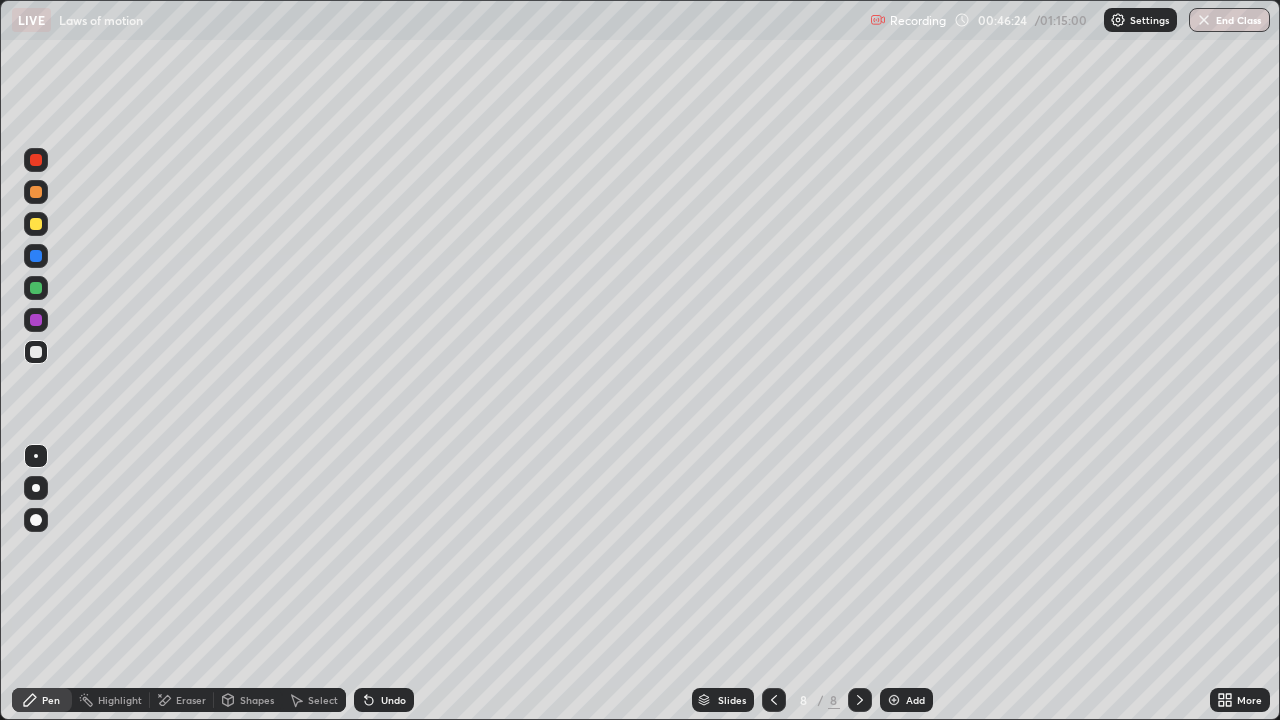 click on "Eraser" at bounding box center (191, 700) 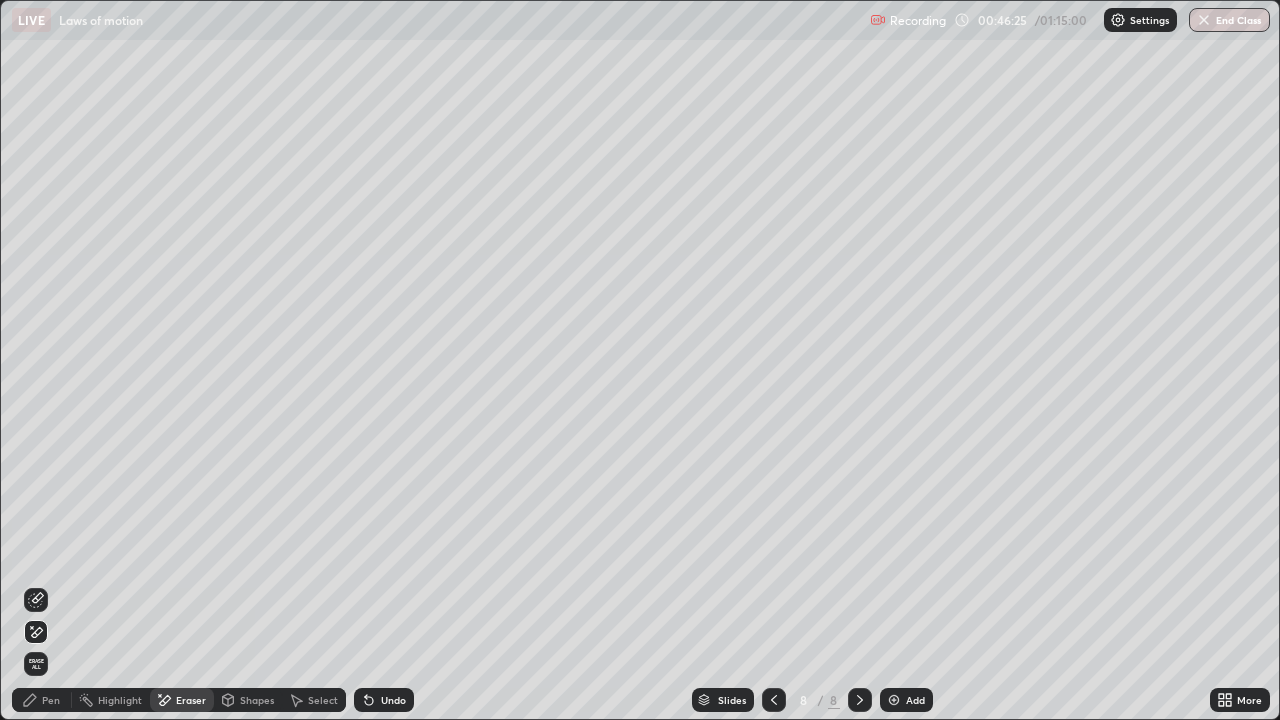 click 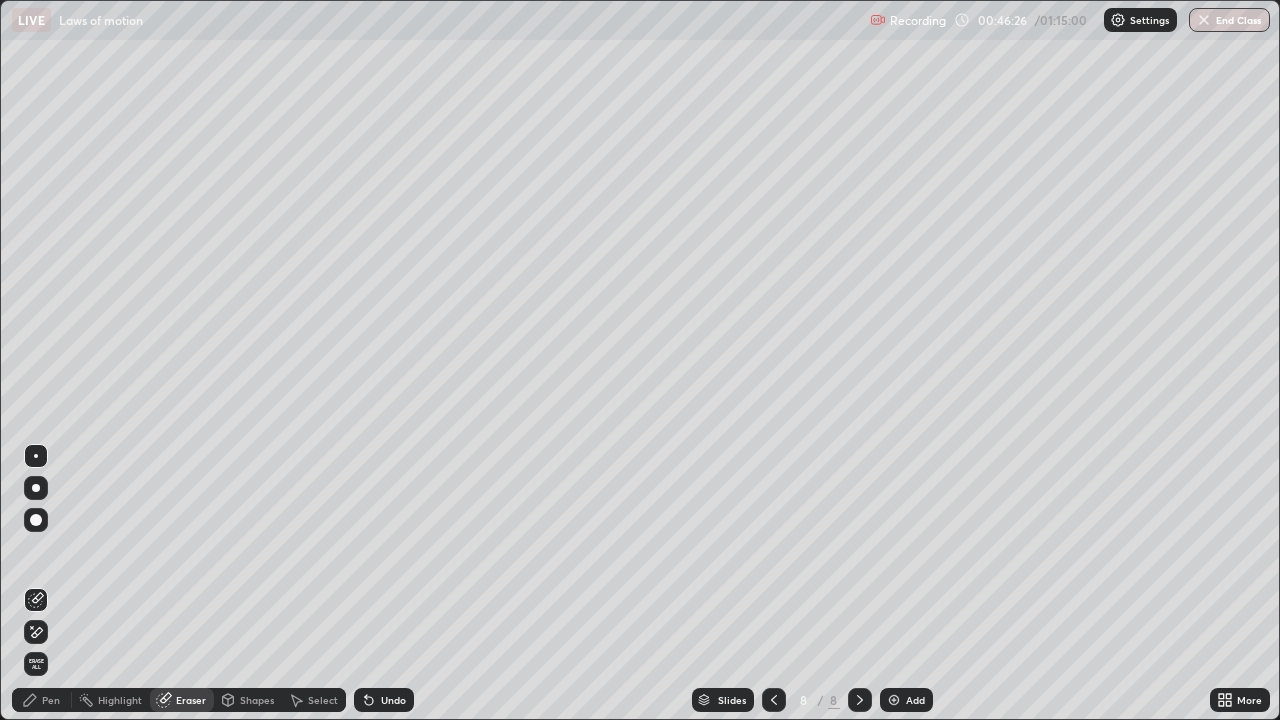 click on "Pen" at bounding box center [42, 700] 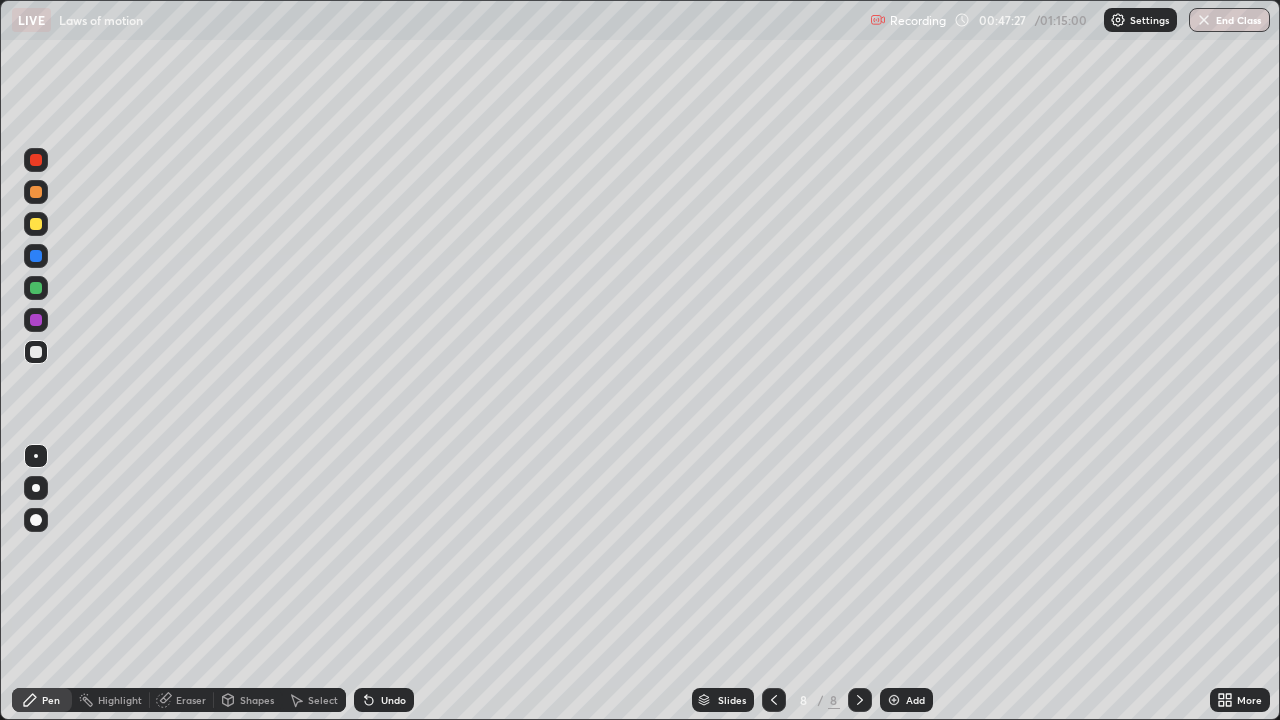 click 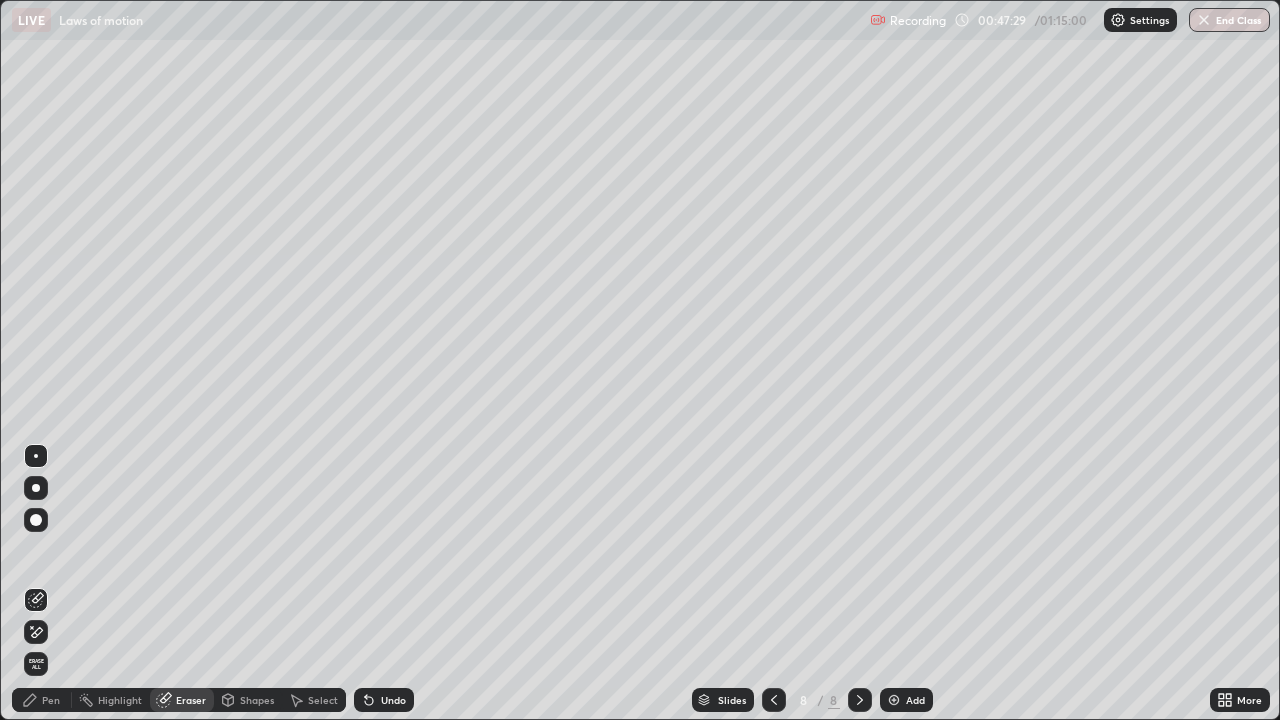 click on "Pen" at bounding box center (51, 700) 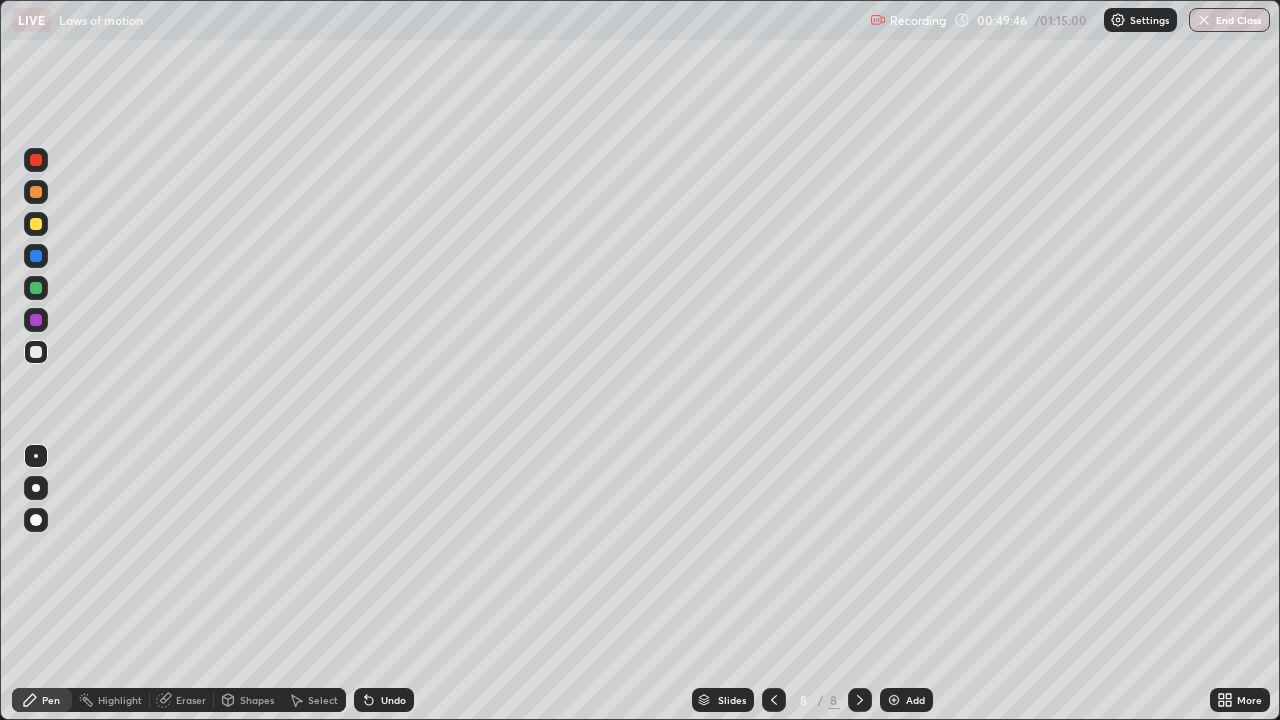 click at bounding box center (36, 224) 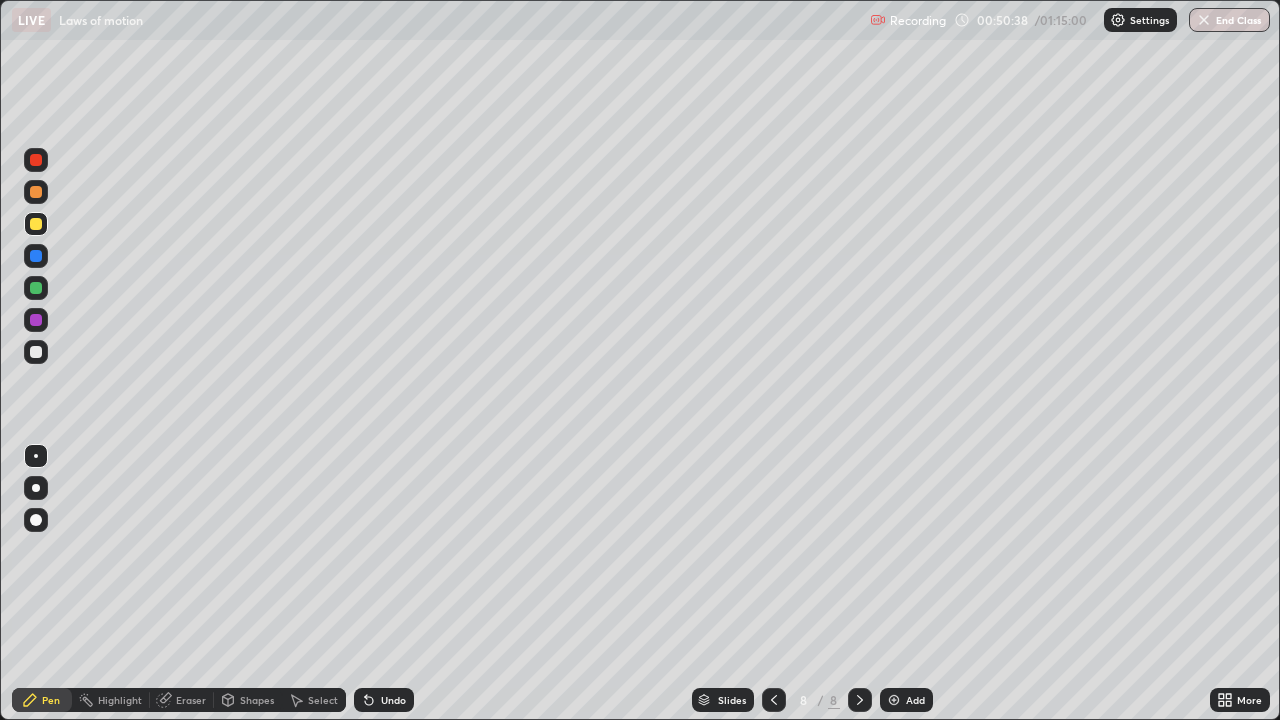 click at bounding box center [894, 700] 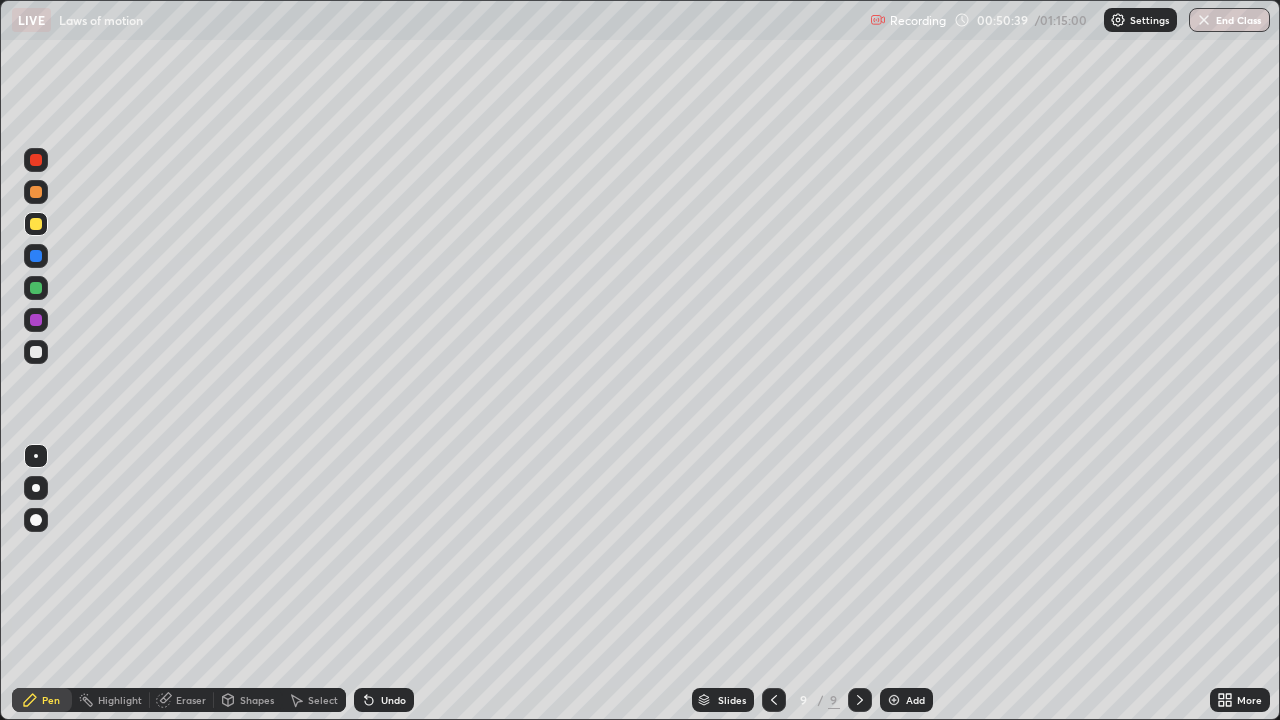 click at bounding box center [36, 352] 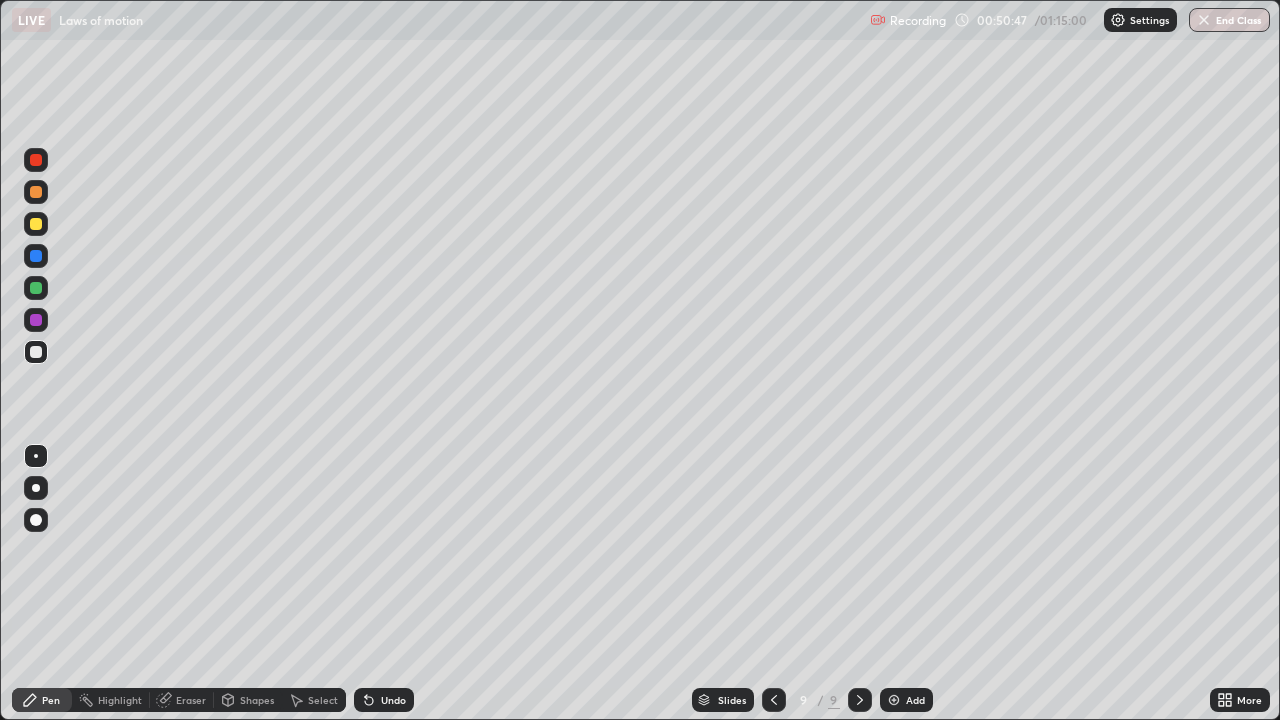 click at bounding box center (36, 224) 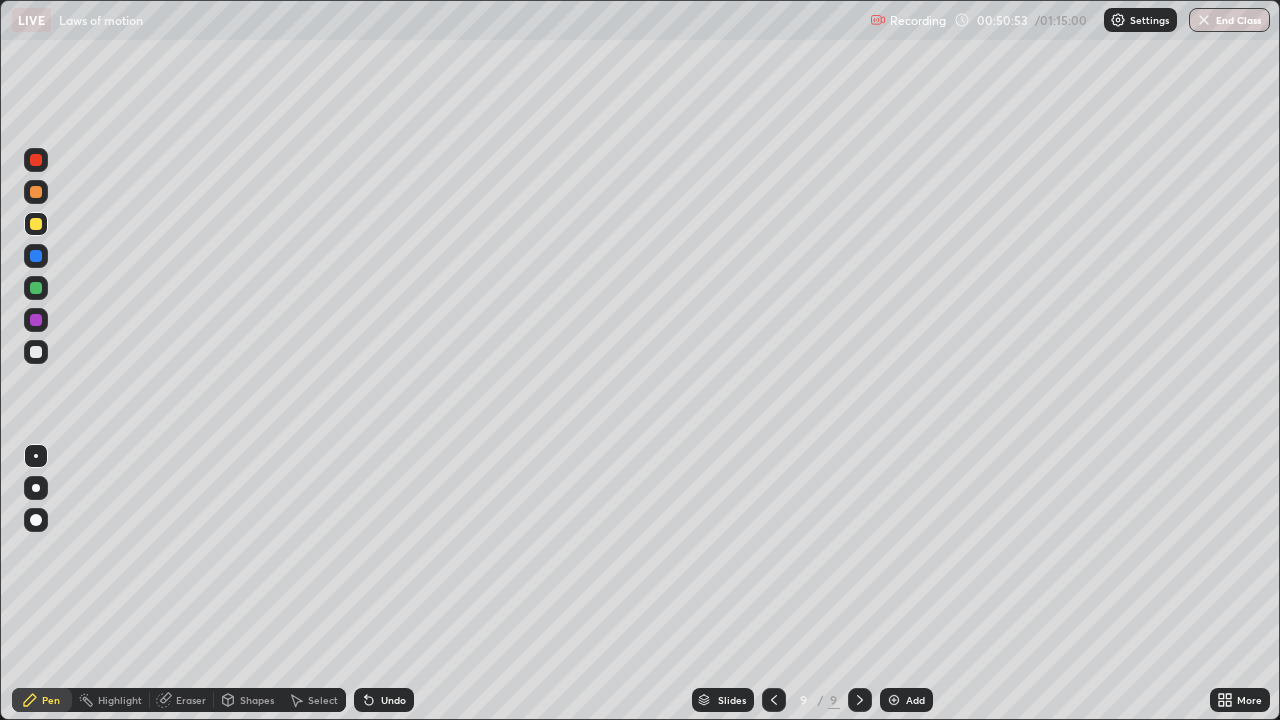 click on "Undo" at bounding box center [393, 700] 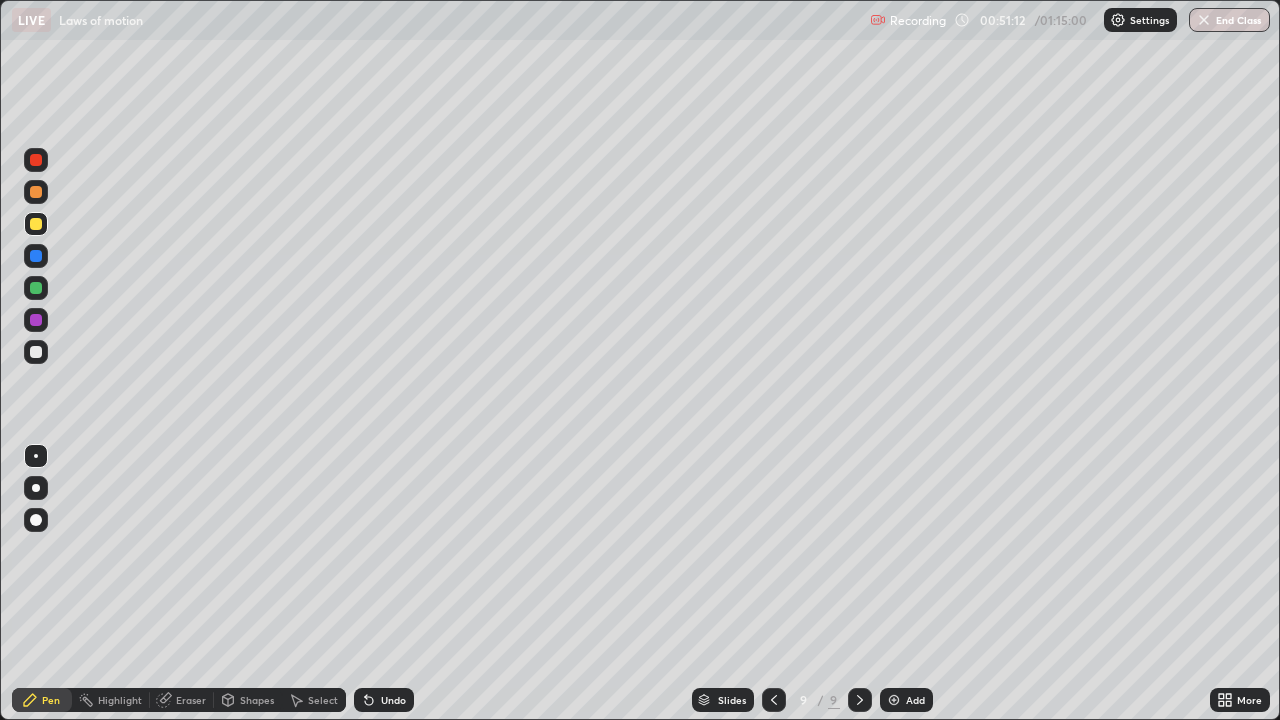 click at bounding box center [36, 352] 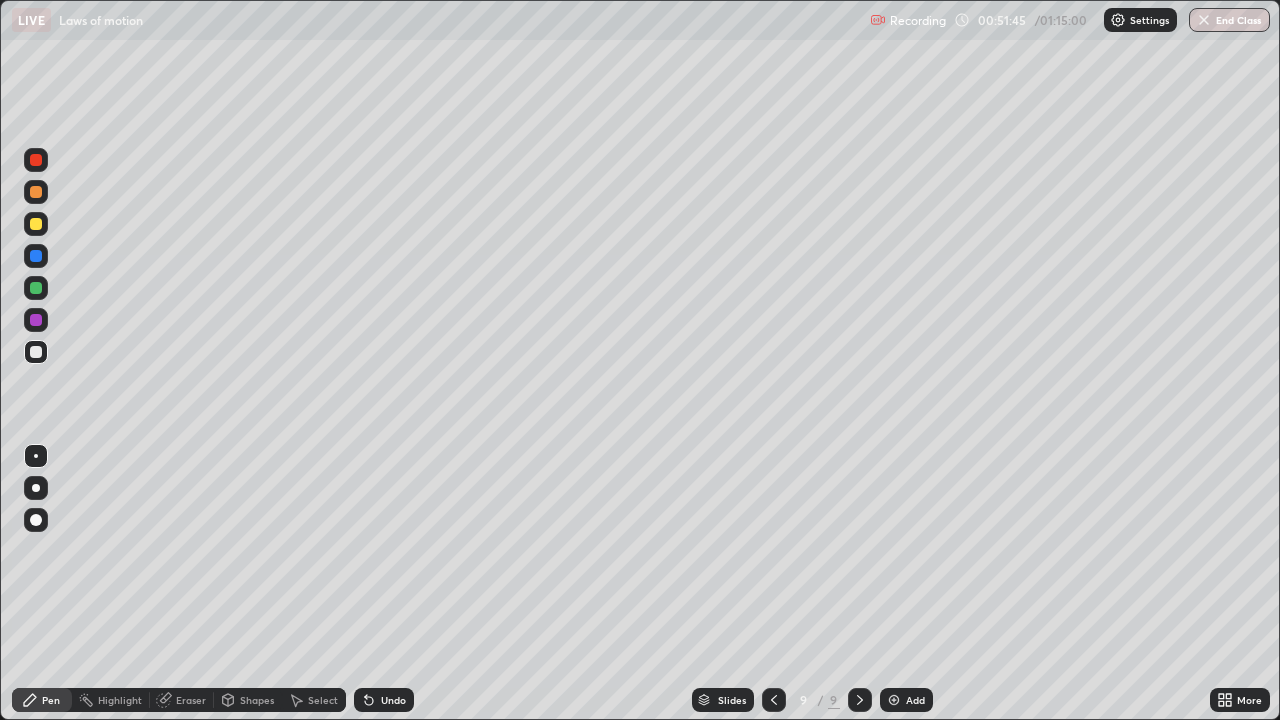 click 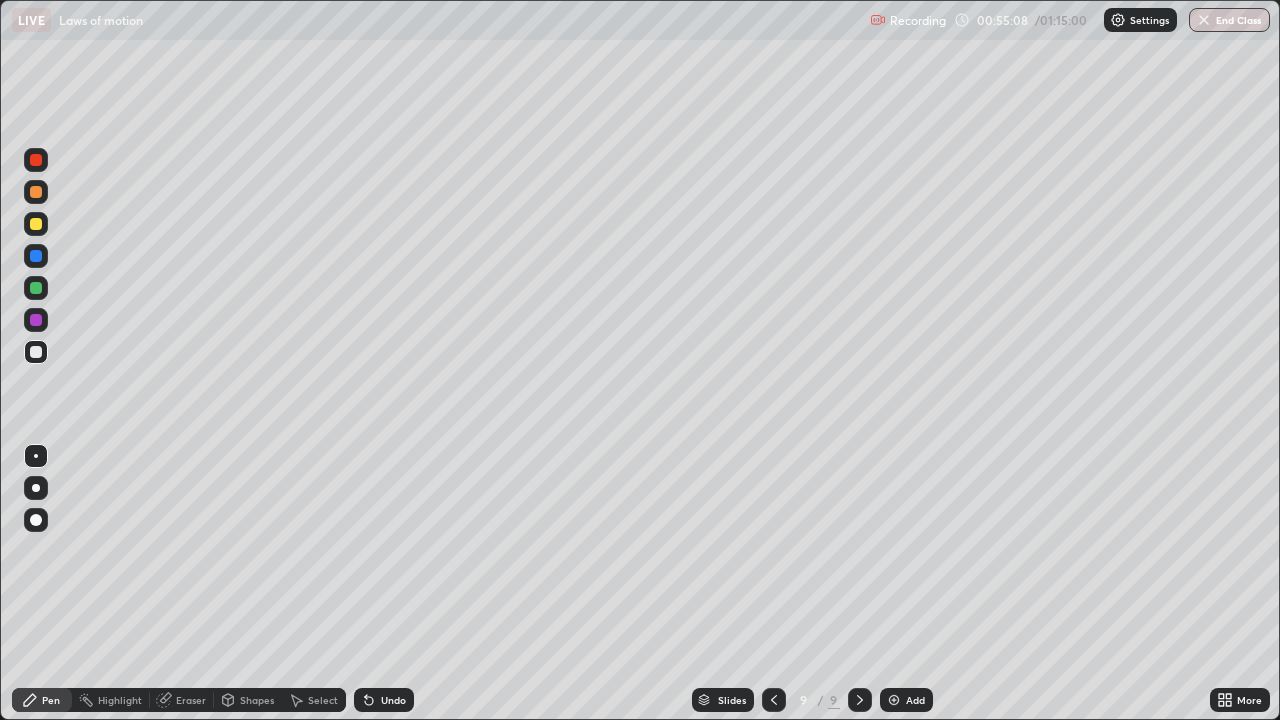click at bounding box center (36, 320) 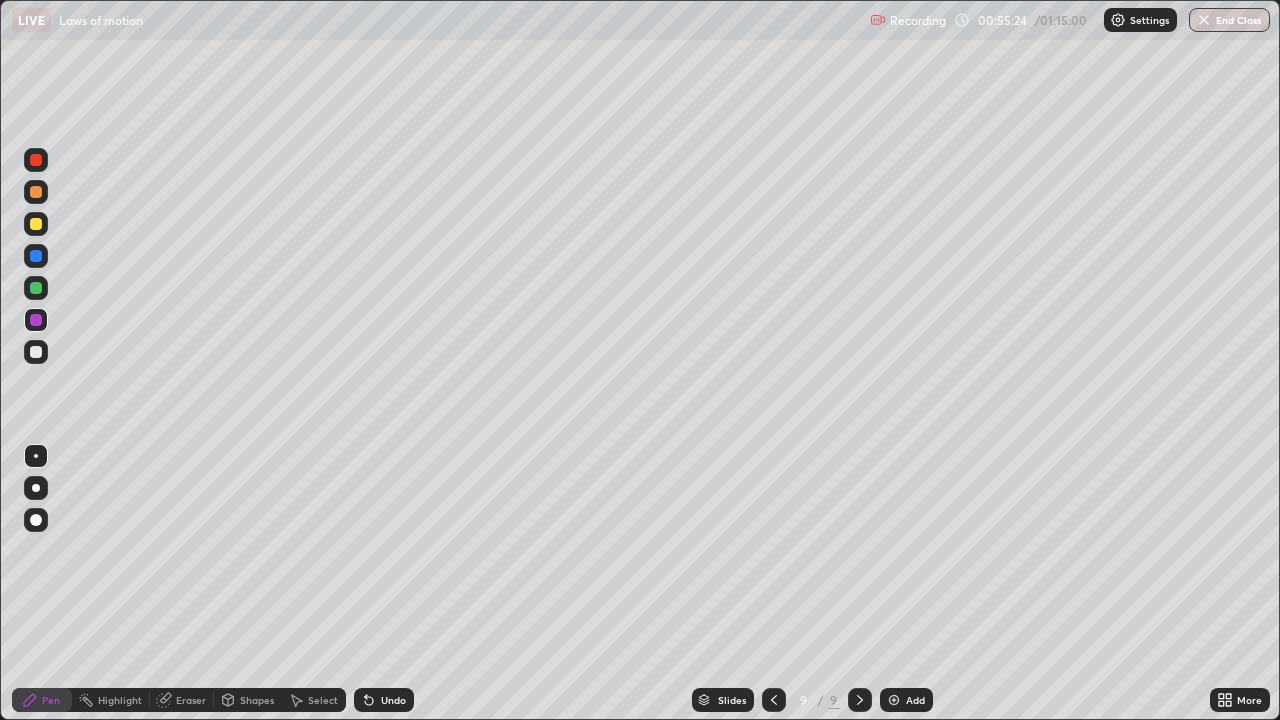 click at bounding box center [36, 352] 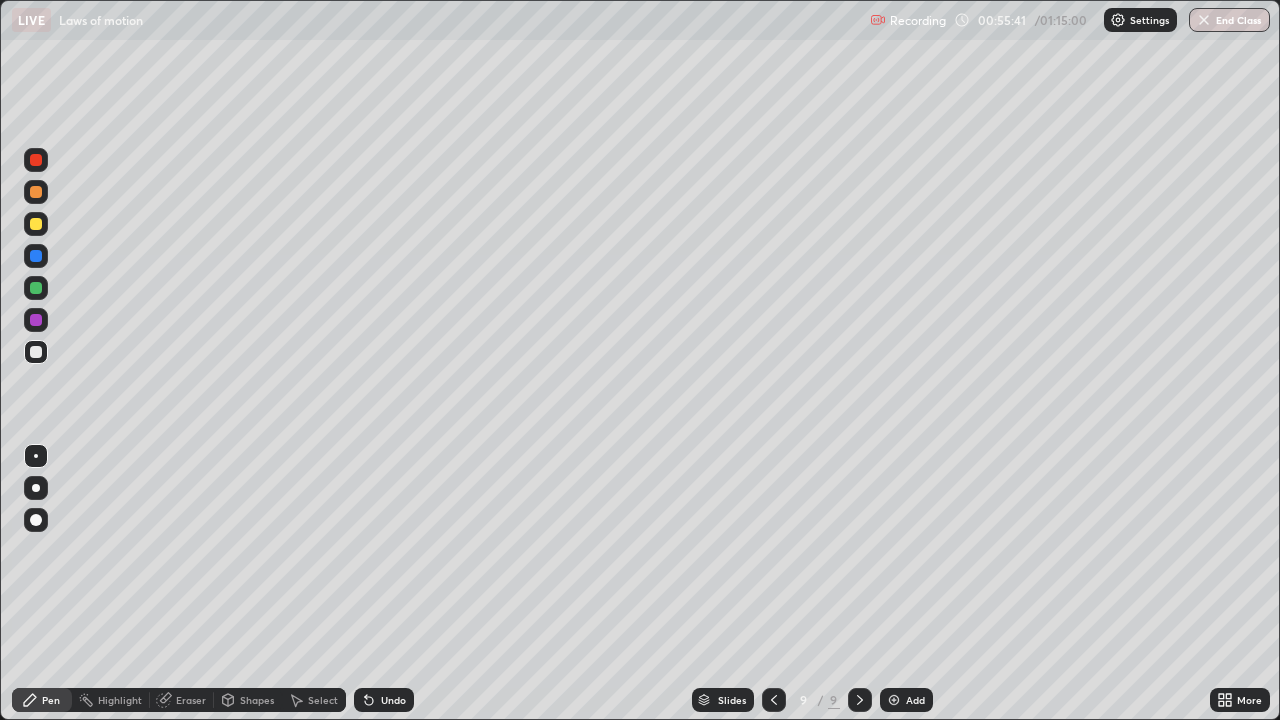 click at bounding box center [36, 224] 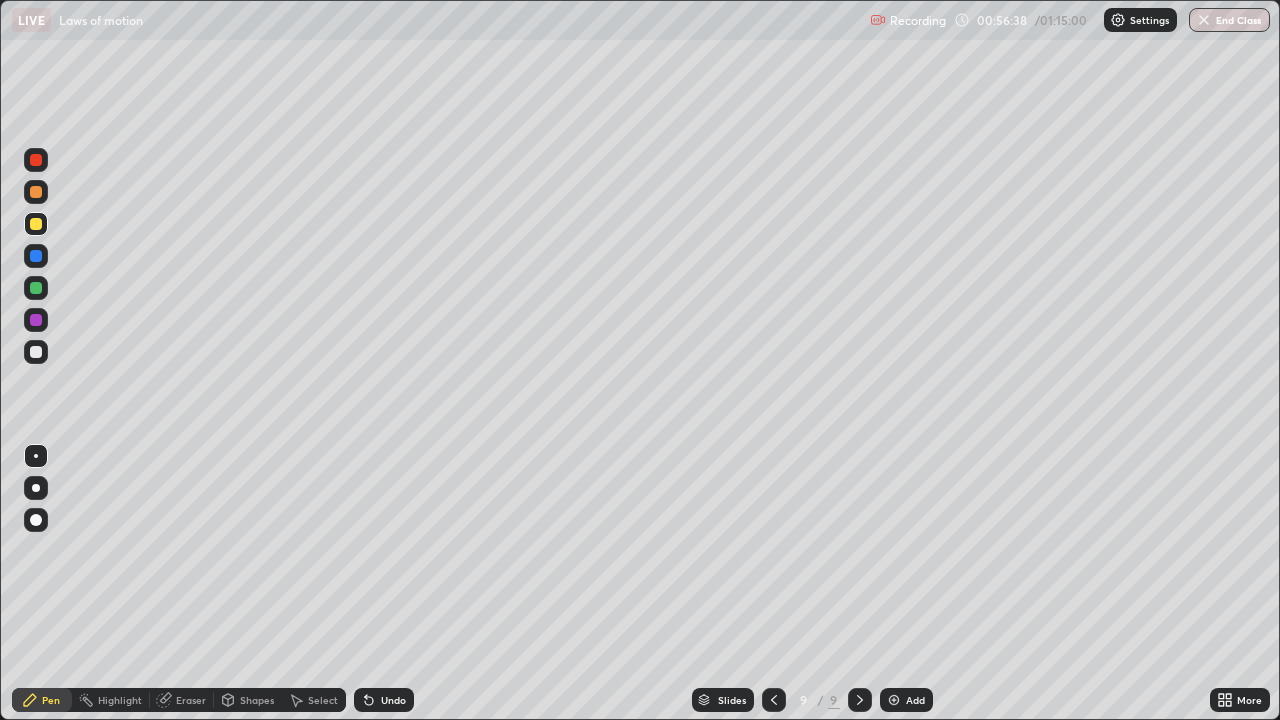 click at bounding box center [36, 288] 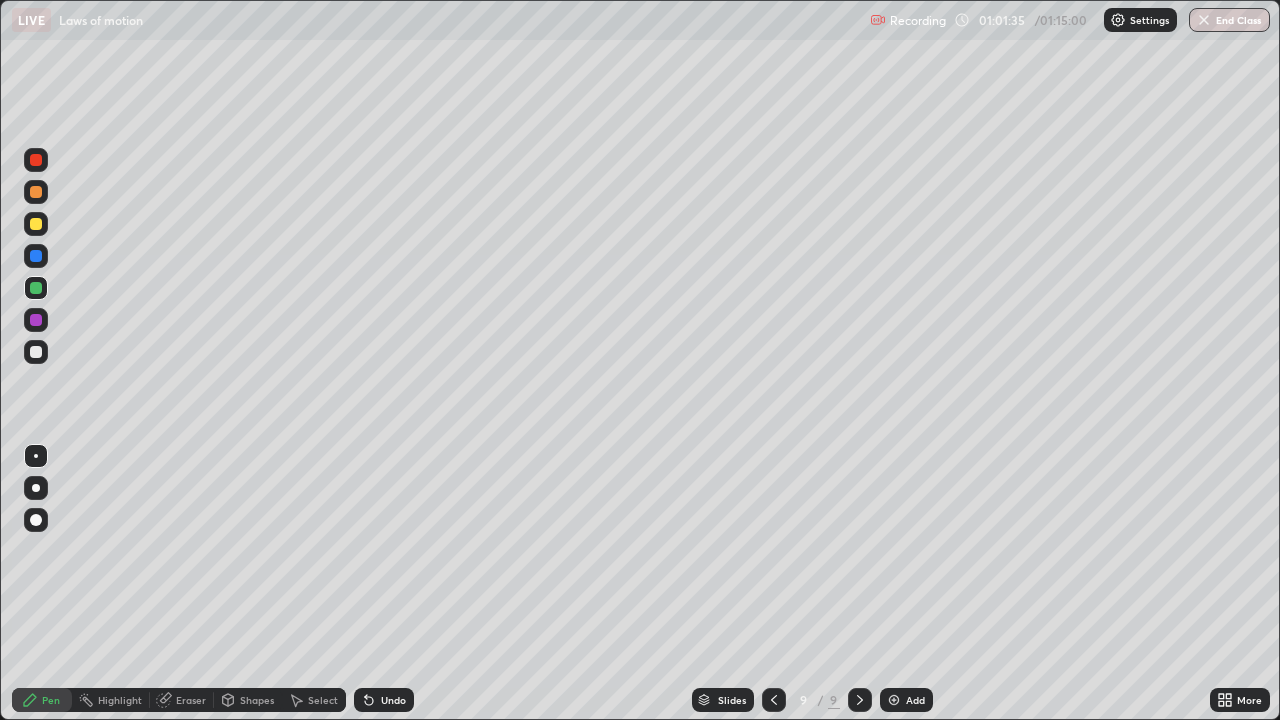 click on "Add" at bounding box center (906, 700) 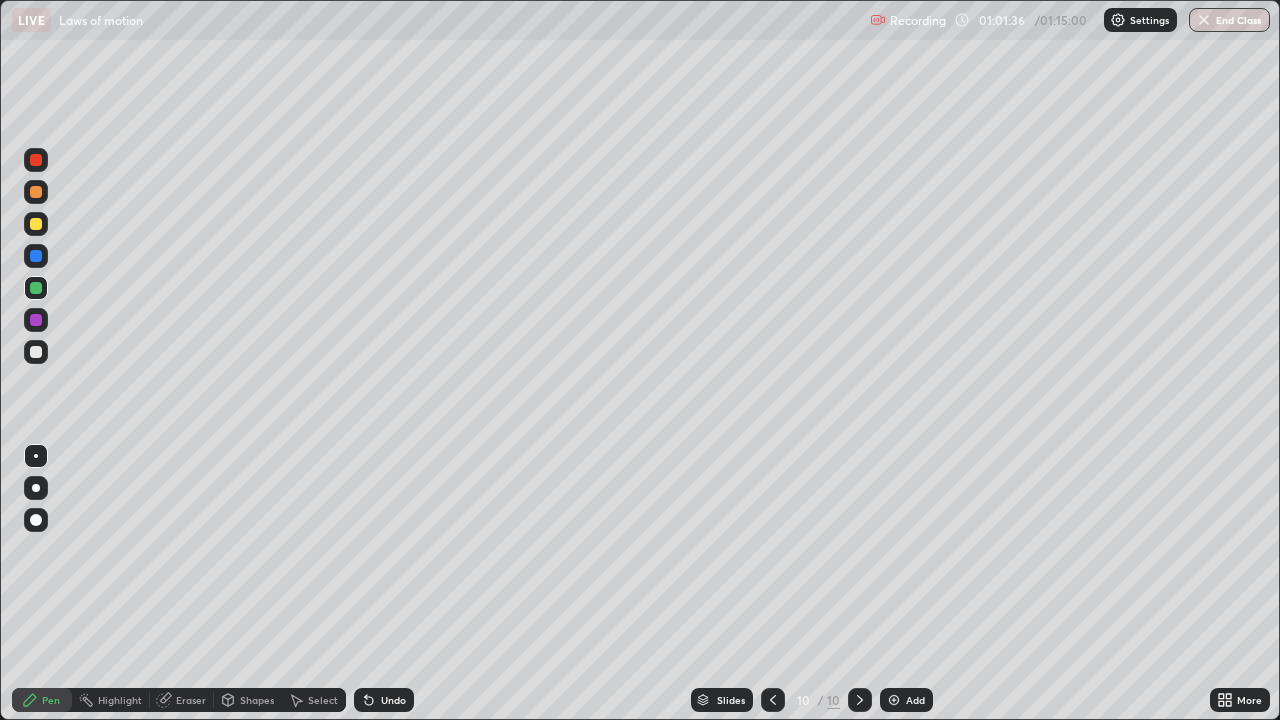 click at bounding box center [36, 352] 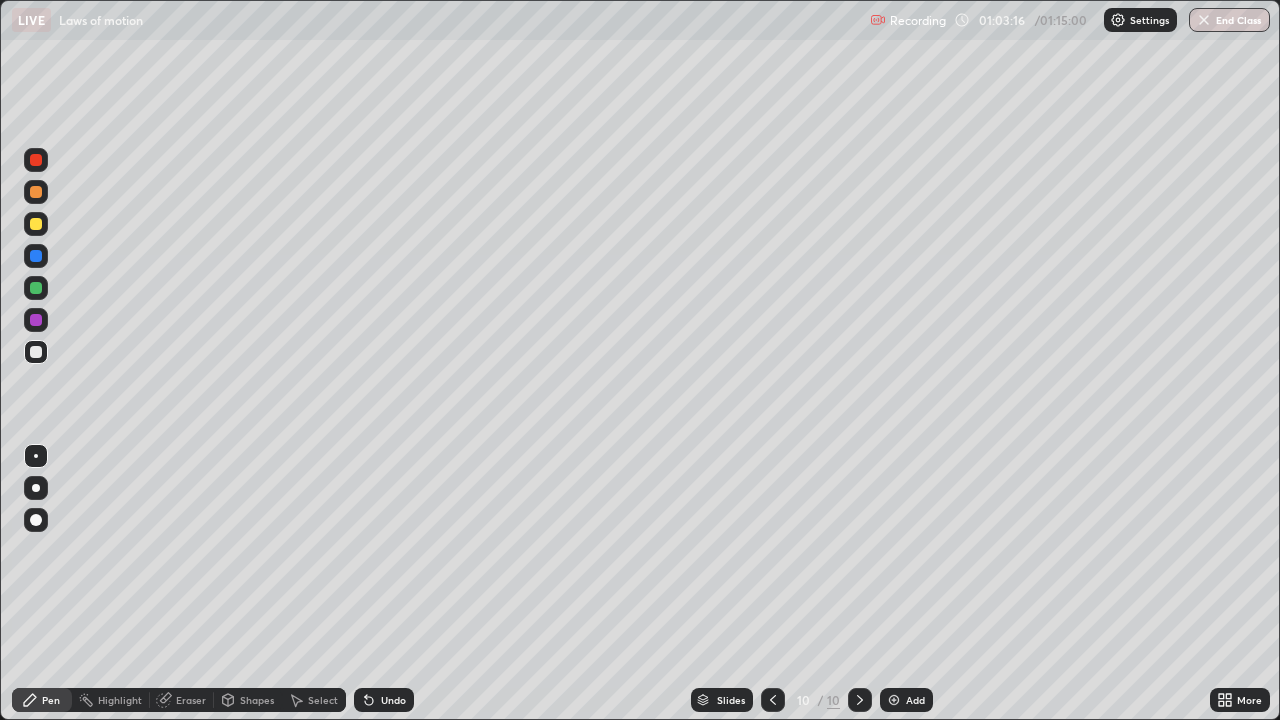 click at bounding box center (36, 288) 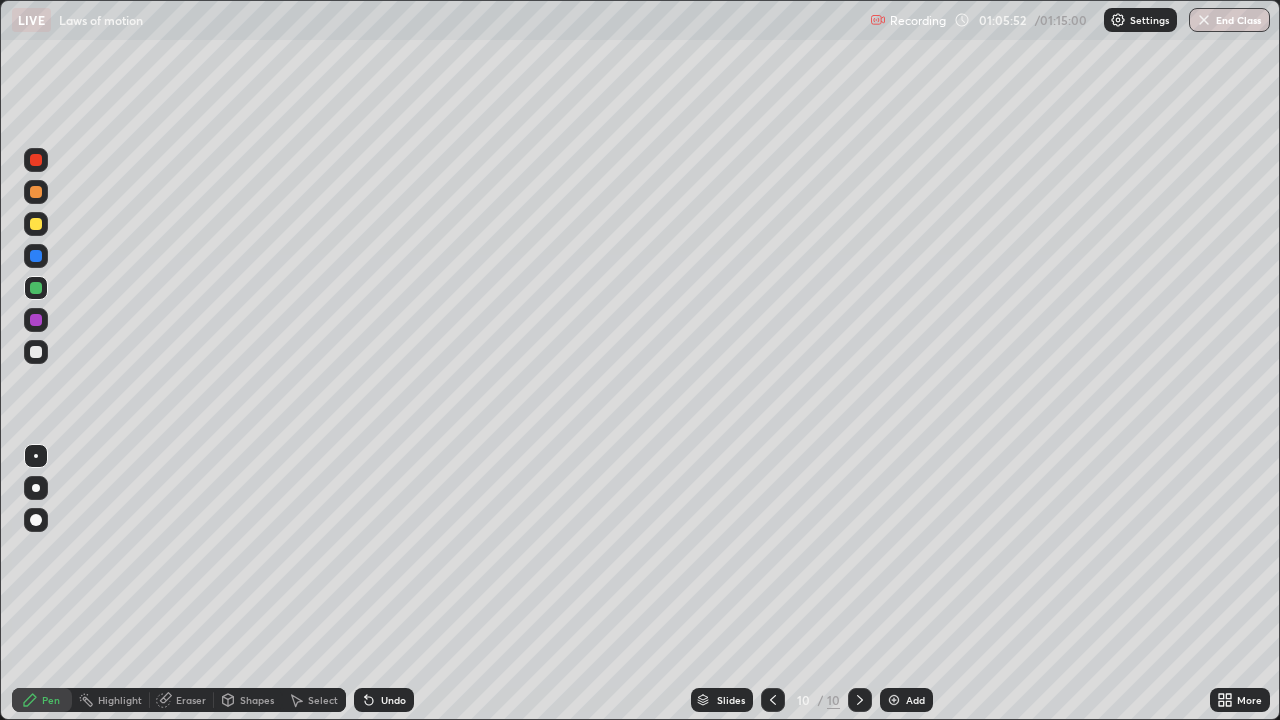 click on "Undo" at bounding box center [393, 700] 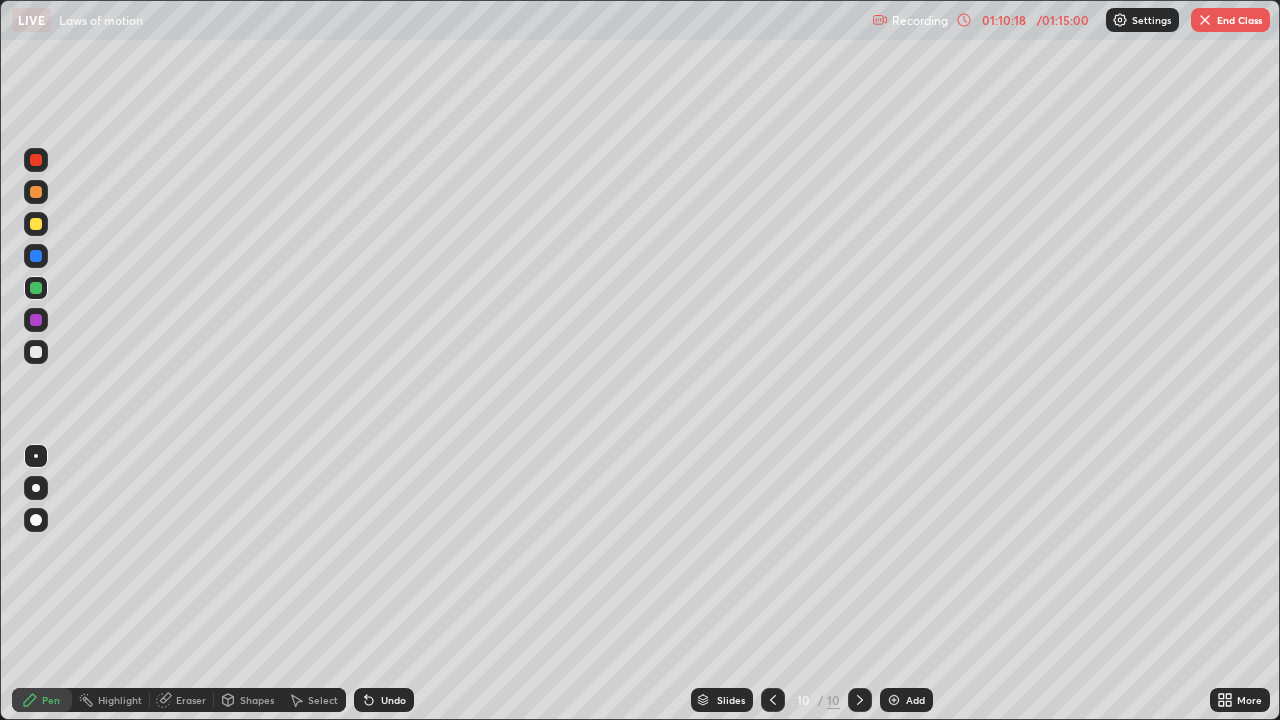 click at bounding box center [1205, 20] 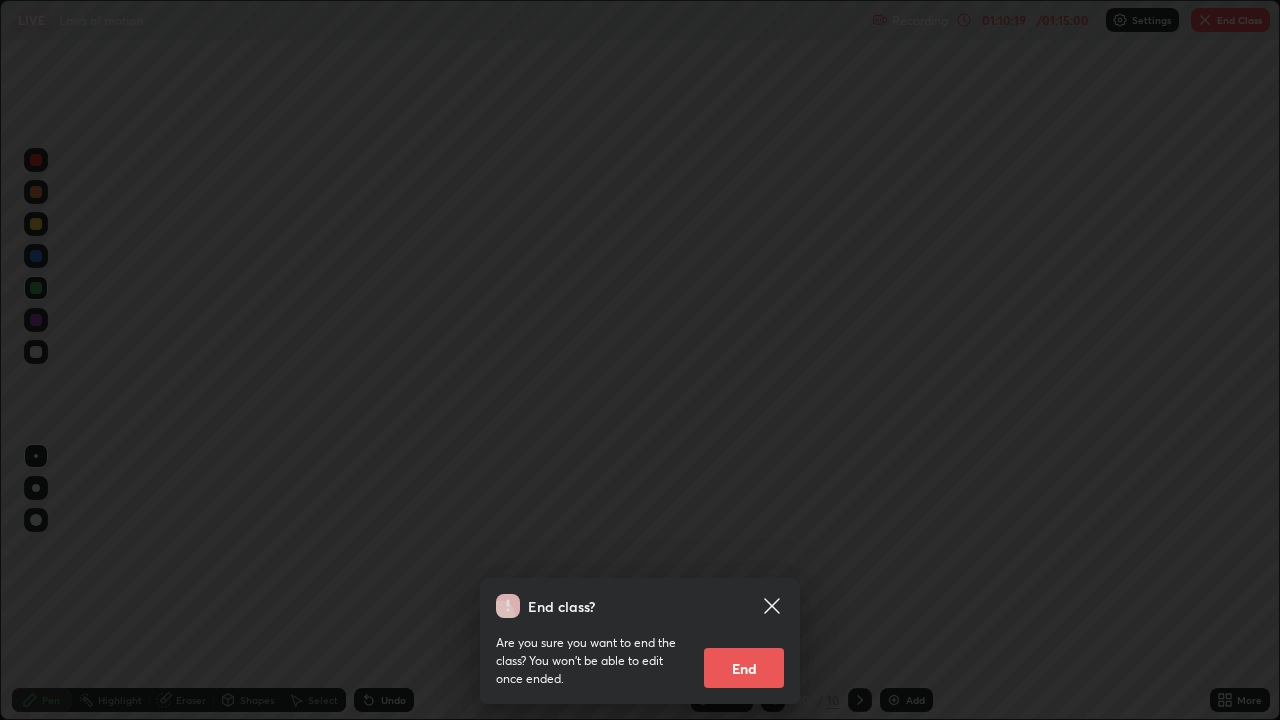 click on "End" at bounding box center (744, 668) 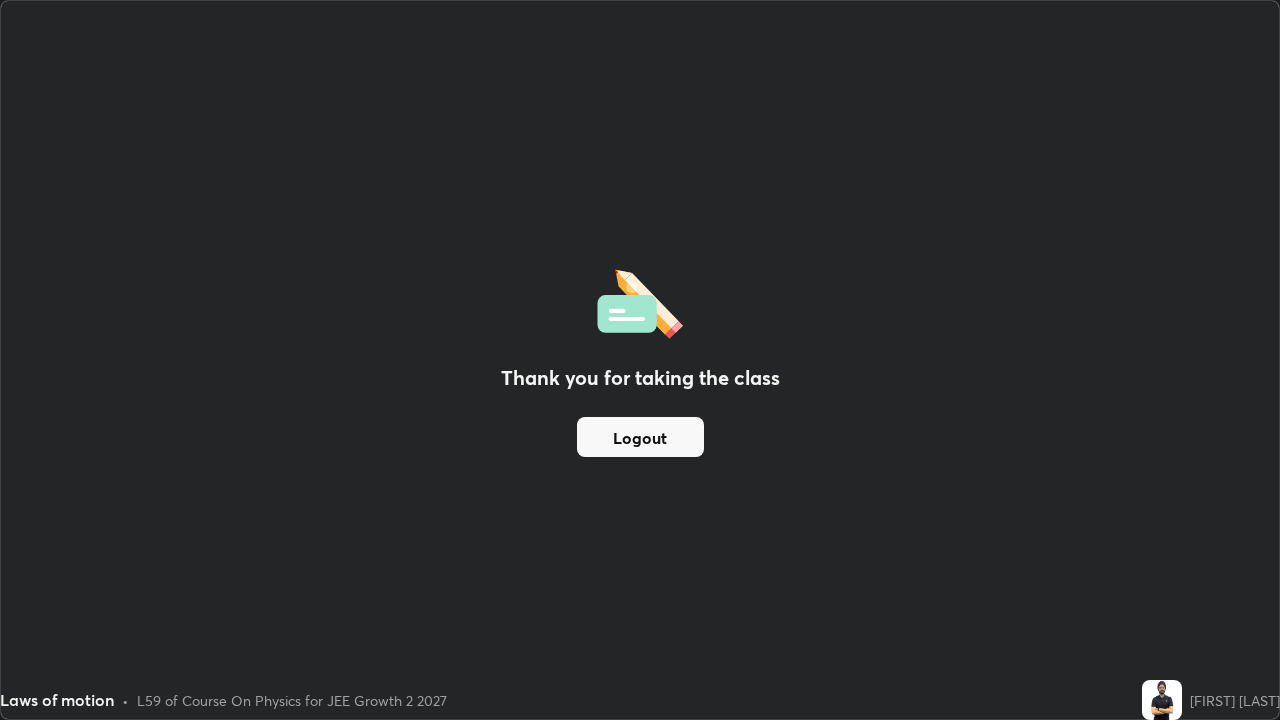 click on "Logout" at bounding box center (640, 437) 